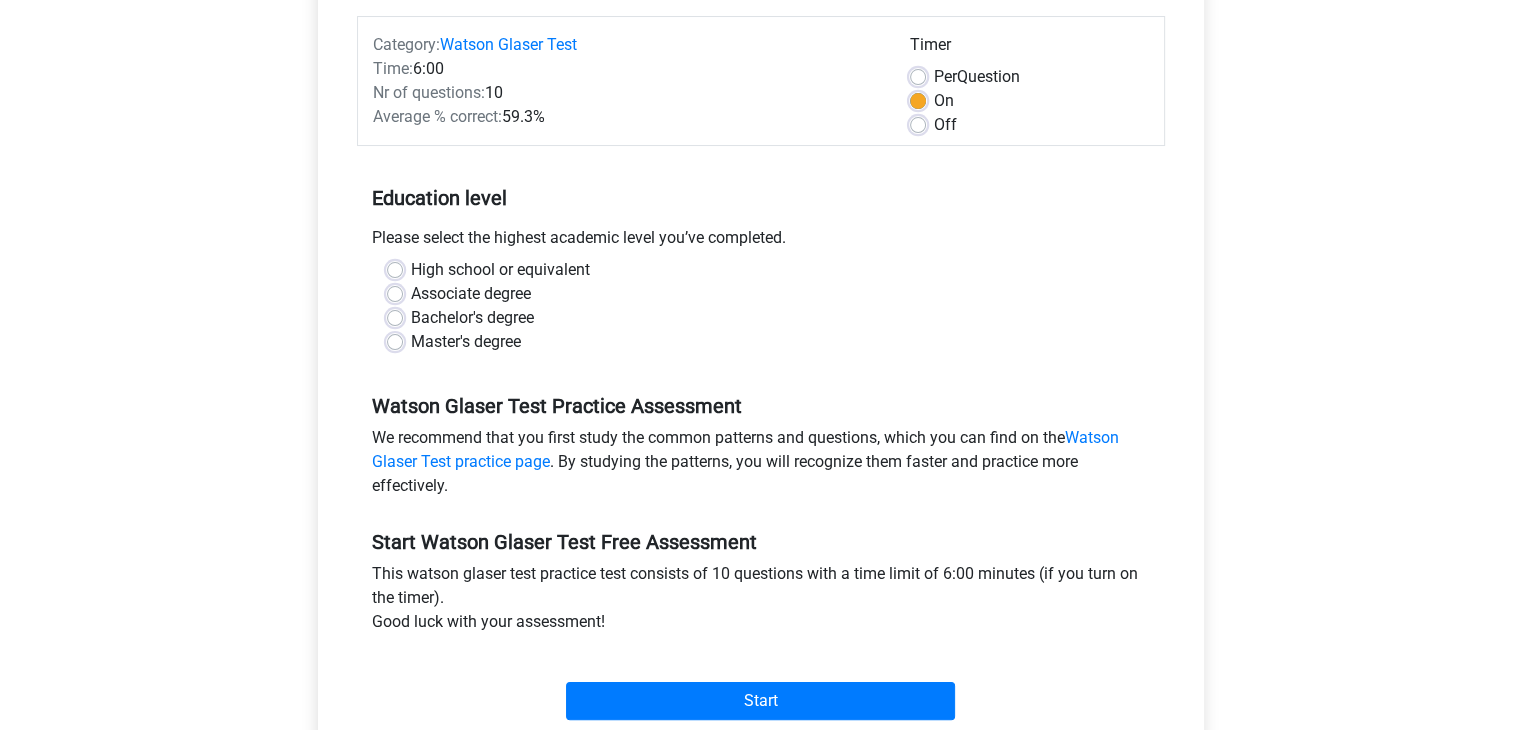 scroll, scrollTop: 300, scrollLeft: 0, axis: vertical 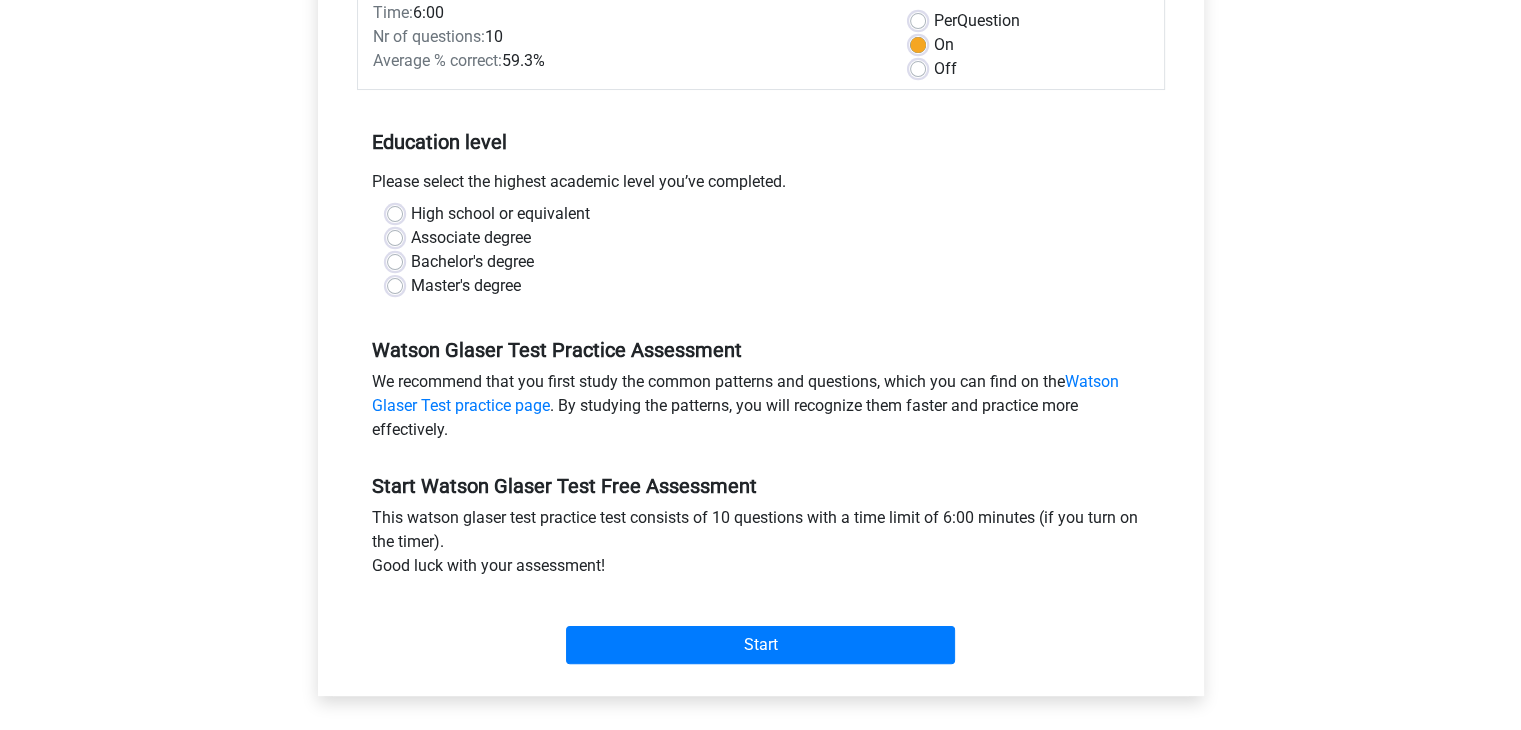 click on "Bachelor's degree" at bounding box center [472, 262] 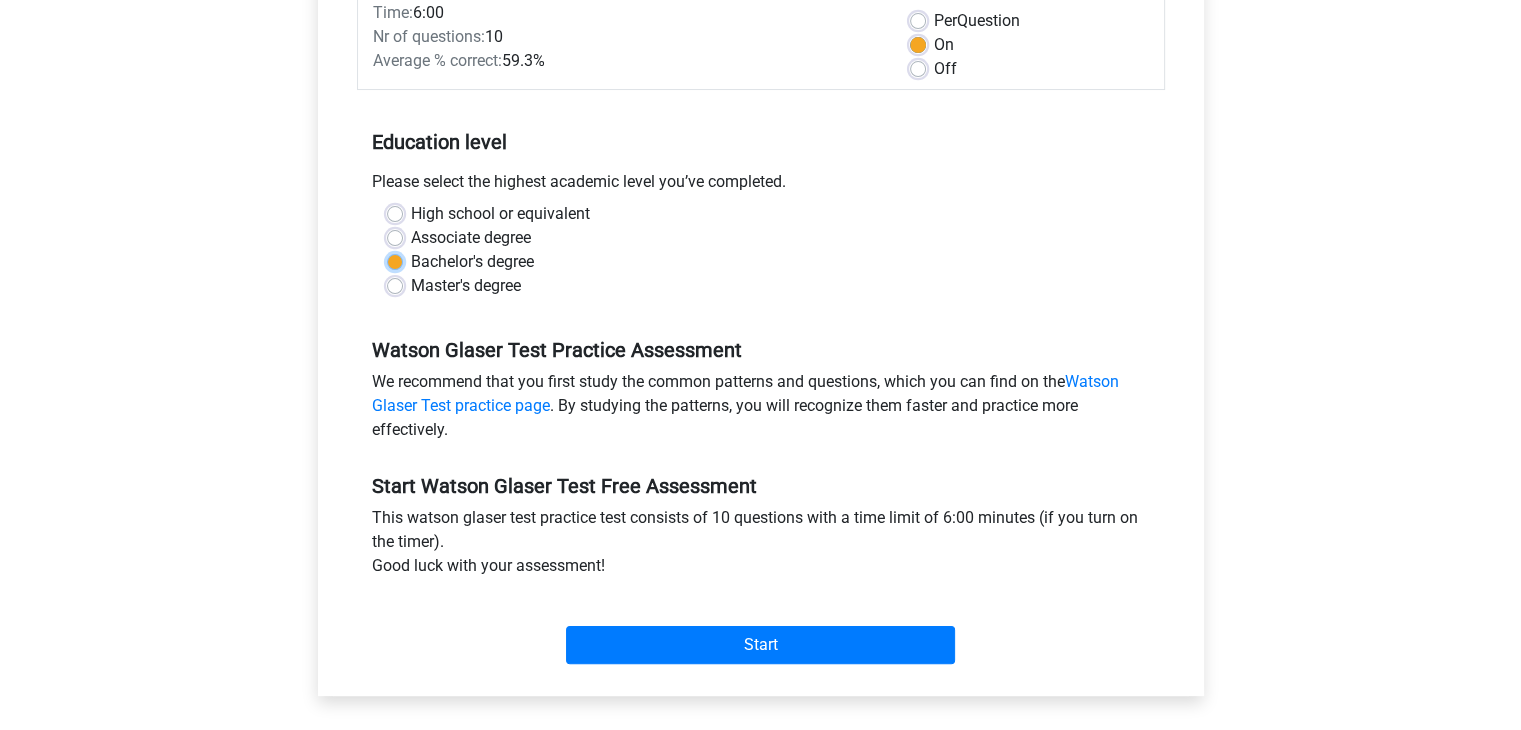 click on "Bachelor's degree" at bounding box center [395, 260] 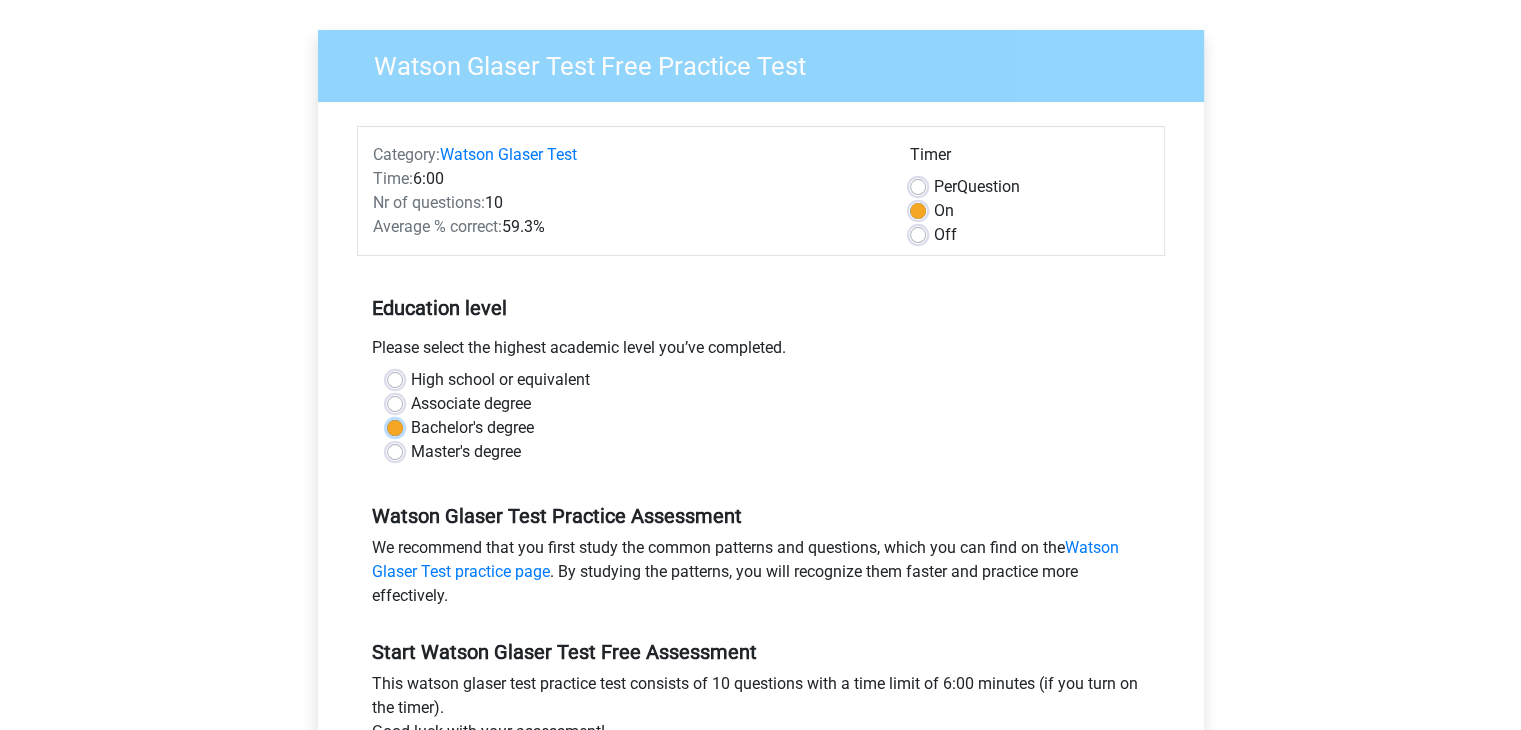 scroll, scrollTop: 100, scrollLeft: 0, axis: vertical 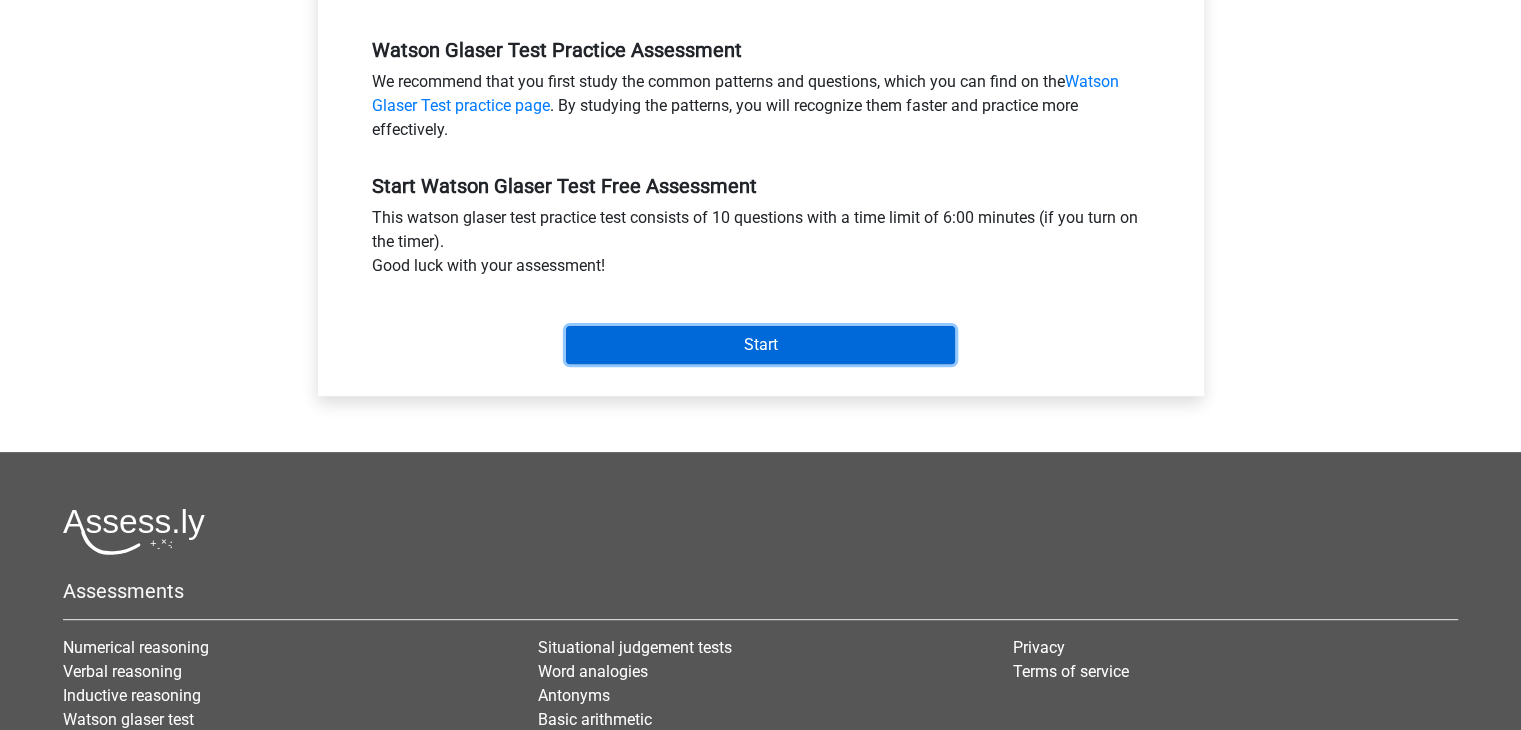 click on "Start" at bounding box center (760, 345) 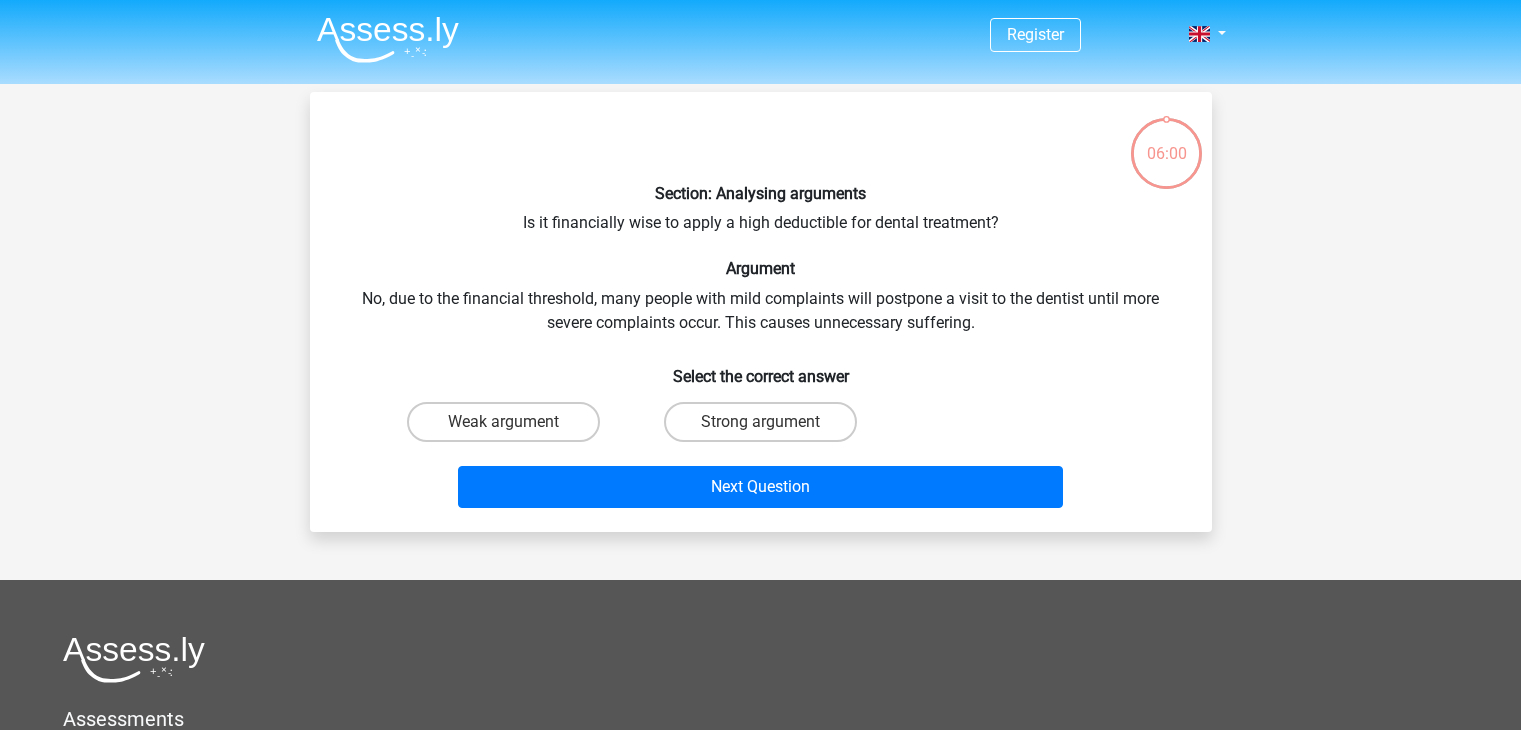 scroll, scrollTop: 0, scrollLeft: 0, axis: both 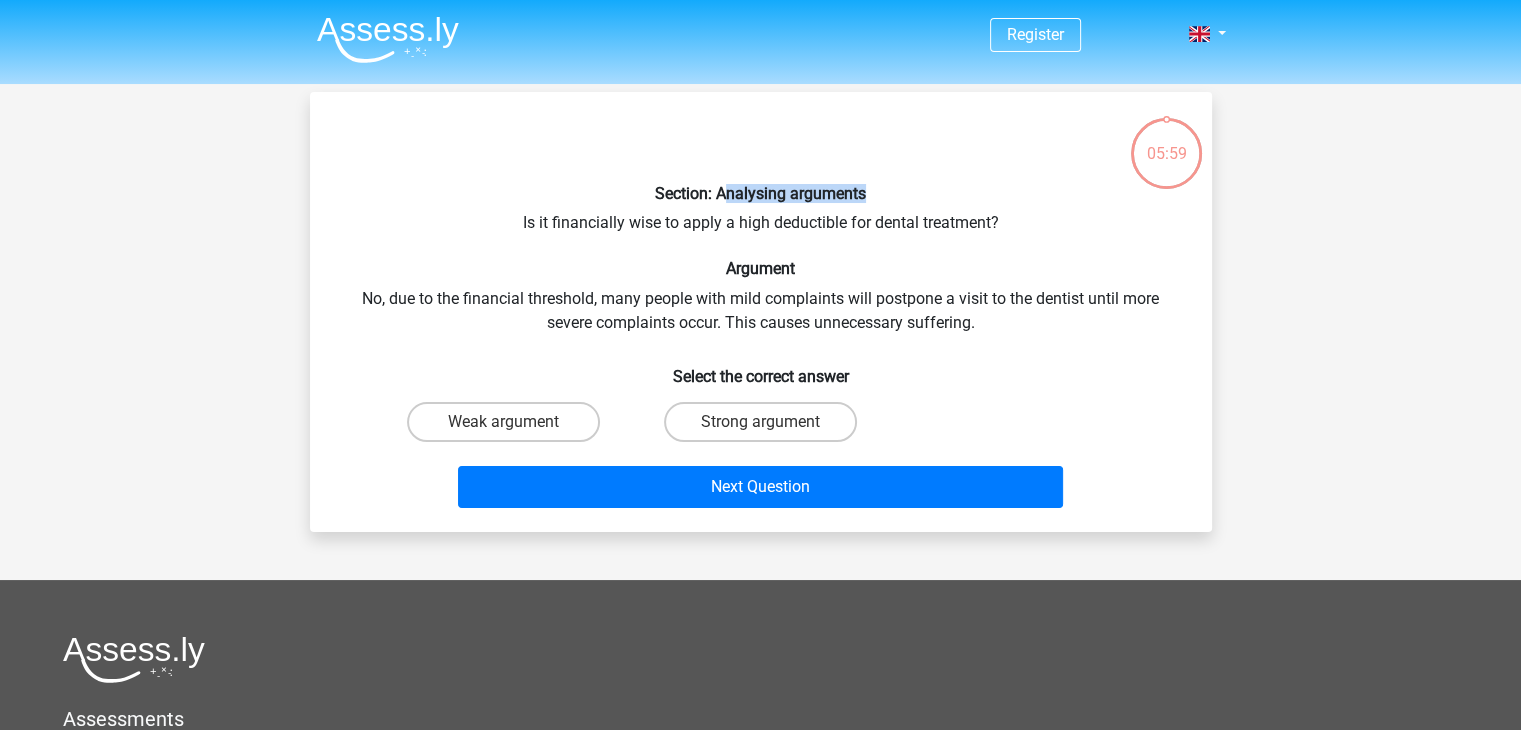 drag, startPoint x: 724, startPoint y: 190, endPoint x: 865, endPoint y: 179, distance: 141.42842 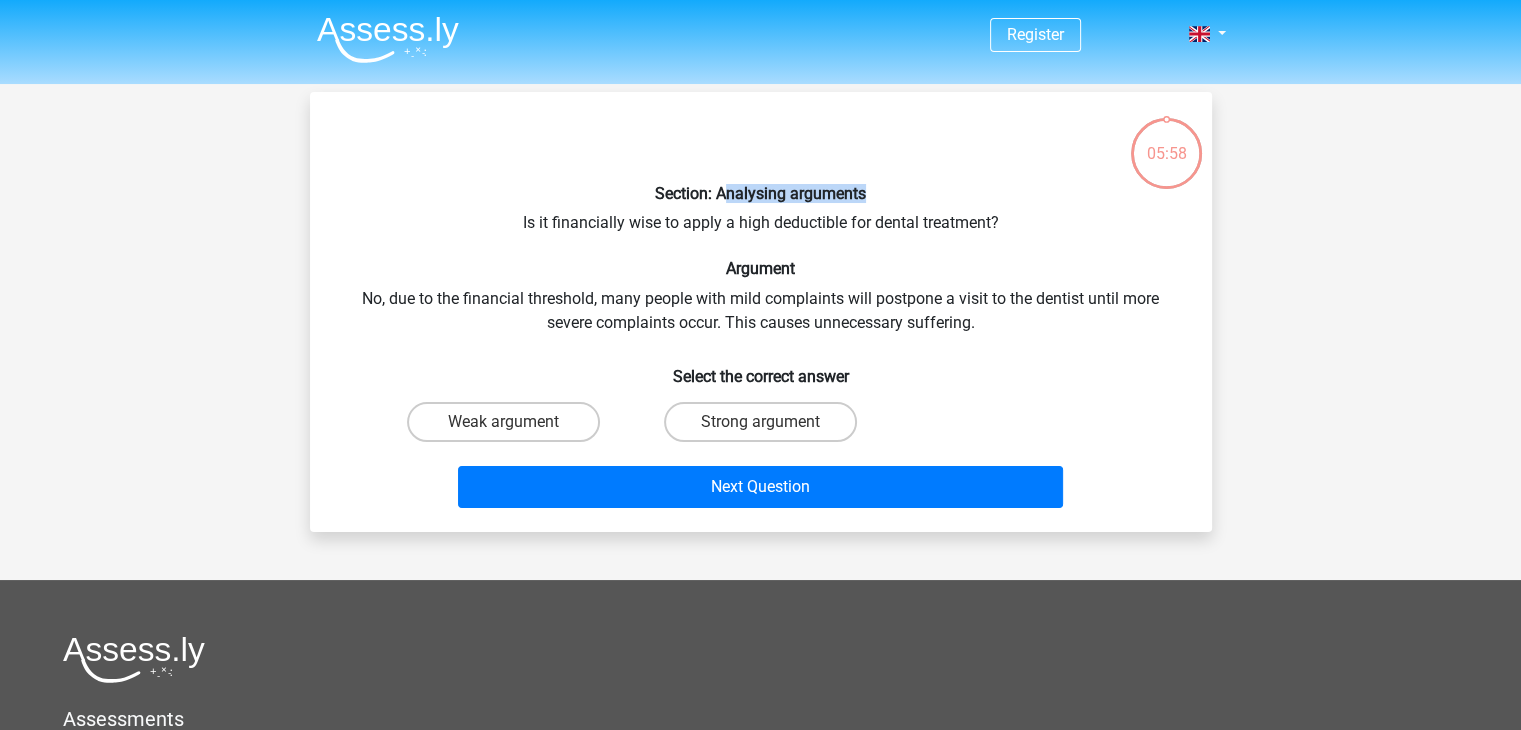 click on "Section: Analysing arguments Is it financially wise to apply a high deductible for dental treatment? Argument No, due to the financial threshold, many people with mild complaints will postpone a visit to the dentist until more severe complaints occur. This causes unnecessary suffering.
Select the correct answer
Weak argument
Strong argument" at bounding box center (761, 312) 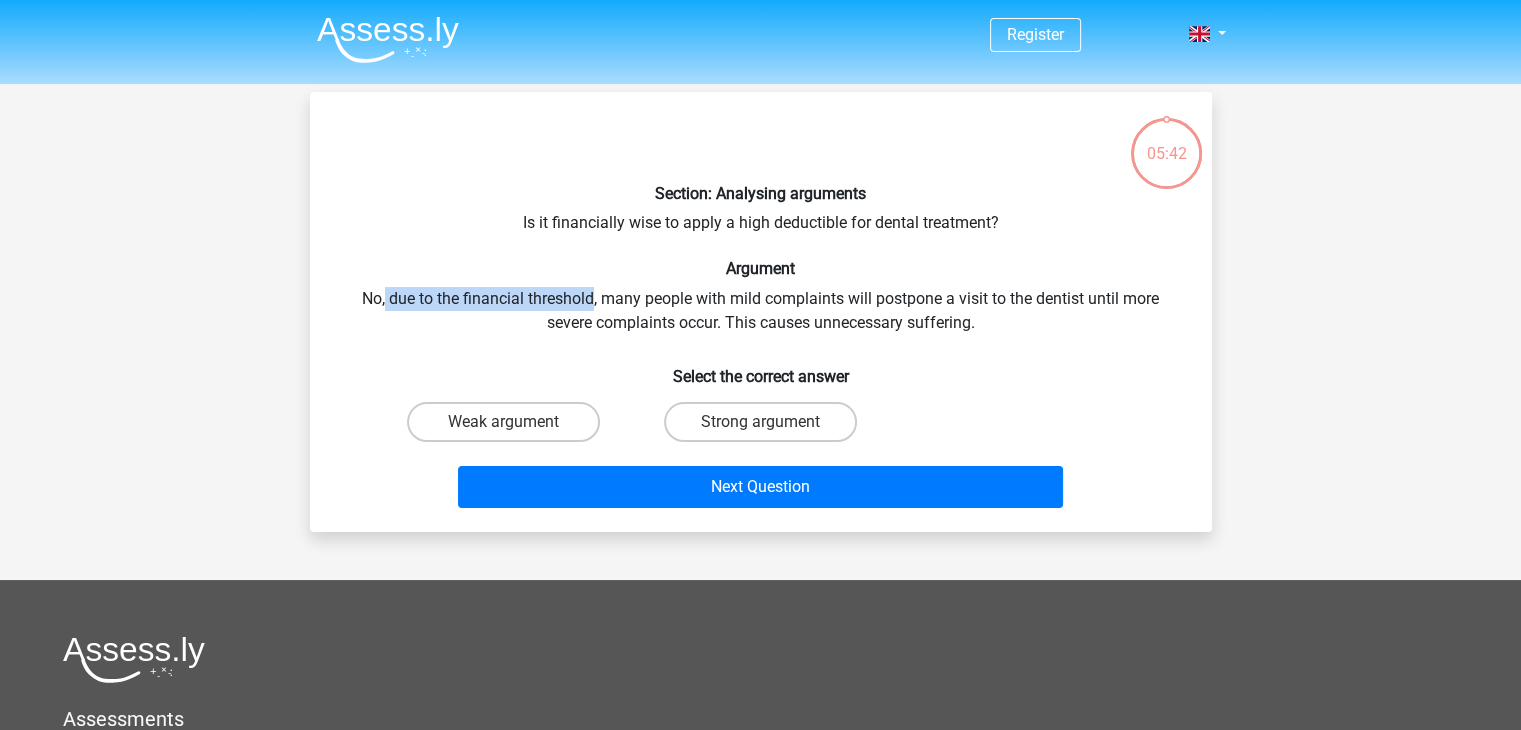 drag, startPoint x: 384, startPoint y: 293, endPoint x: 594, endPoint y: 292, distance: 210.00238 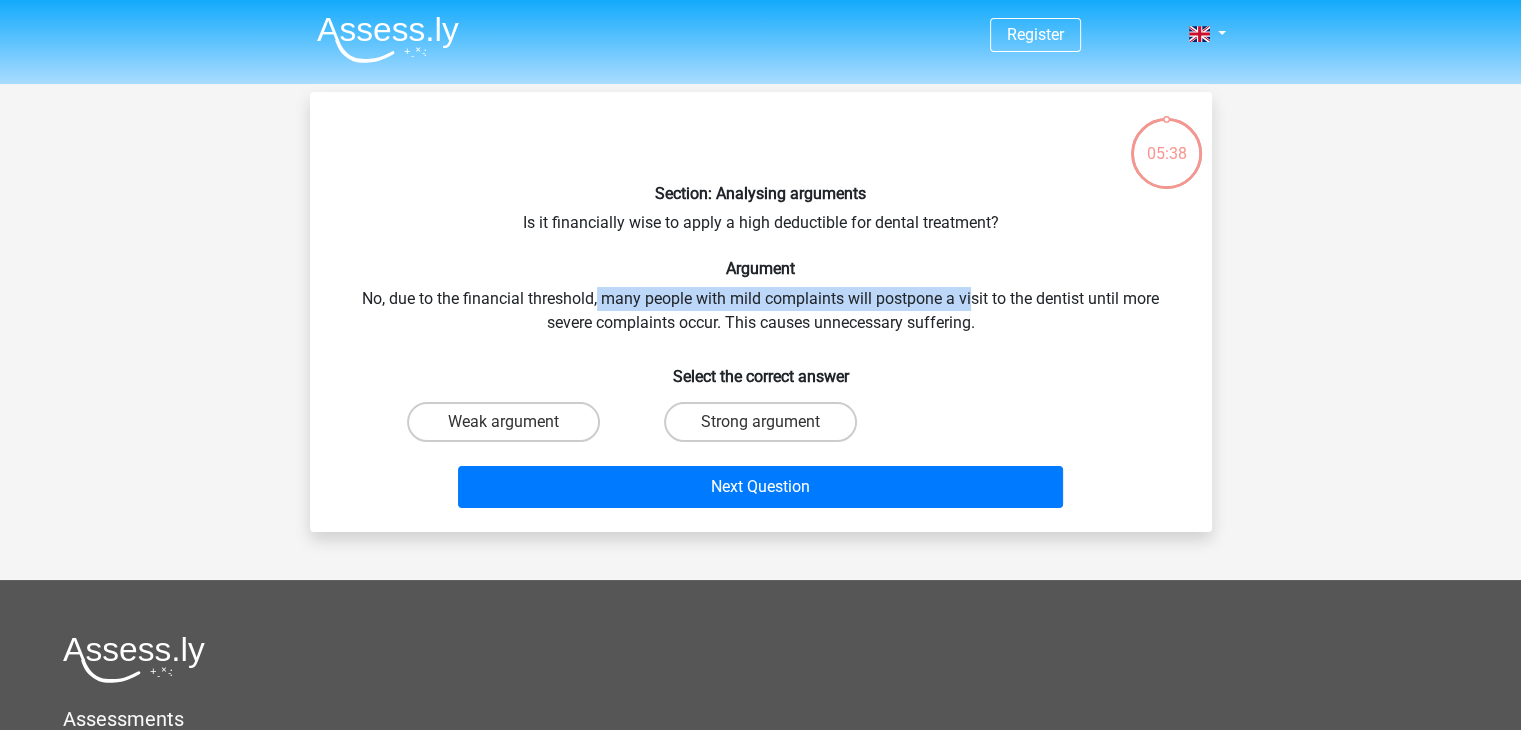 drag, startPoint x: 596, startPoint y: 300, endPoint x: 972, endPoint y: 297, distance: 376.01196 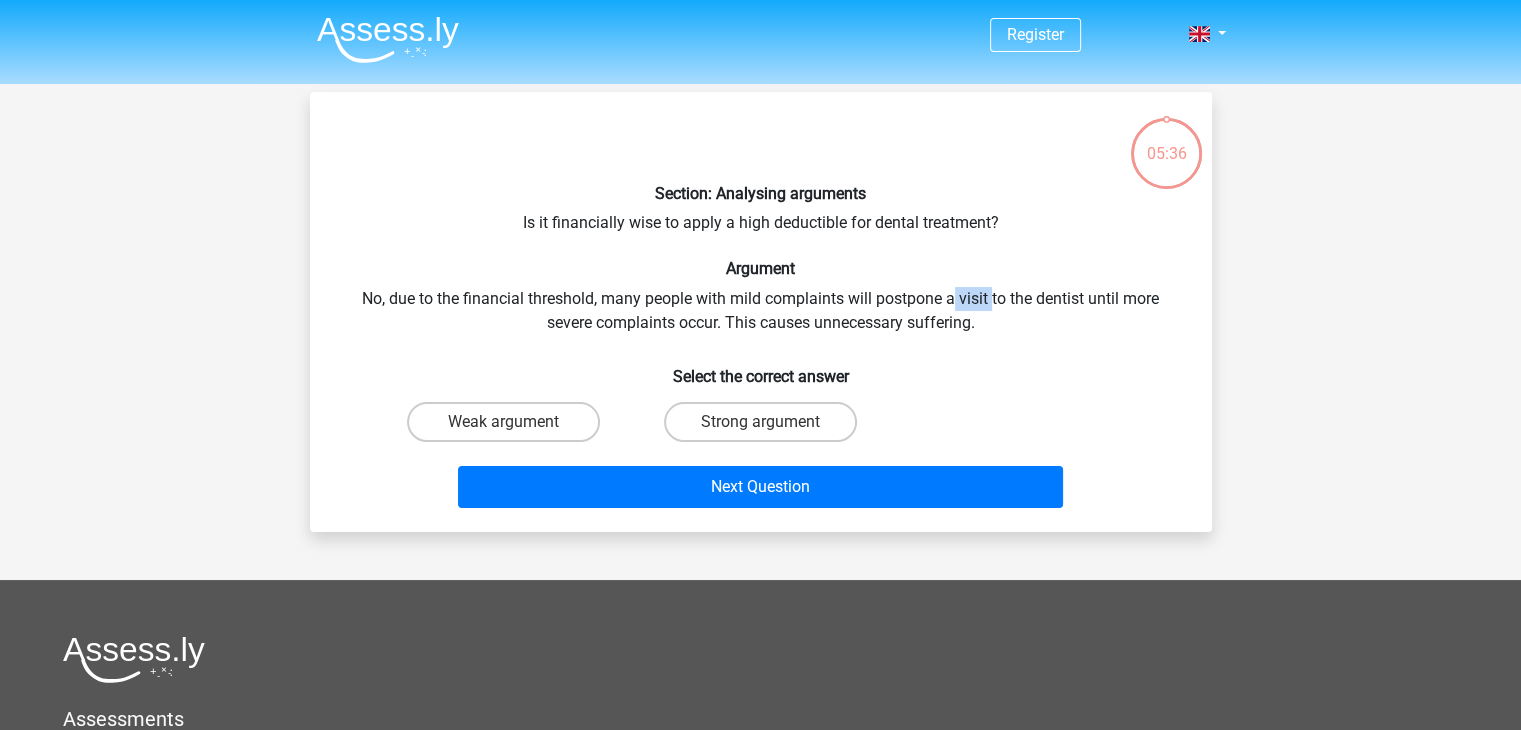 drag, startPoint x: 952, startPoint y: 290, endPoint x: 990, endPoint y: 286, distance: 38.209946 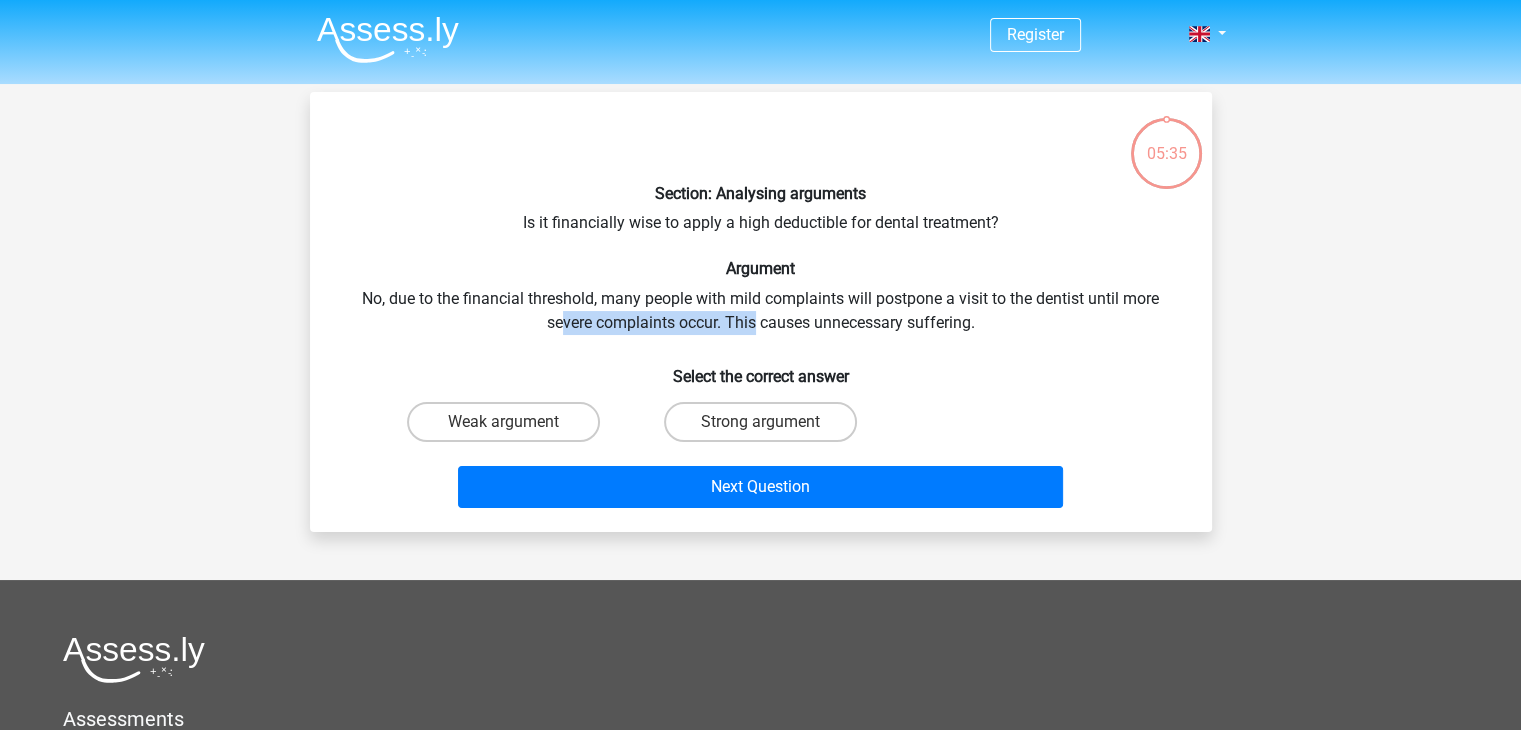 drag, startPoint x: 560, startPoint y: 319, endPoint x: 756, endPoint y: 316, distance: 196.02296 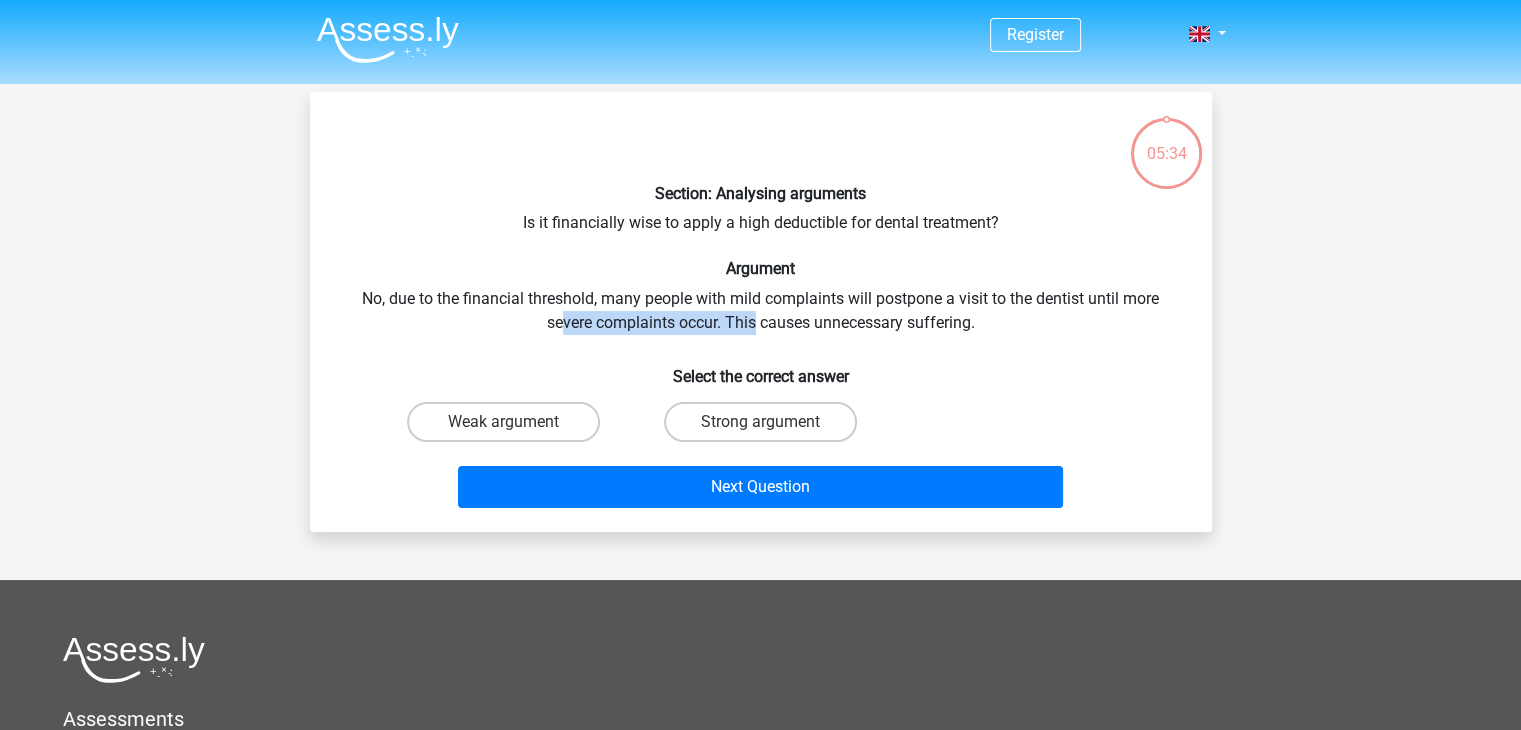 click on "Section: Analysing arguments Is it financially wise to apply a high deductible for dental treatment? Argument No, due to the financial threshold, many people with mild complaints will postpone a visit to the dentist until more severe complaints occur. This causes unnecessary suffering.
Select the correct answer
Weak argument
Strong argument" at bounding box center (761, 312) 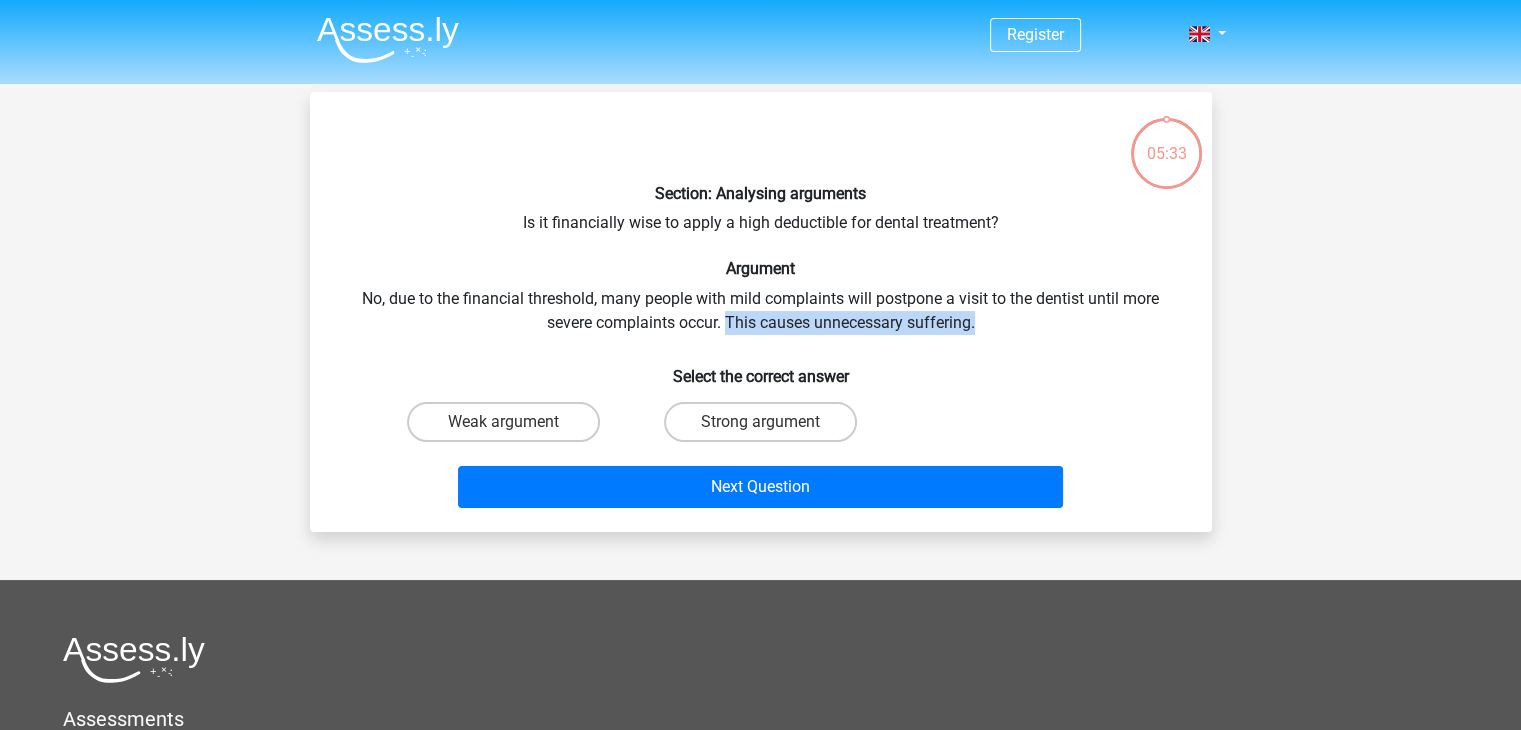 drag, startPoint x: 728, startPoint y: 324, endPoint x: 982, endPoint y: 317, distance: 254.09644 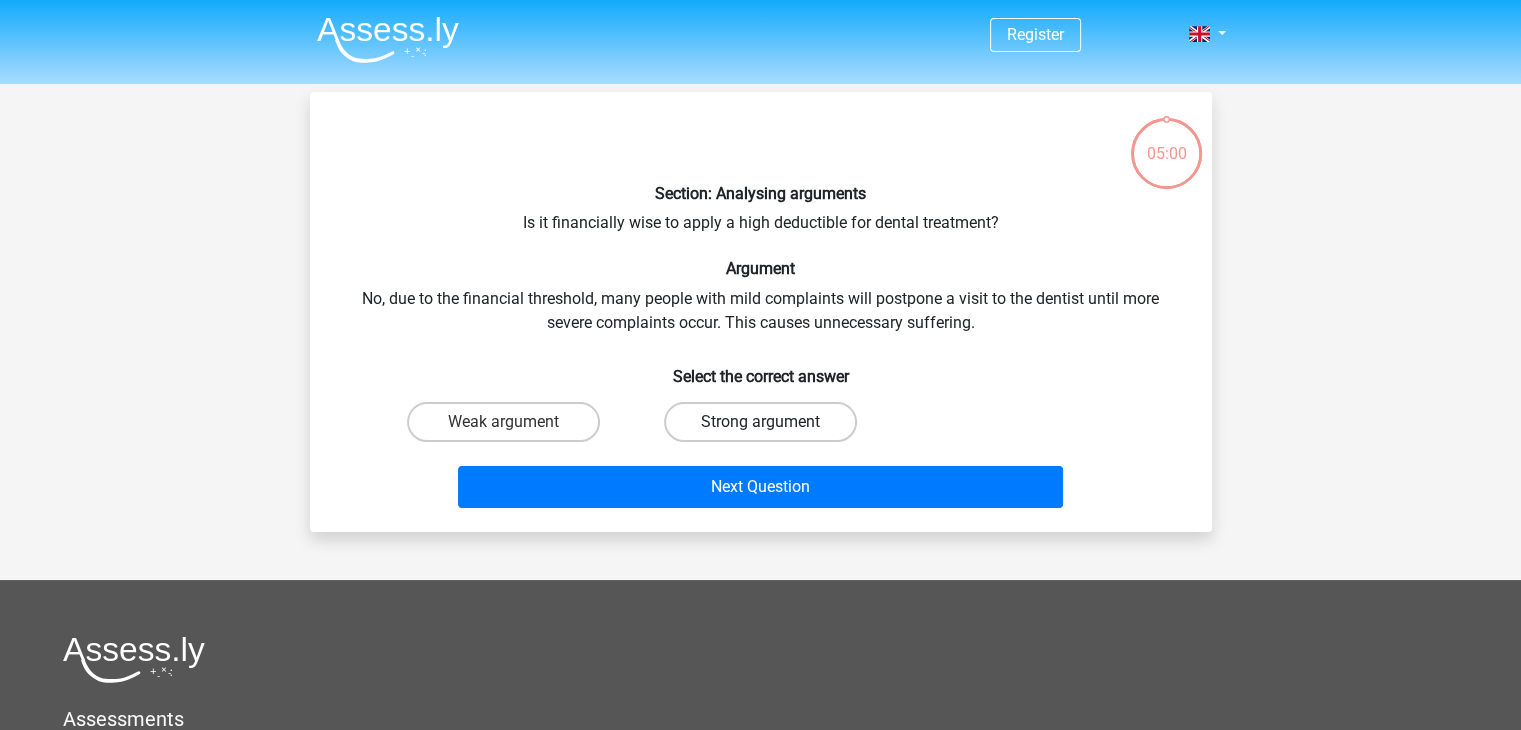 click on "Strong argument" at bounding box center (760, 422) 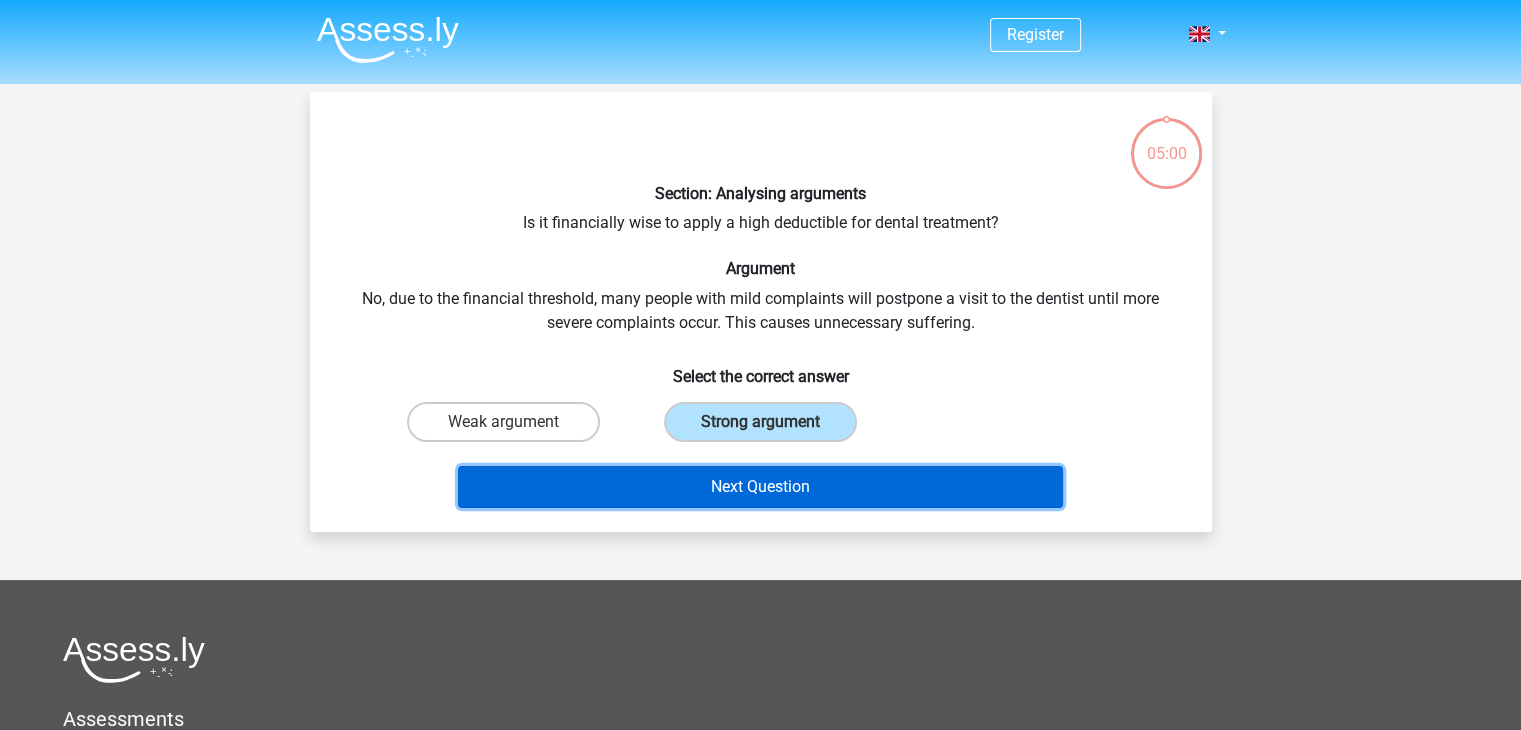 click on "Next Question" at bounding box center [760, 487] 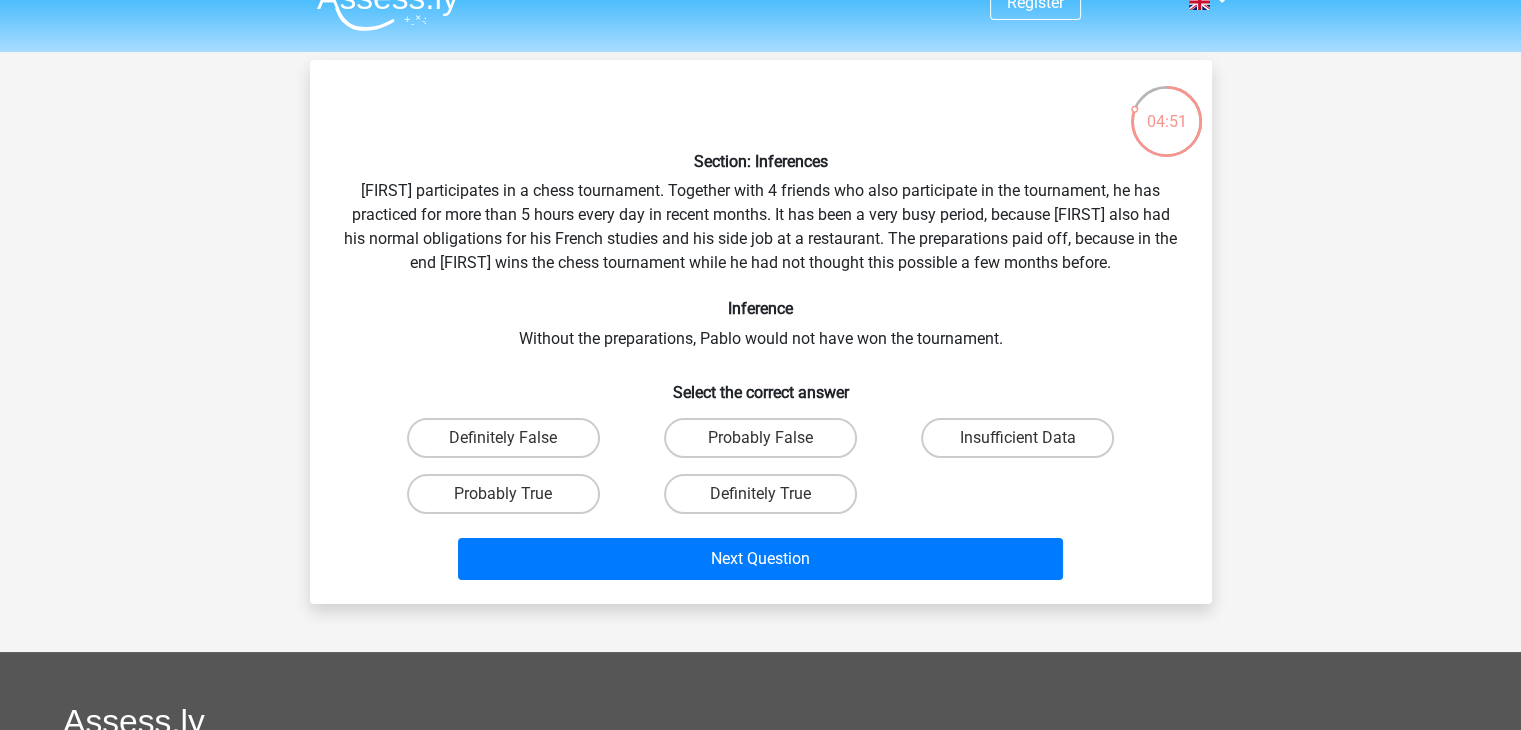 scroll, scrollTop: 0, scrollLeft: 0, axis: both 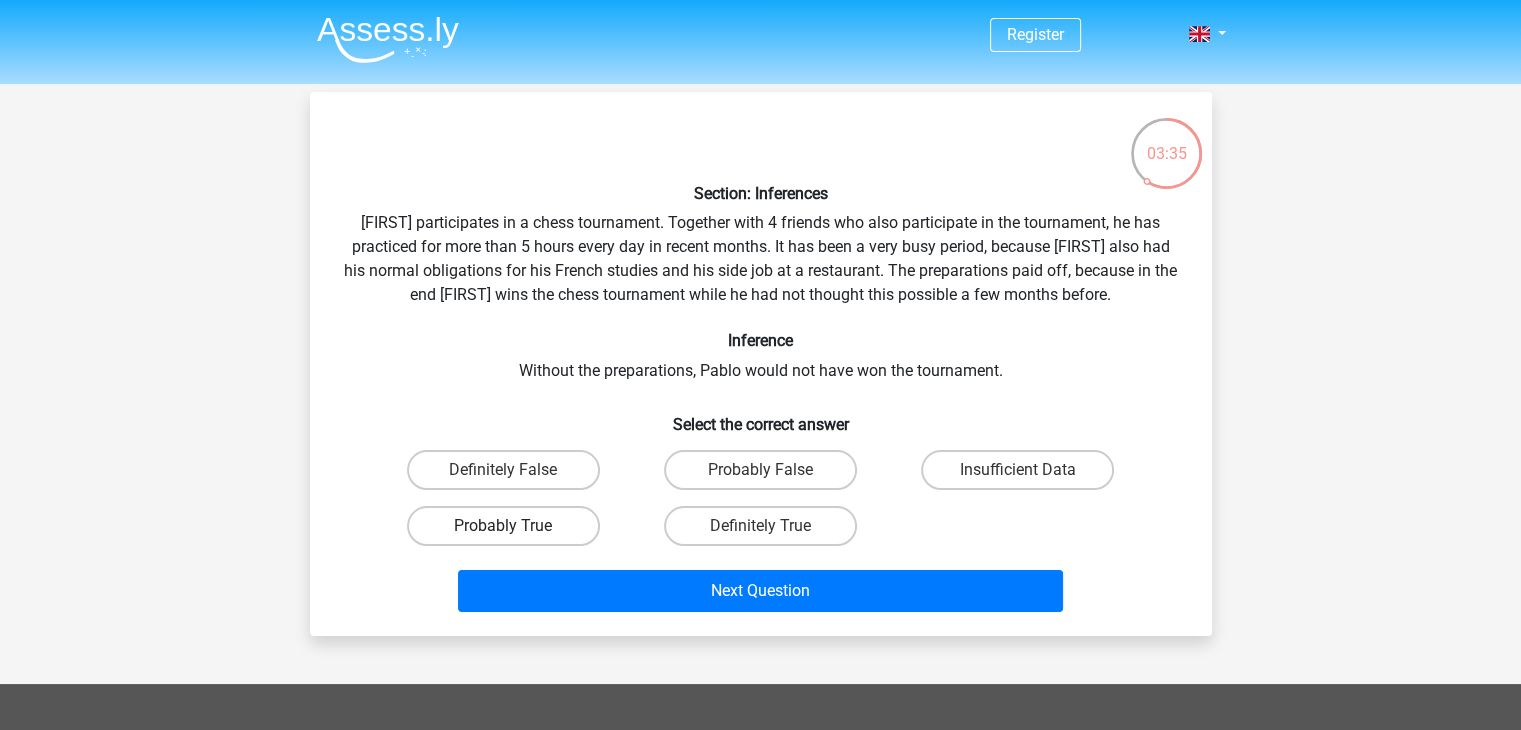 click on "Probably True" at bounding box center [503, 526] 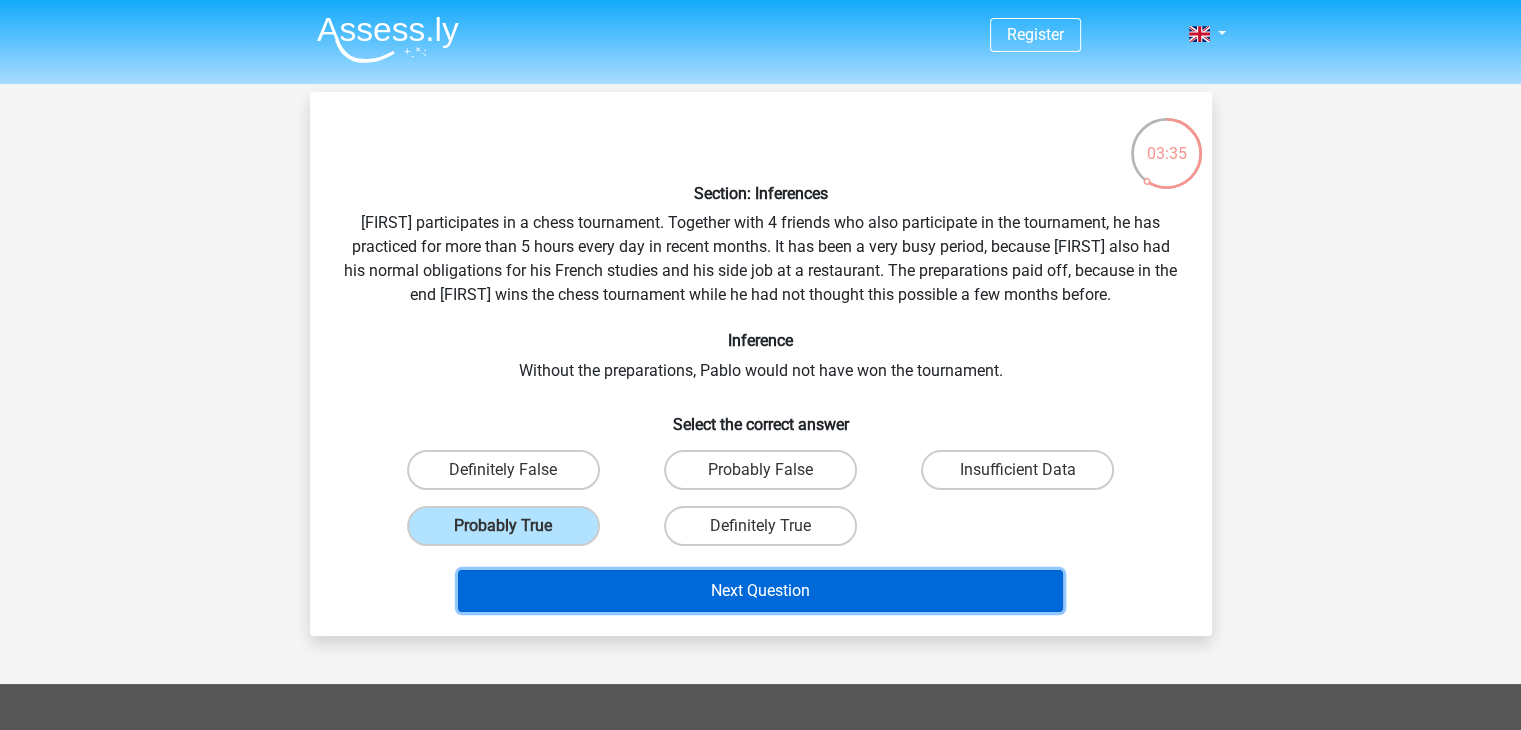 click on "Next Question" at bounding box center (760, 591) 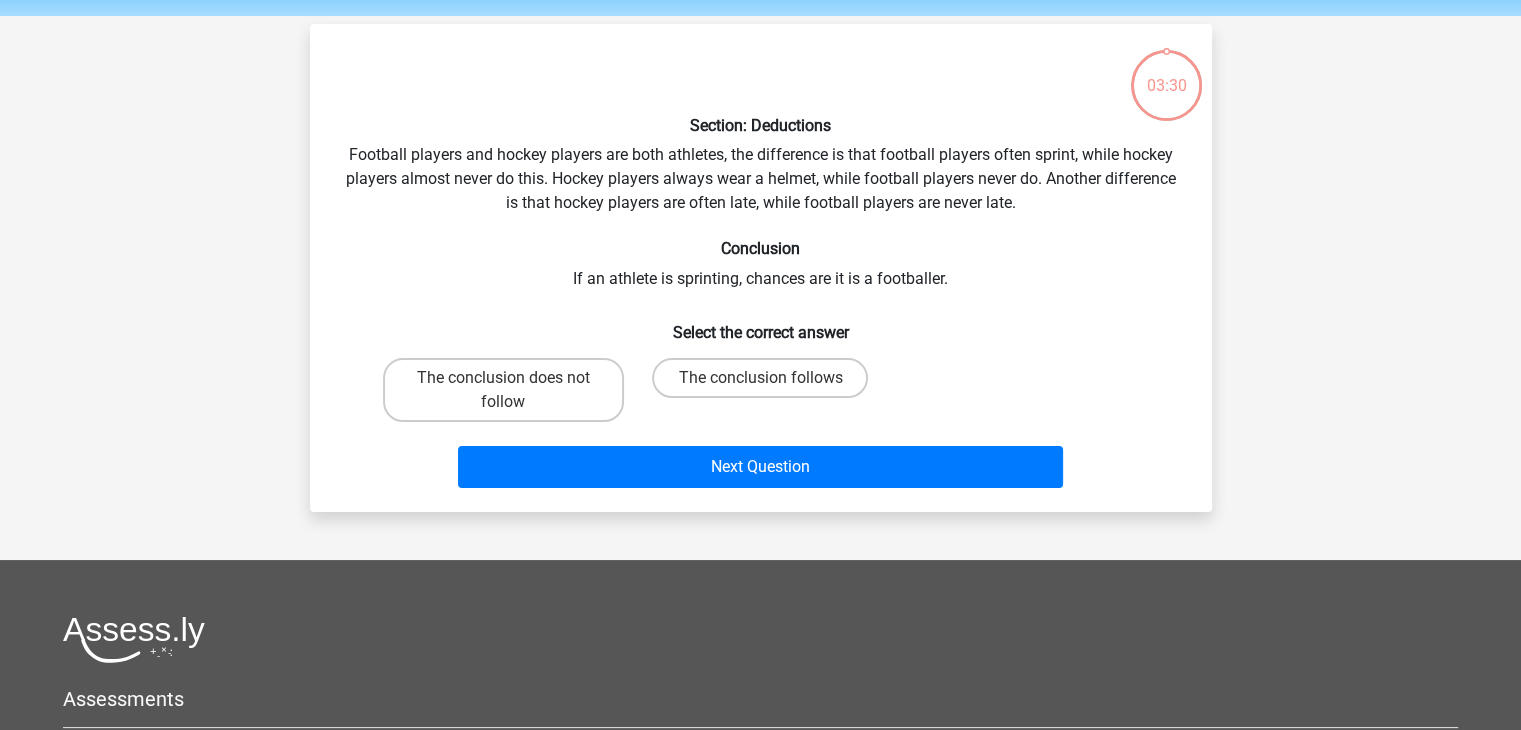 scroll, scrollTop: 92, scrollLeft: 0, axis: vertical 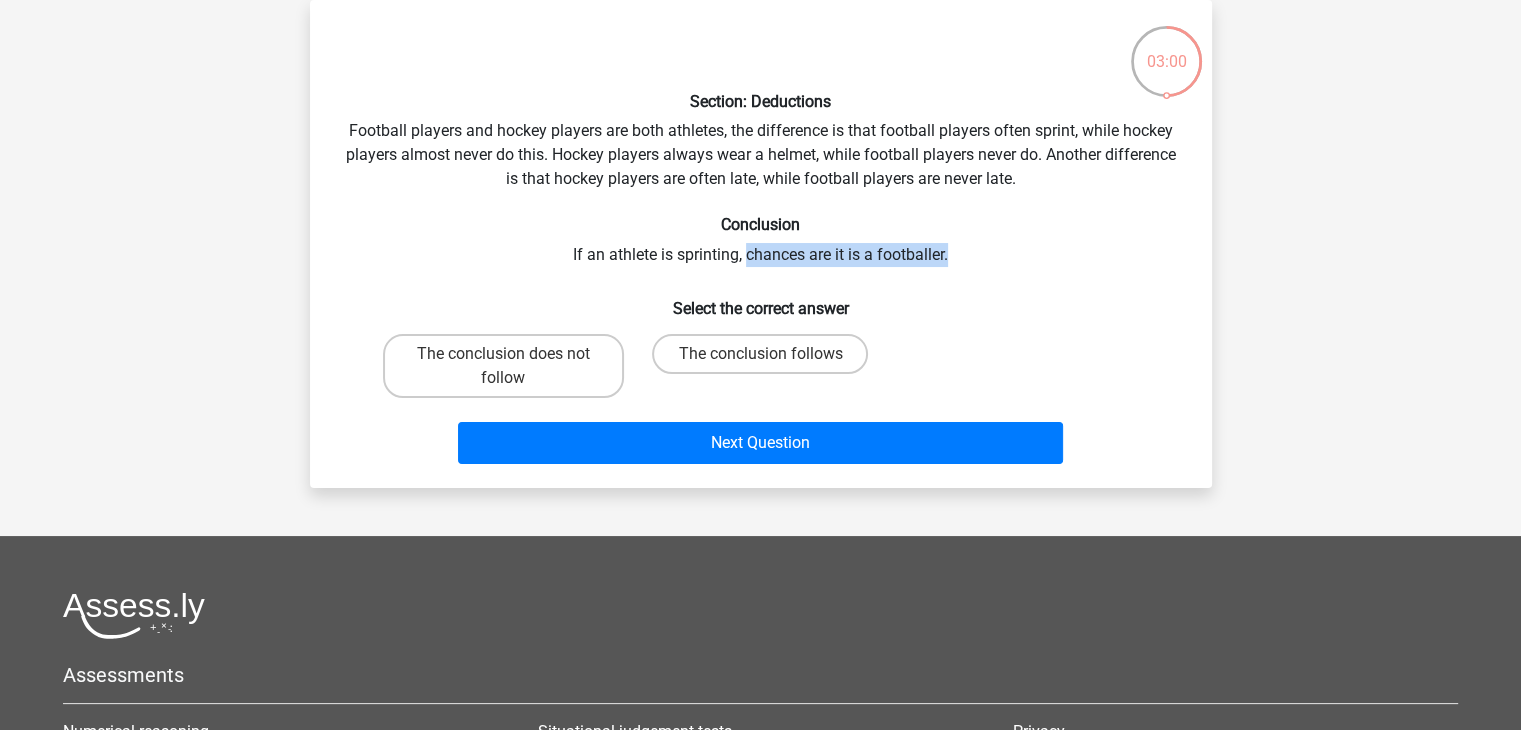 drag, startPoint x: 745, startPoint y: 253, endPoint x: 956, endPoint y: 245, distance: 211.15161 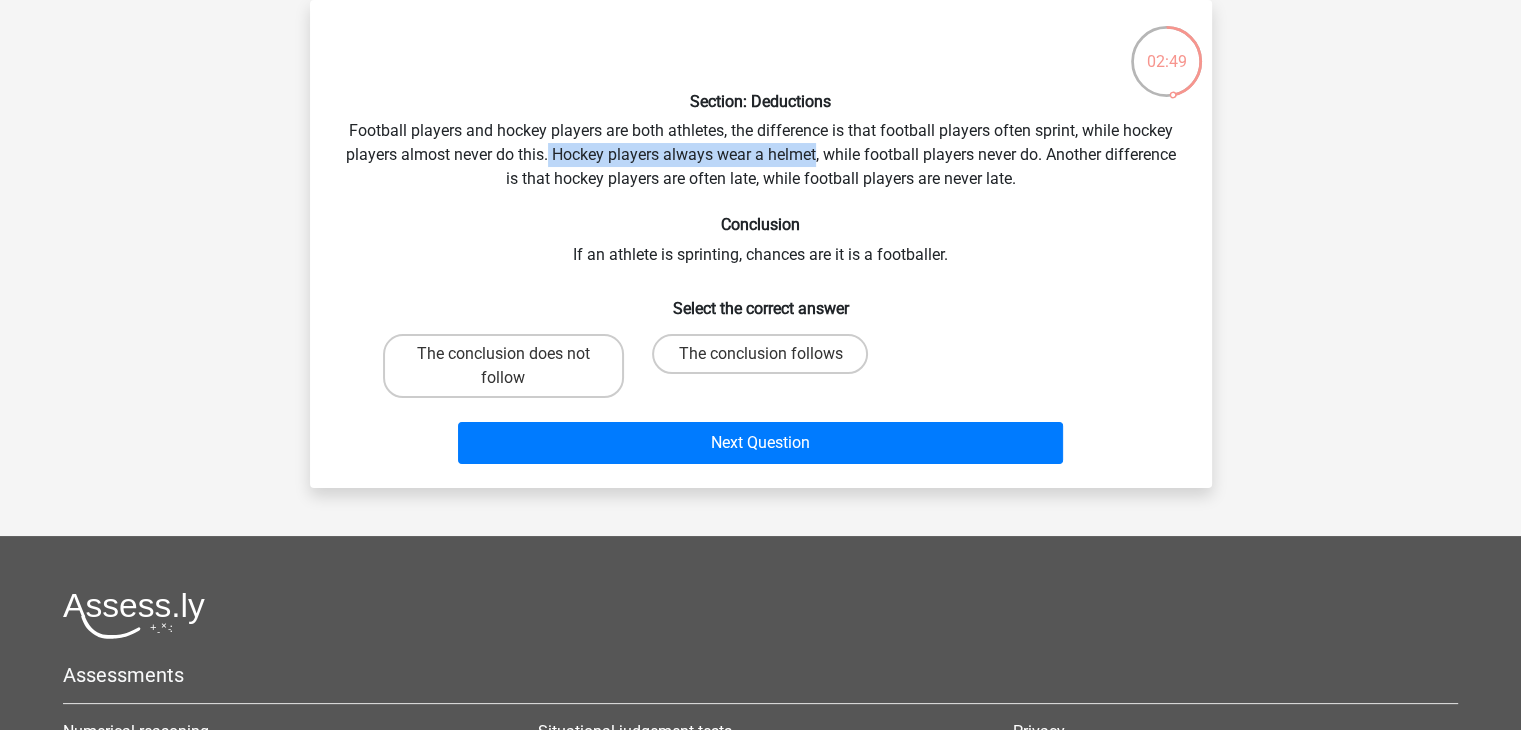 drag, startPoint x: 547, startPoint y: 149, endPoint x: 813, endPoint y: 145, distance: 266.03006 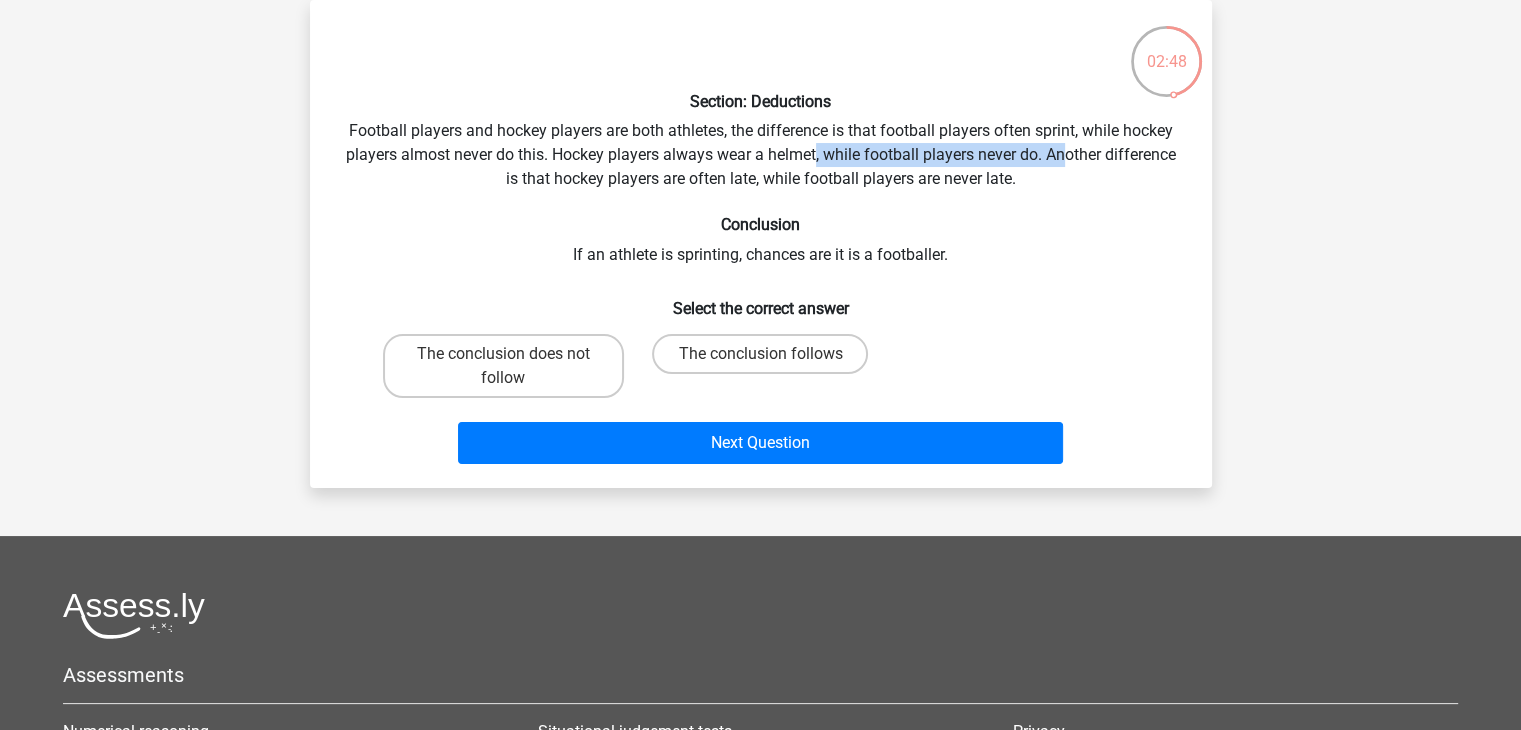 drag, startPoint x: 812, startPoint y: 152, endPoint x: 1066, endPoint y: 153, distance: 254.00197 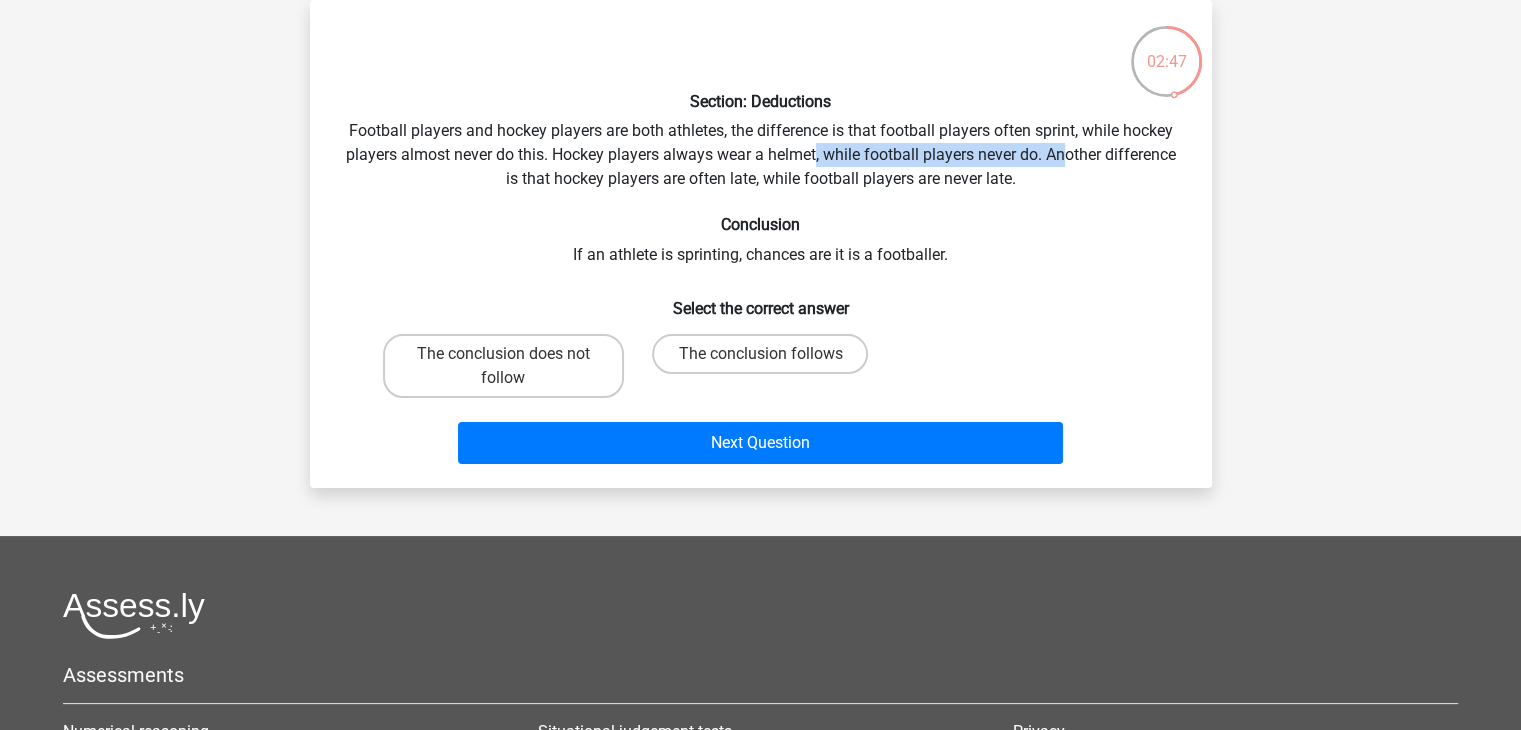 click on "Section: Deductions Football players and hockey players are both athletes, the difference is that football players often sprint, while hockey players almost never do this. Hockey players always wear a helmet, while football players never do. Another difference is that hockey players are often late, while football players are never late. Conclusion If an athlete is sprinting, chances are it is a footballer.
Select the correct answer
The conclusion does not follow
Next Question" at bounding box center [761, 244] 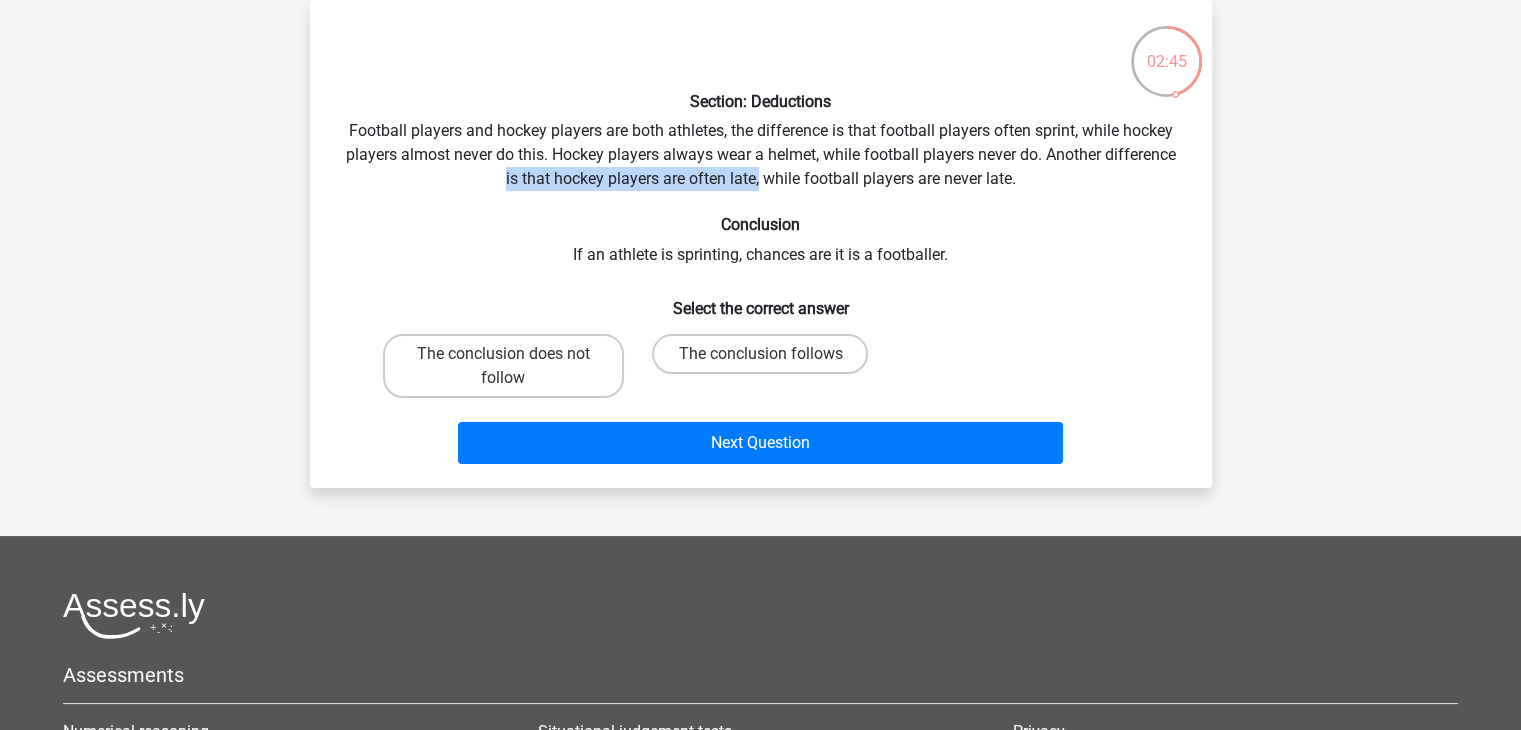 drag, startPoint x: 494, startPoint y: 173, endPoint x: 758, endPoint y: 173, distance: 264 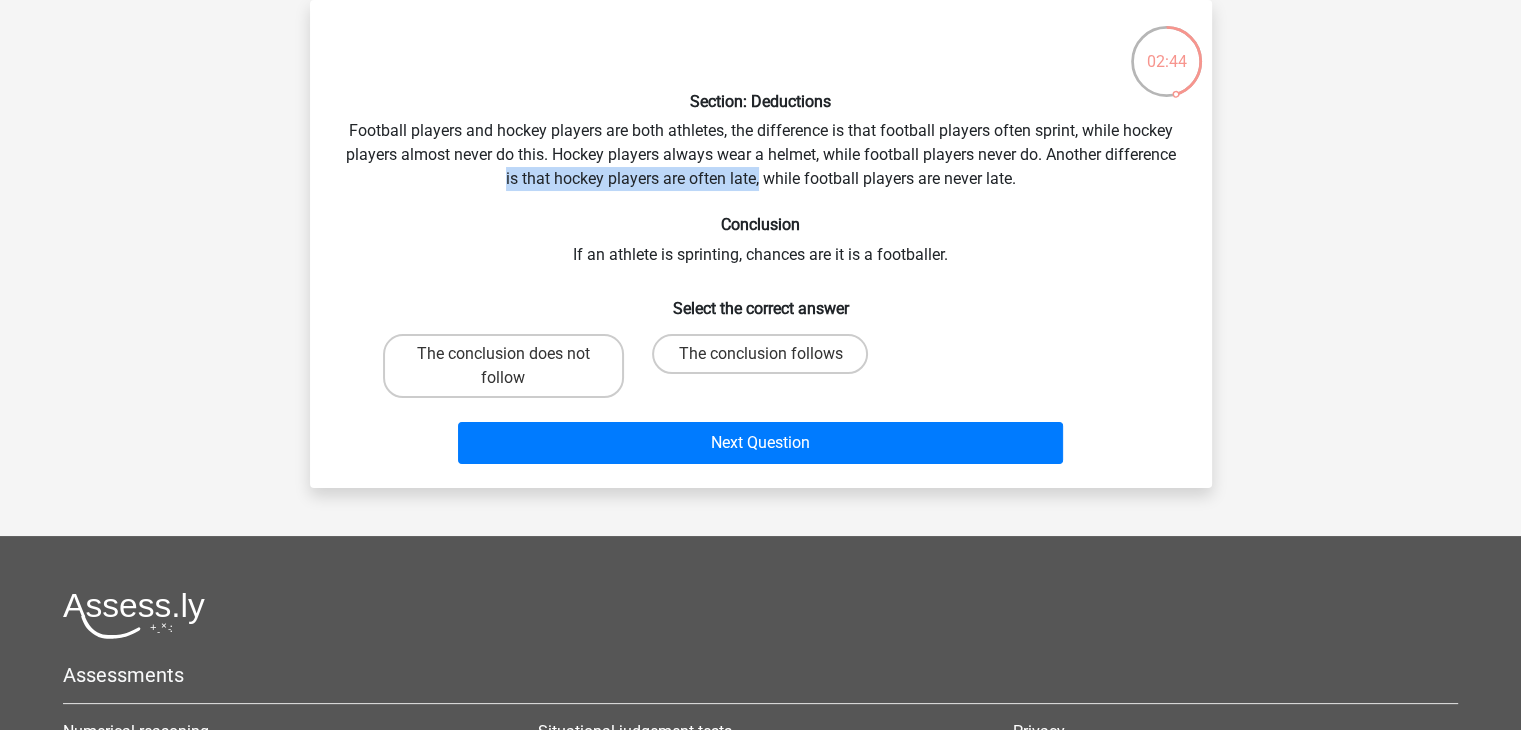 click on "Section: Deductions Football players and hockey players are both athletes, the difference is that football players often sprint, while hockey players almost never do this. Hockey players always wear a helmet, while football players never do. Another difference is that hockey players are often late, while football players are never late. Conclusion If an athlete is sprinting, chances are it is a footballer.
Select the correct answer
The conclusion does not follow
Next Question" at bounding box center (761, 244) 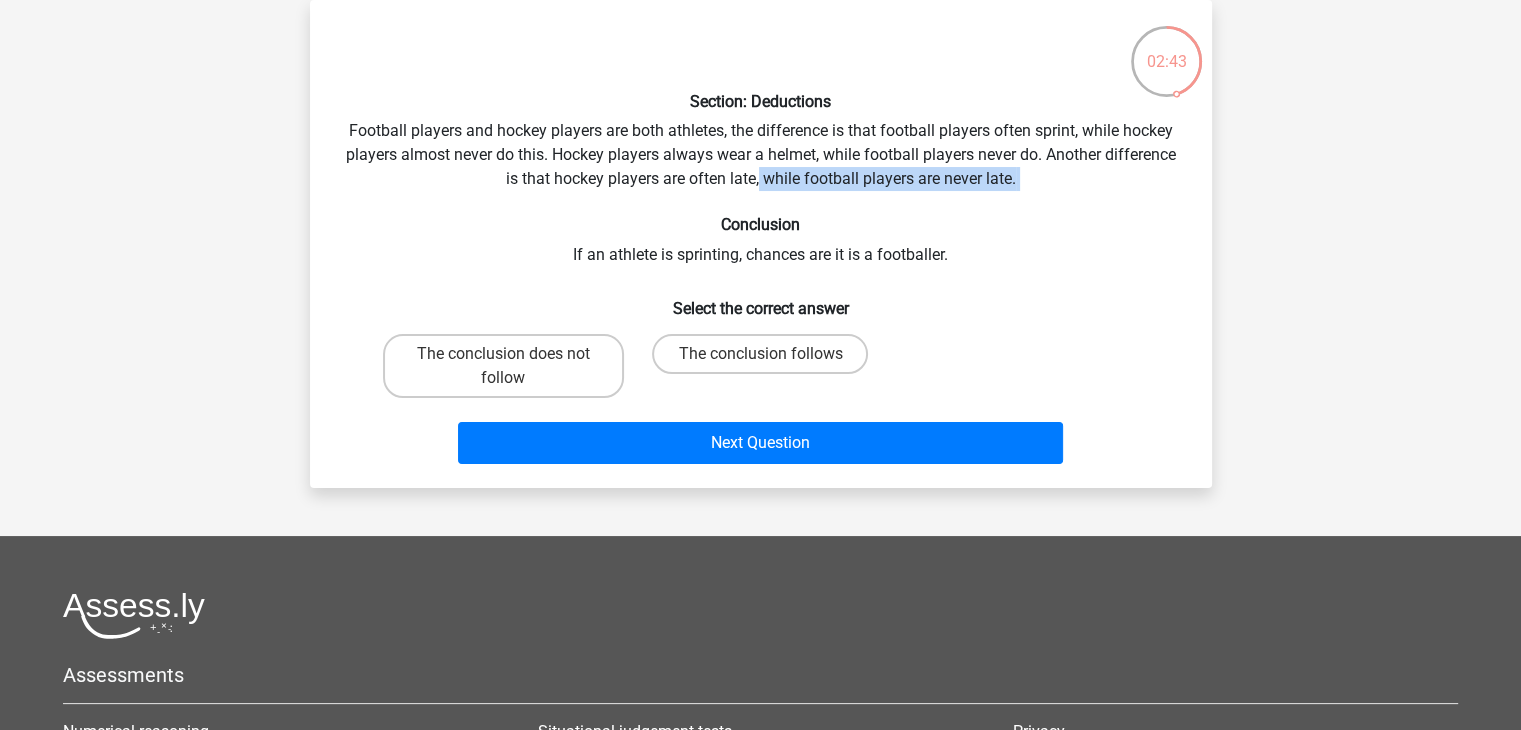 drag, startPoint x: 758, startPoint y: 173, endPoint x: 1021, endPoint y: 175, distance: 263.0076 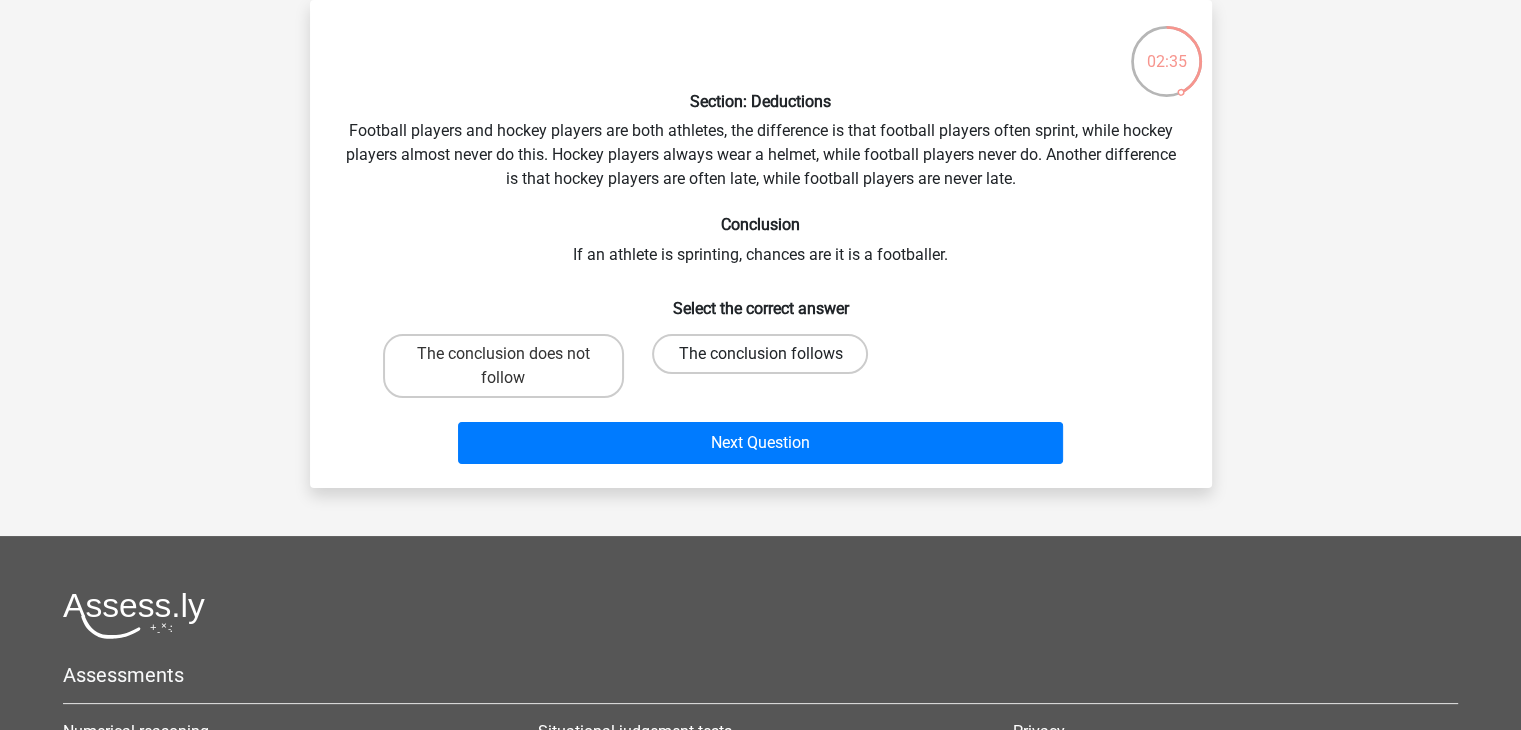 click on "The conclusion follows" at bounding box center [760, 354] 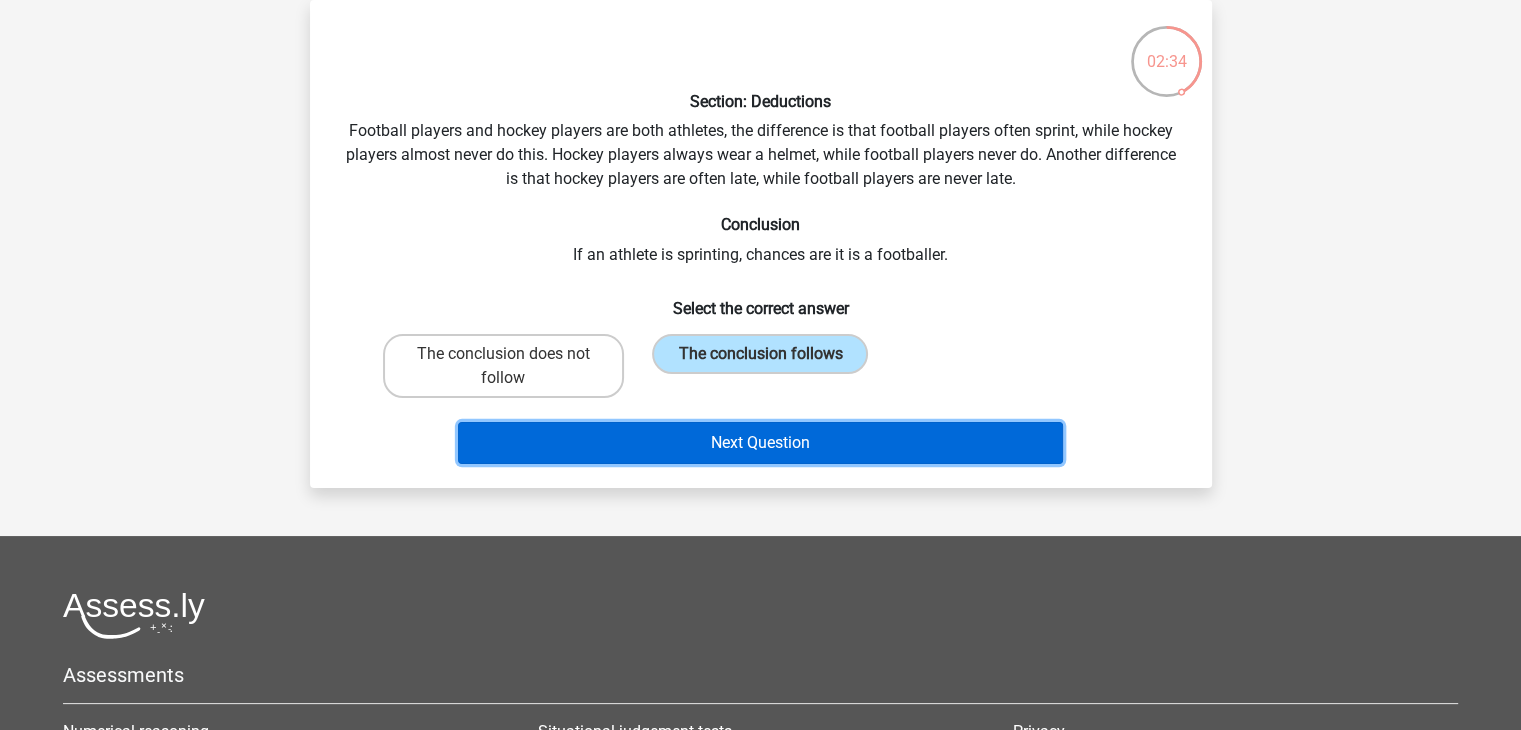 click on "Next Question" at bounding box center (760, 443) 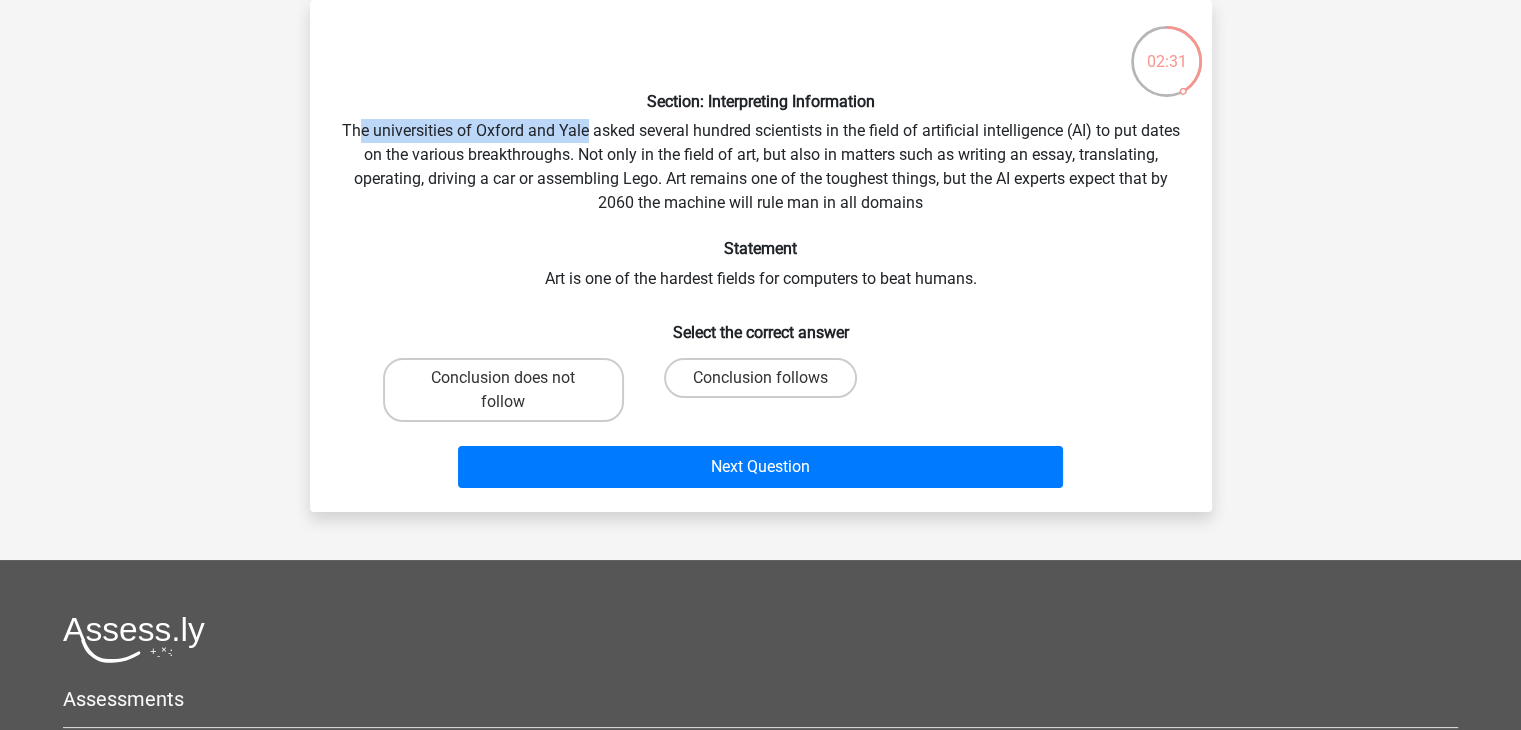 drag, startPoint x: 376, startPoint y: 133, endPoint x: 607, endPoint y: 129, distance: 231.03462 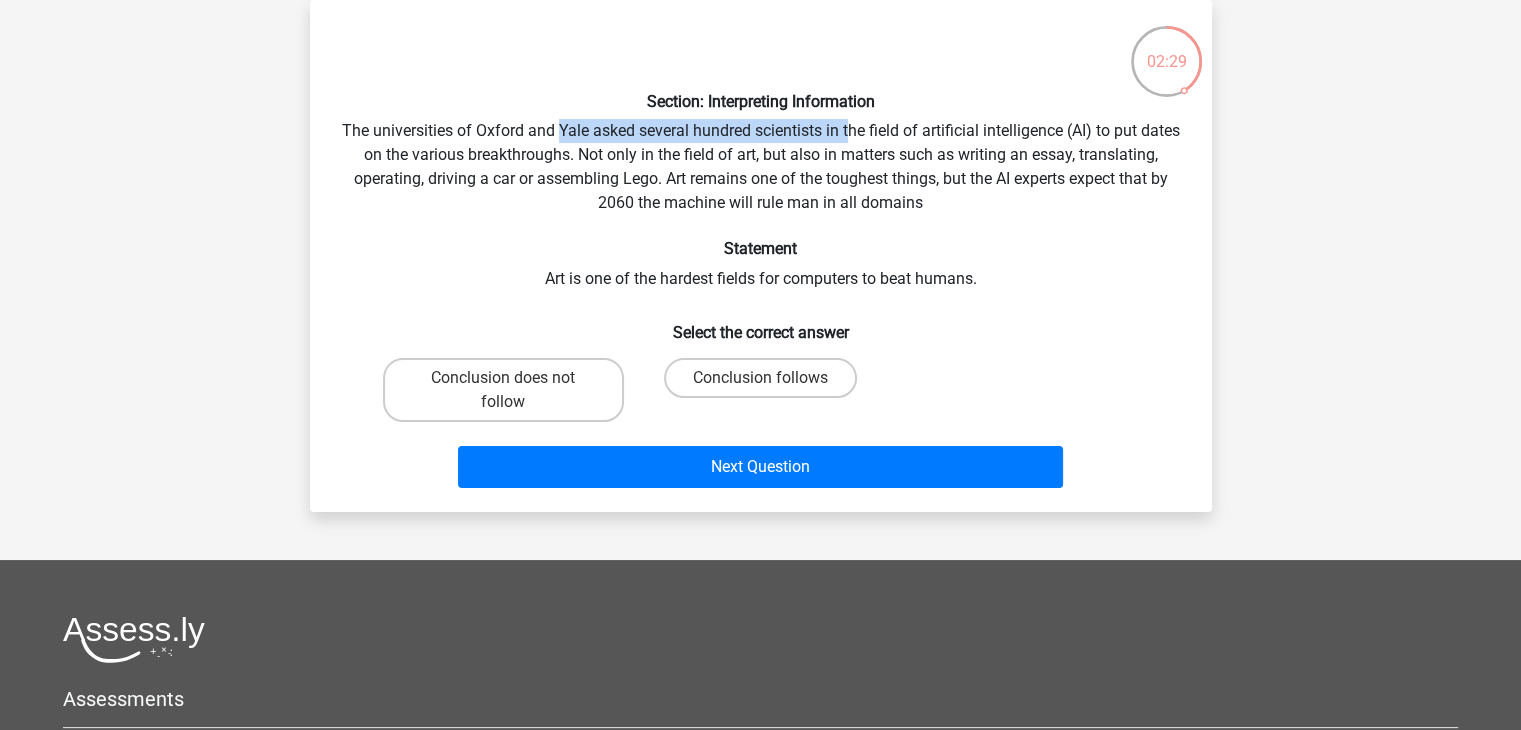 drag, startPoint x: 580, startPoint y: 126, endPoint x: 869, endPoint y: 122, distance: 289.02768 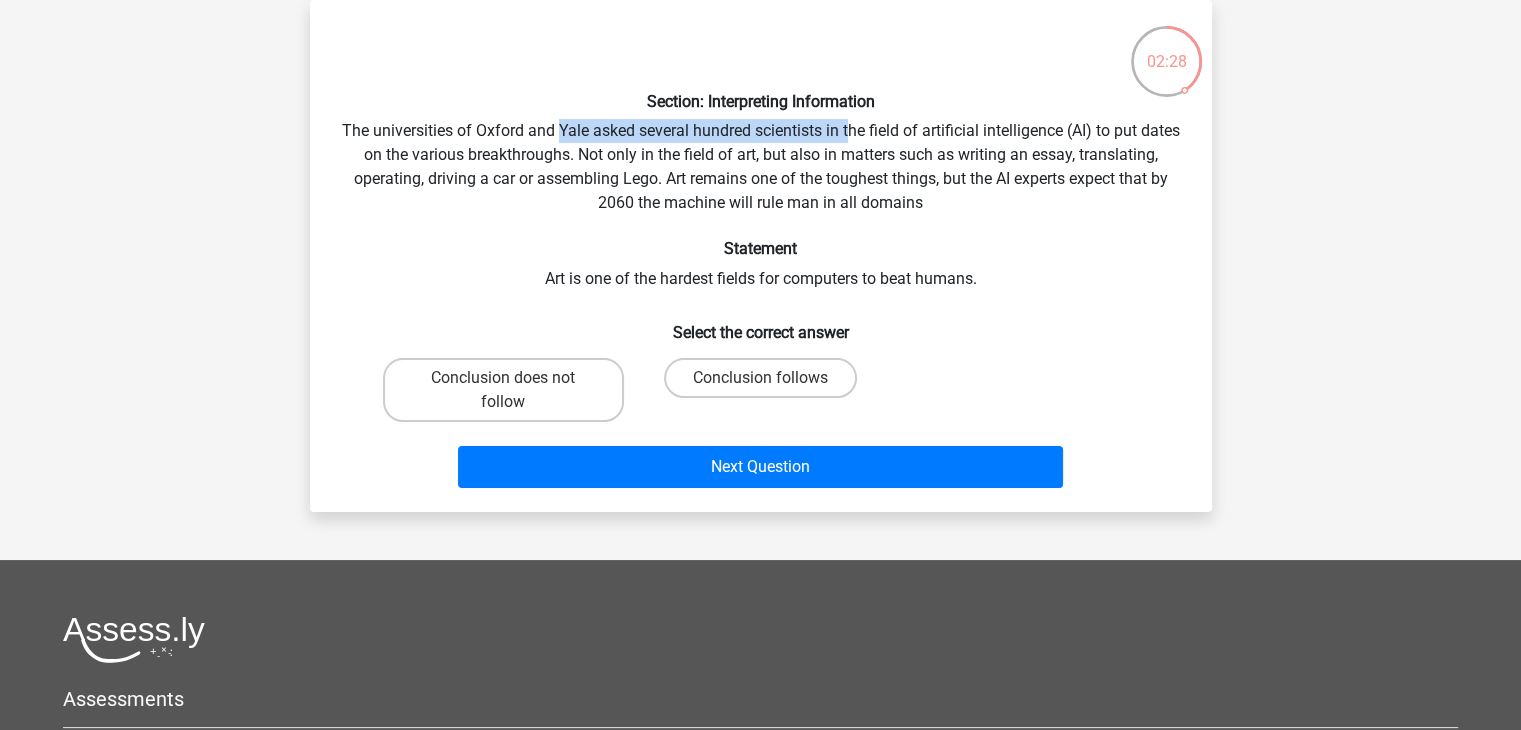 click on "Section: Interpreting Information The universities of Oxford and Yale asked several hundred scientists in the field of artificial intelligence (AI) to put dates on the various breakthroughs. Not only in the field of art, but also in matters such as writing an essay, translating, operating, driving a car or assembling Lego. Art remains one of the toughest things, but the AI ​​experts expect that by 2060 the machine will rule man in all domains Statement Art is one of the hardest fields for computers to beat humans.
Select the correct answer
Conclusion does not follow" at bounding box center [761, 256] 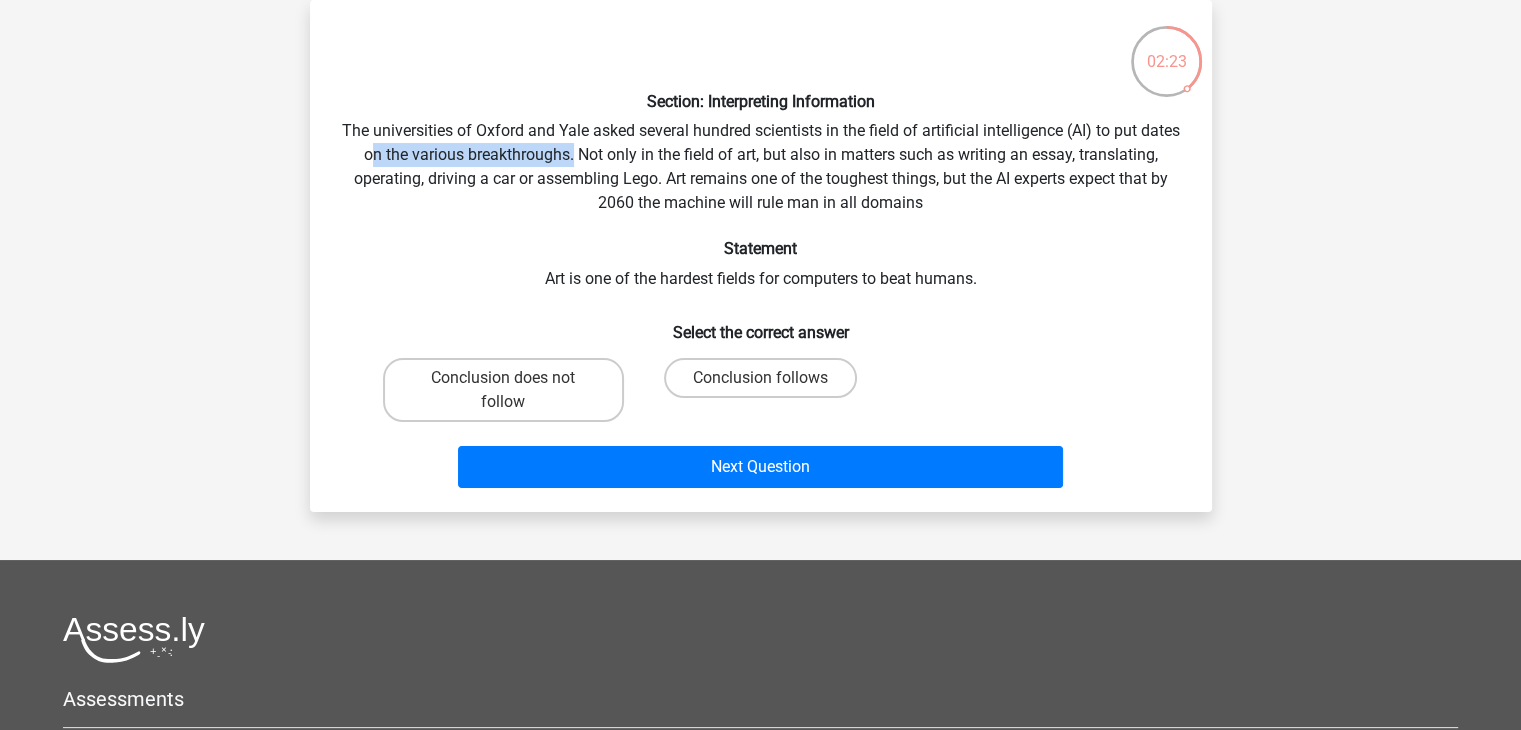 drag, startPoint x: 436, startPoint y: 152, endPoint x: 637, endPoint y: 152, distance: 201 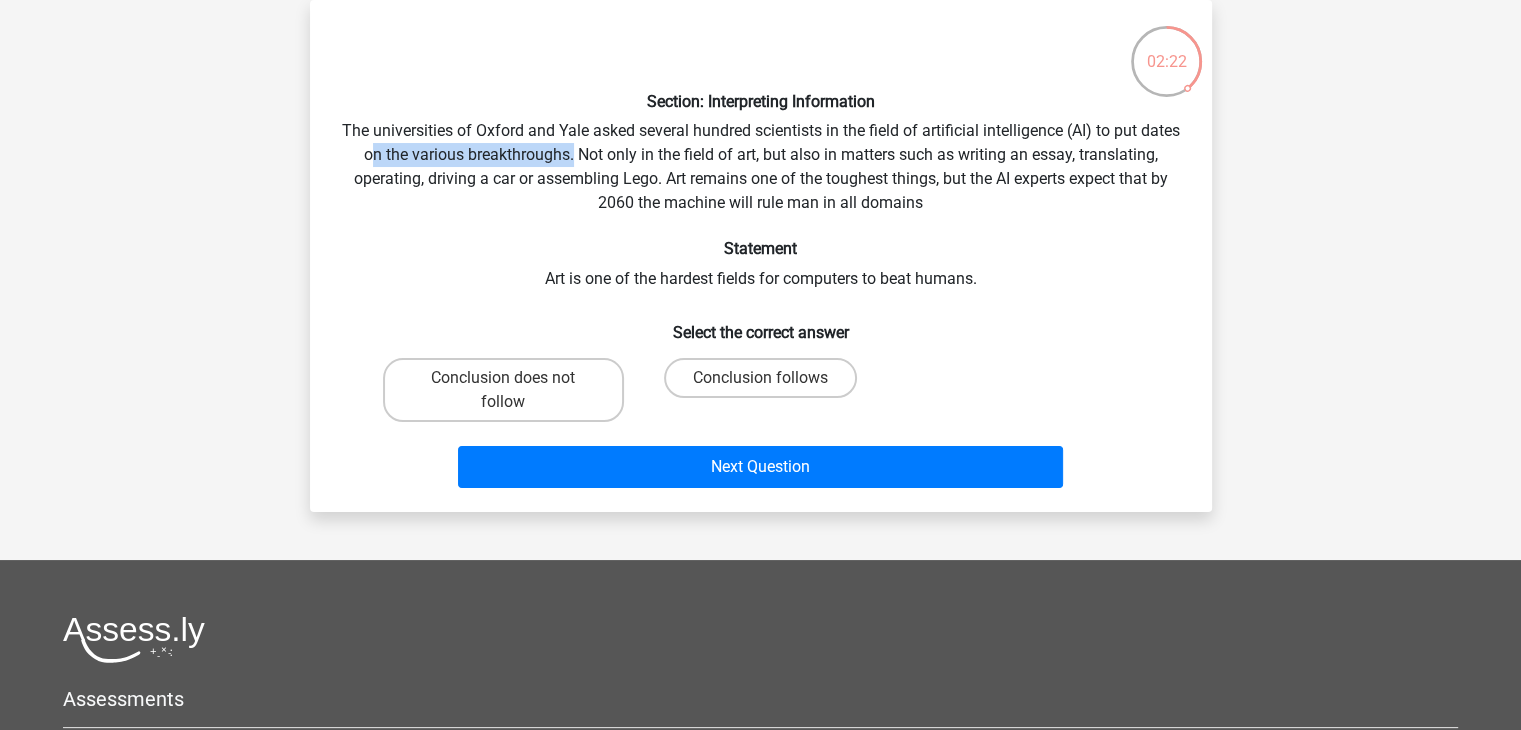 click on "Section: Interpreting Information The universities of Oxford and Yale asked several hundred scientists in the field of artificial intelligence (AI) to put dates on the various breakthroughs. Not only in the field of art, but also in matters such as writing an essay, translating, operating, driving a car or assembling Lego. Art remains one of the toughest things, but the AI ​​experts expect that by 2060 the machine will rule man in all domains Statement Art is one of the hardest fields for computers to beat humans.
Select the correct answer
Conclusion does not follow" at bounding box center [761, 256] 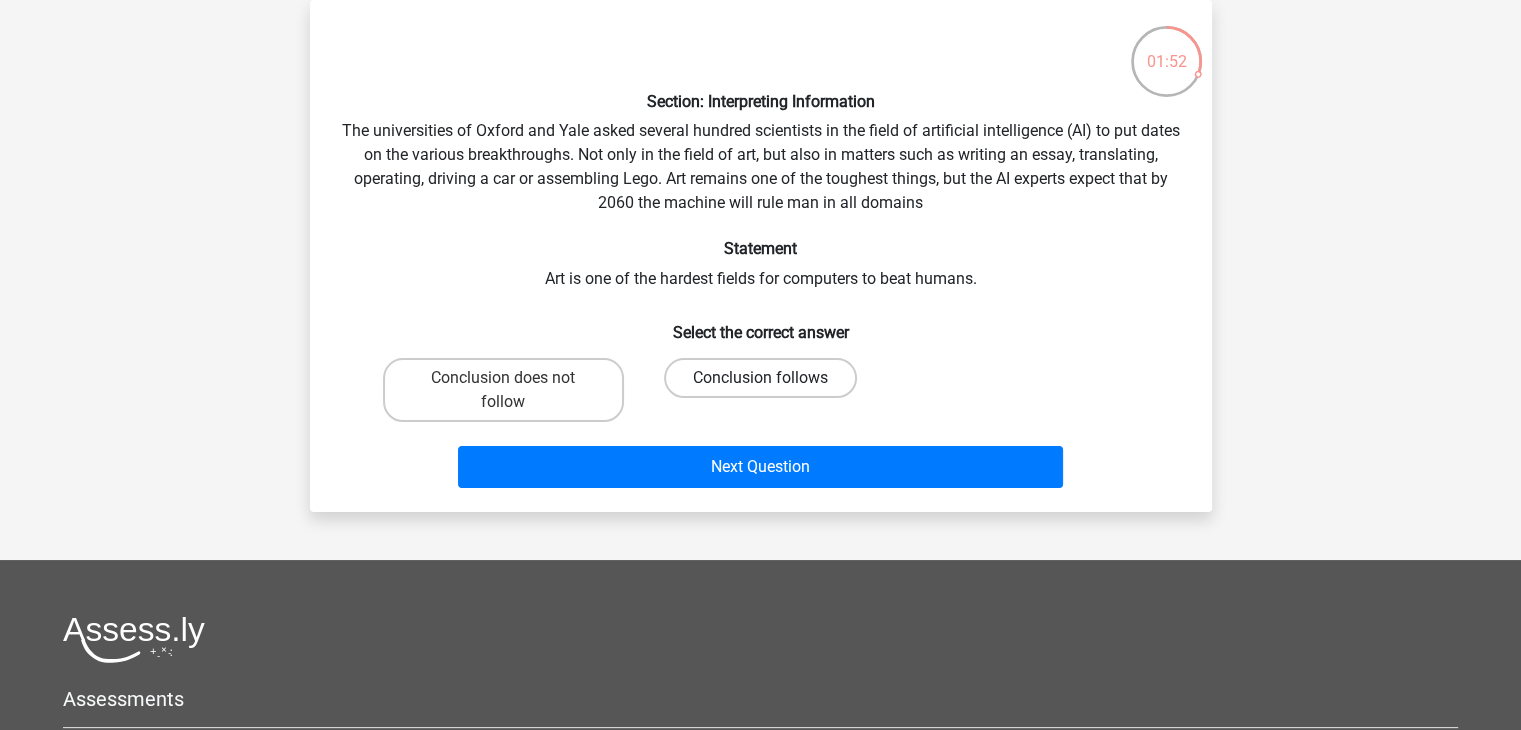 click on "Conclusion follows" at bounding box center (760, 378) 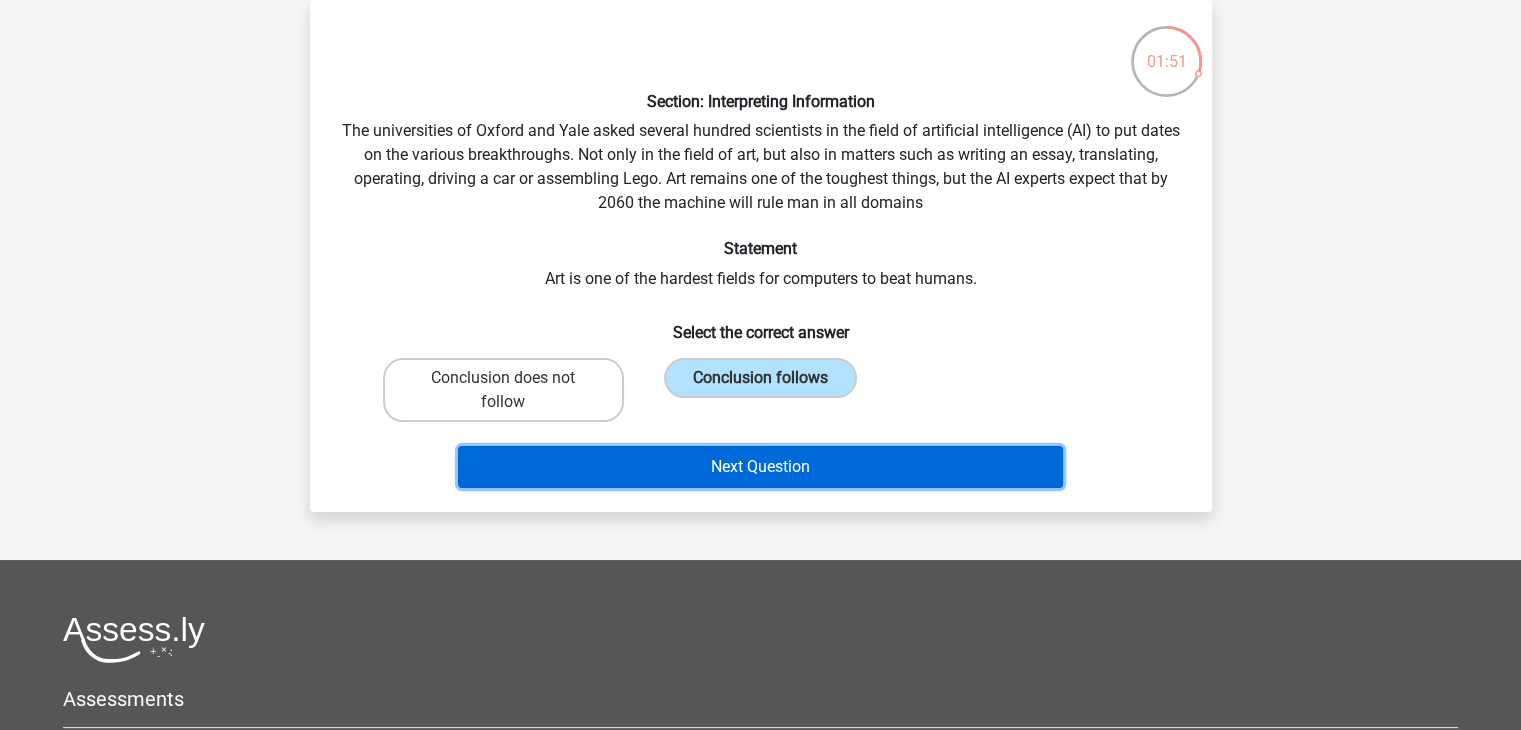 click on "Next Question" at bounding box center [760, 467] 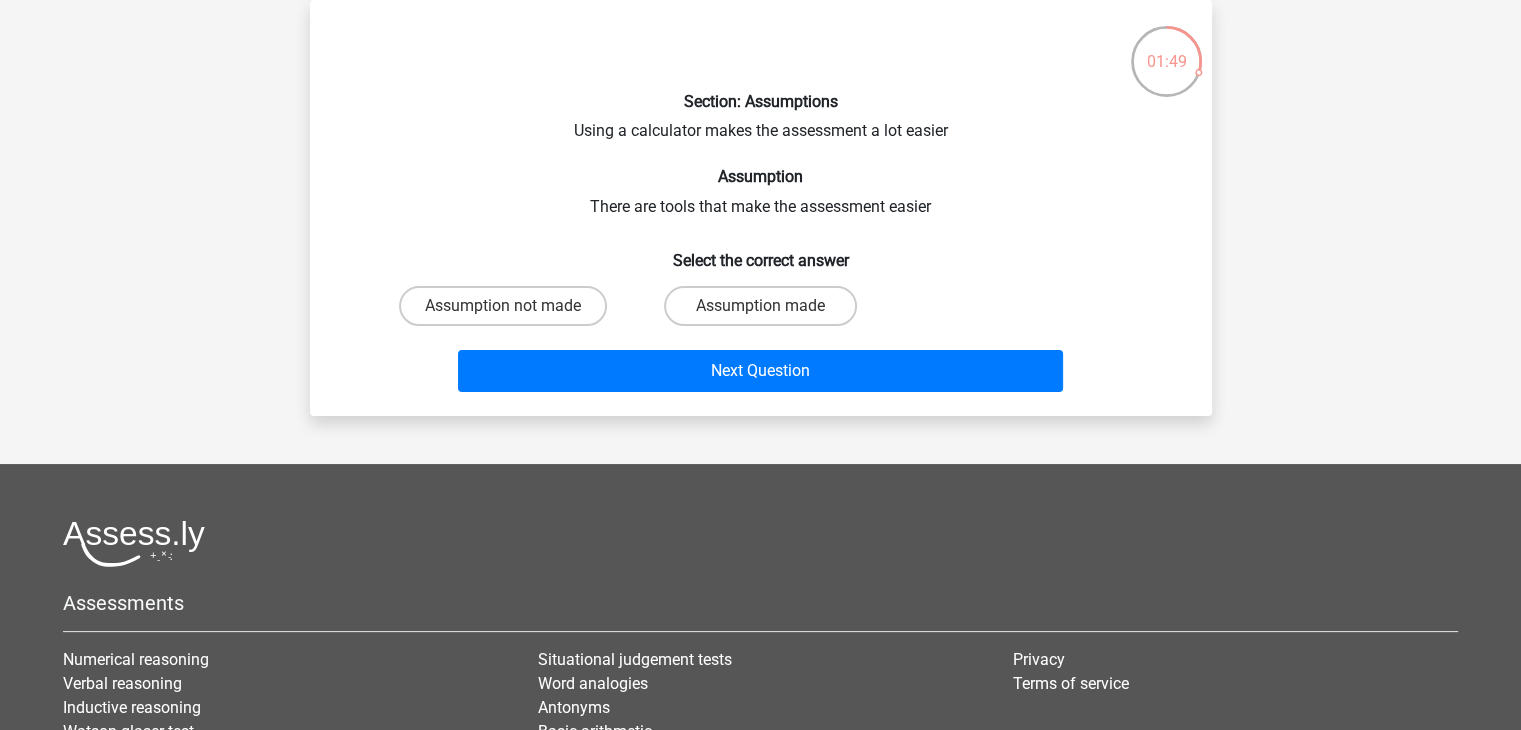 scroll, scrollTop: 0, scrollLeft: 0, axis: both 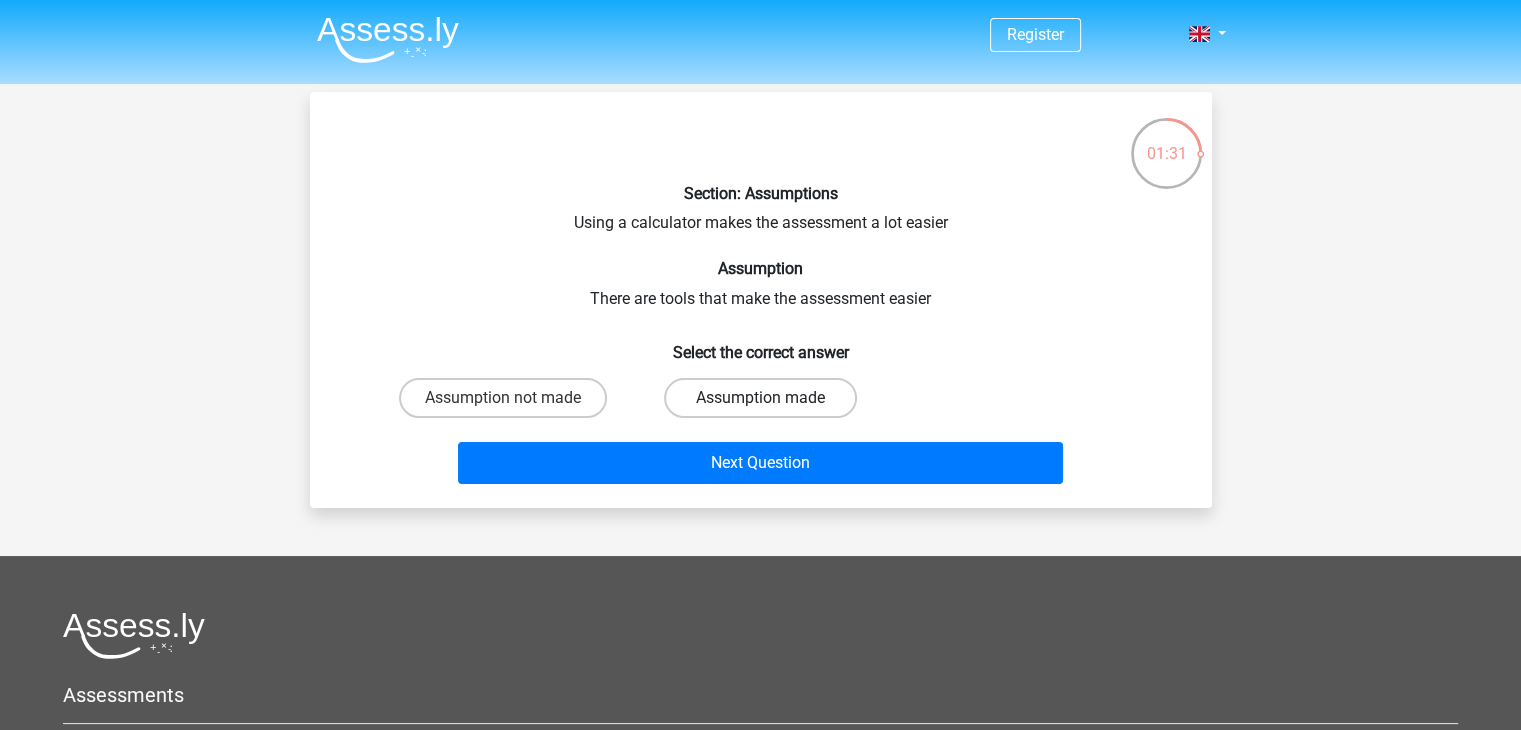 click on "Assumption made" at bounding box center [760, 398] 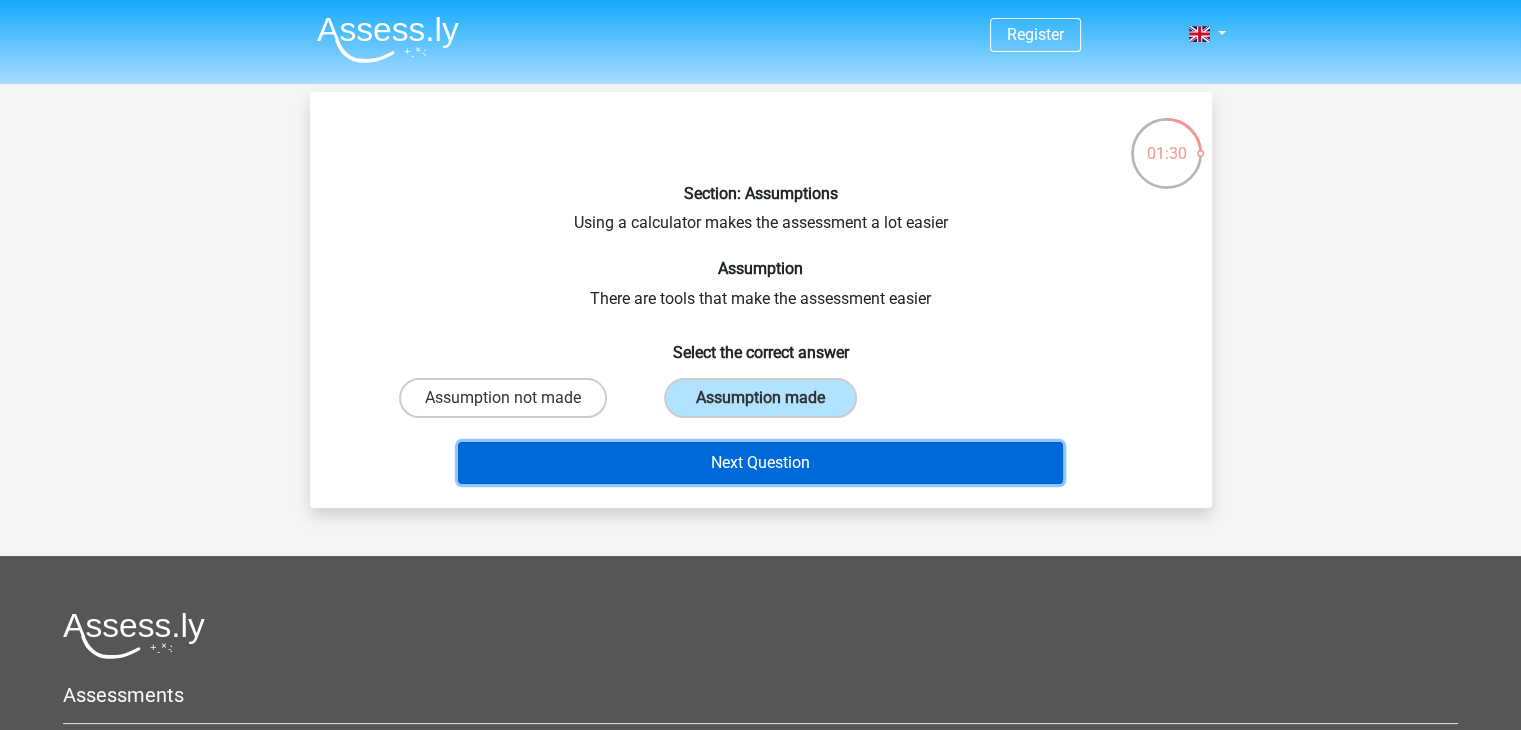 click on "Next Question" at bounding box center (760, 463) 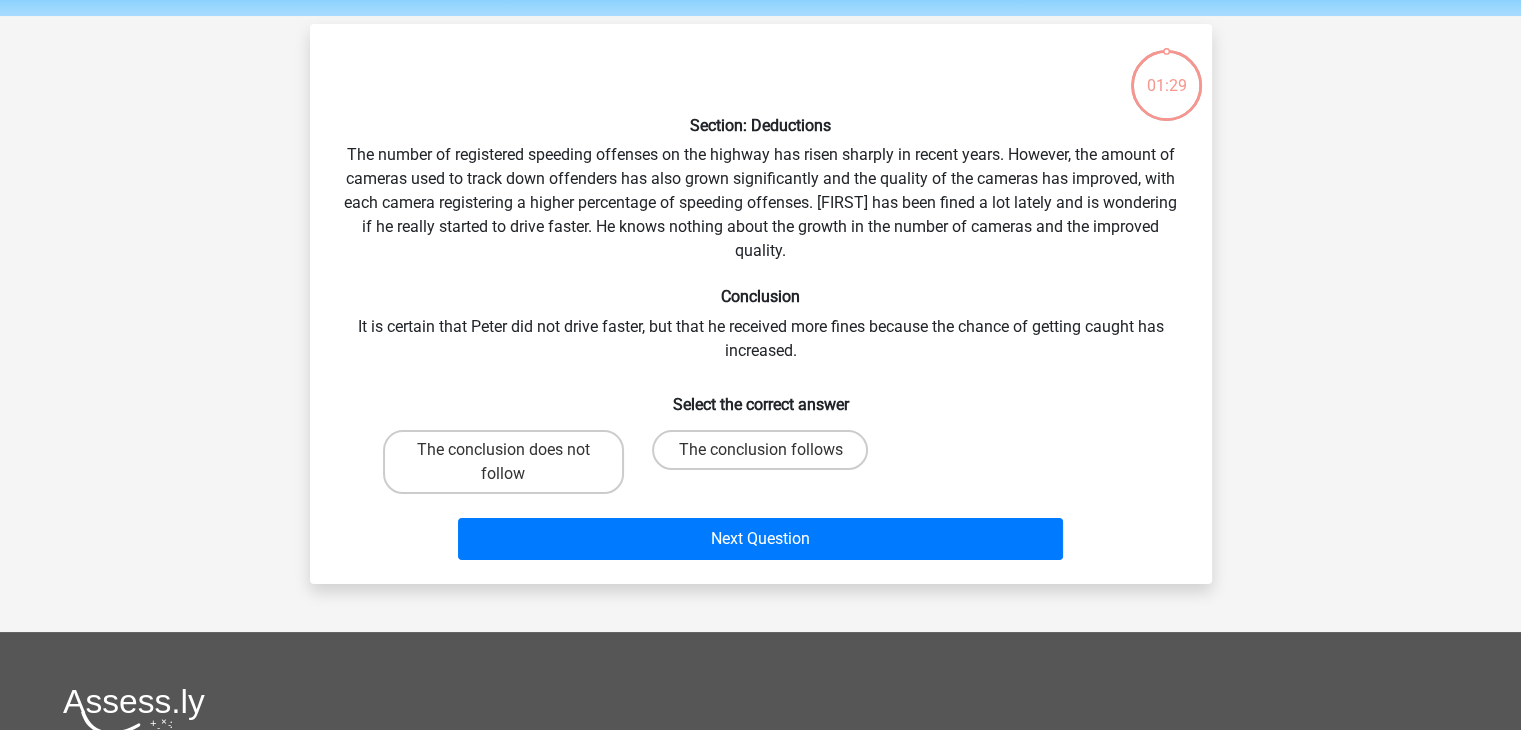 scroll, scrollTop: 92, scrollLeft: 0, axis: vertical 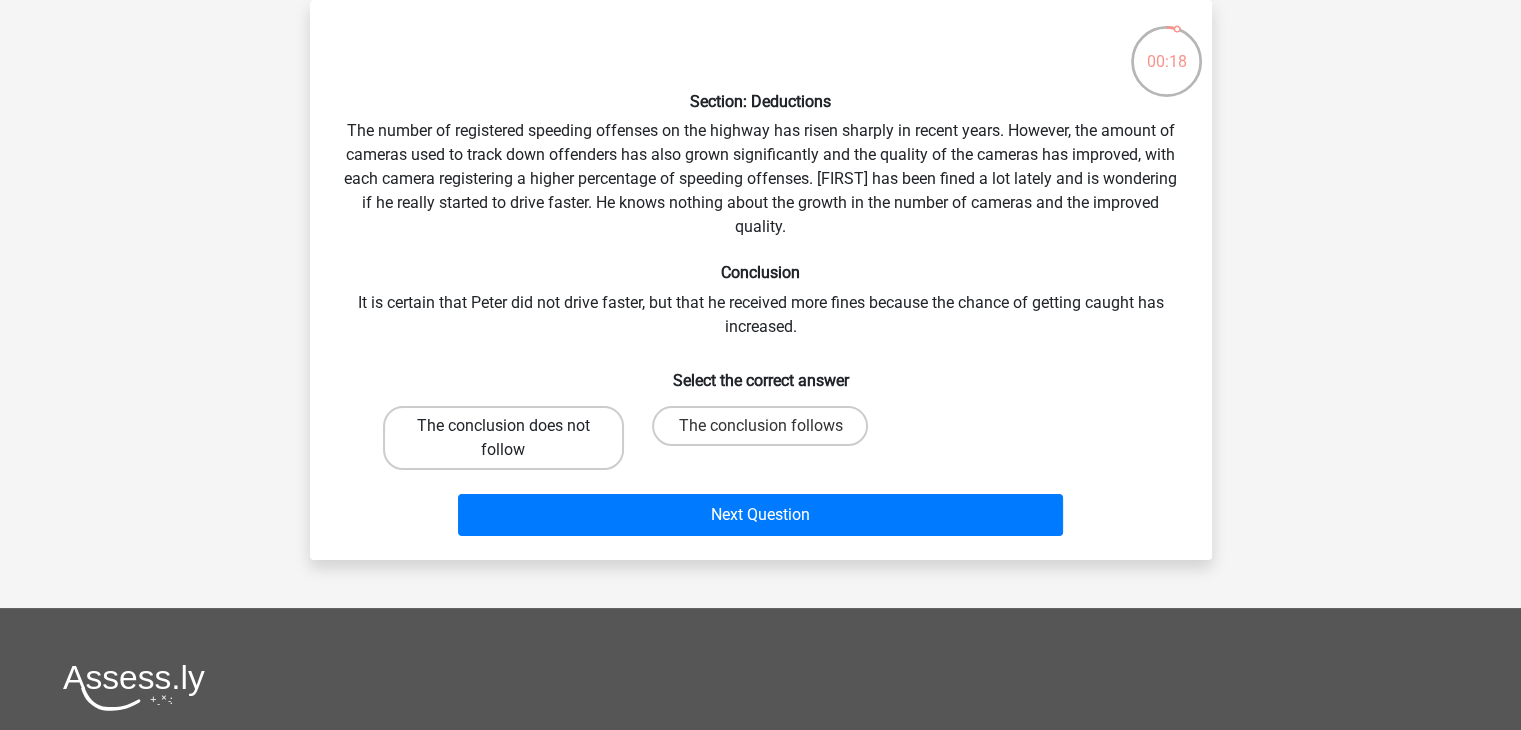 click on "The conclusion does not follow" at bounding box center (503, 438) 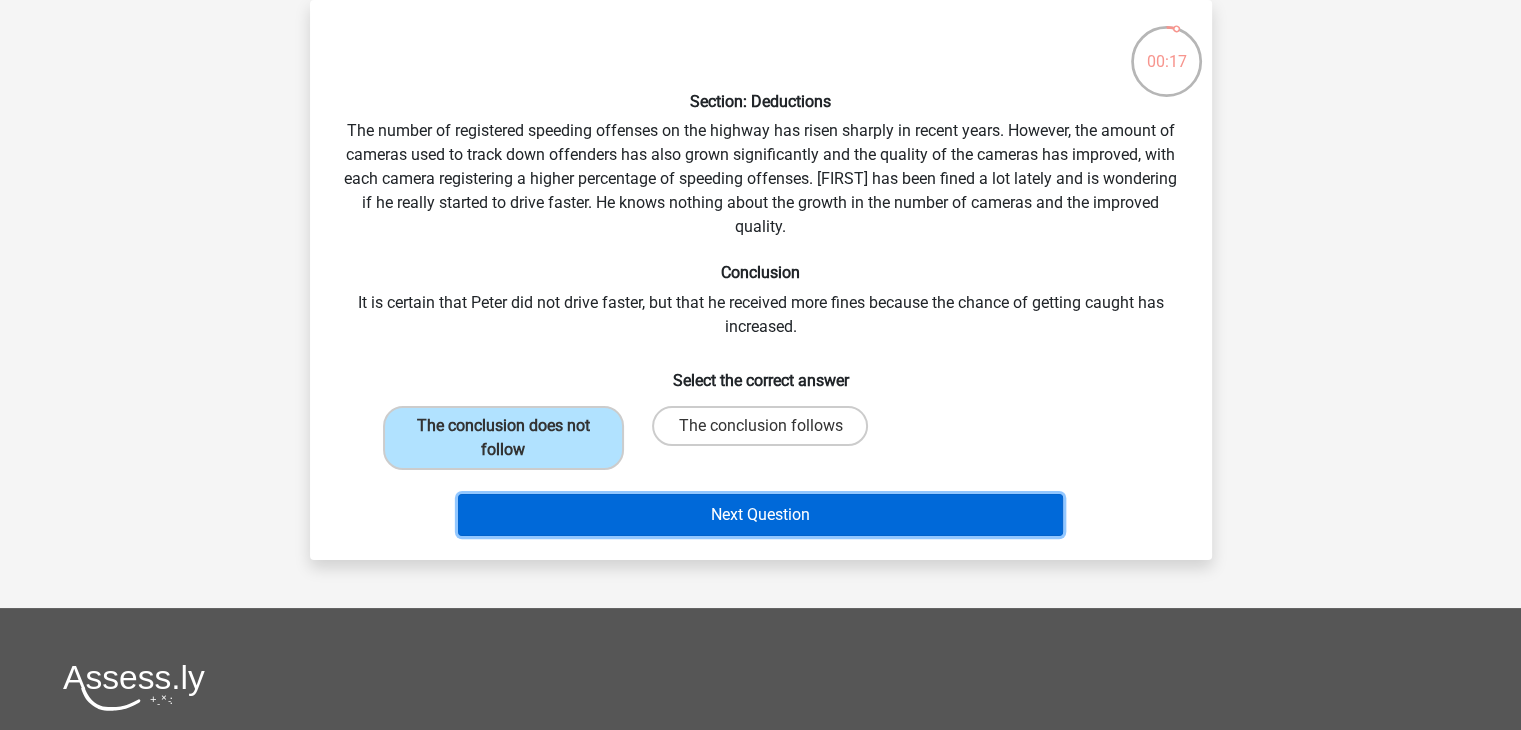click on "Next Question" at bounding box center (760, 515) 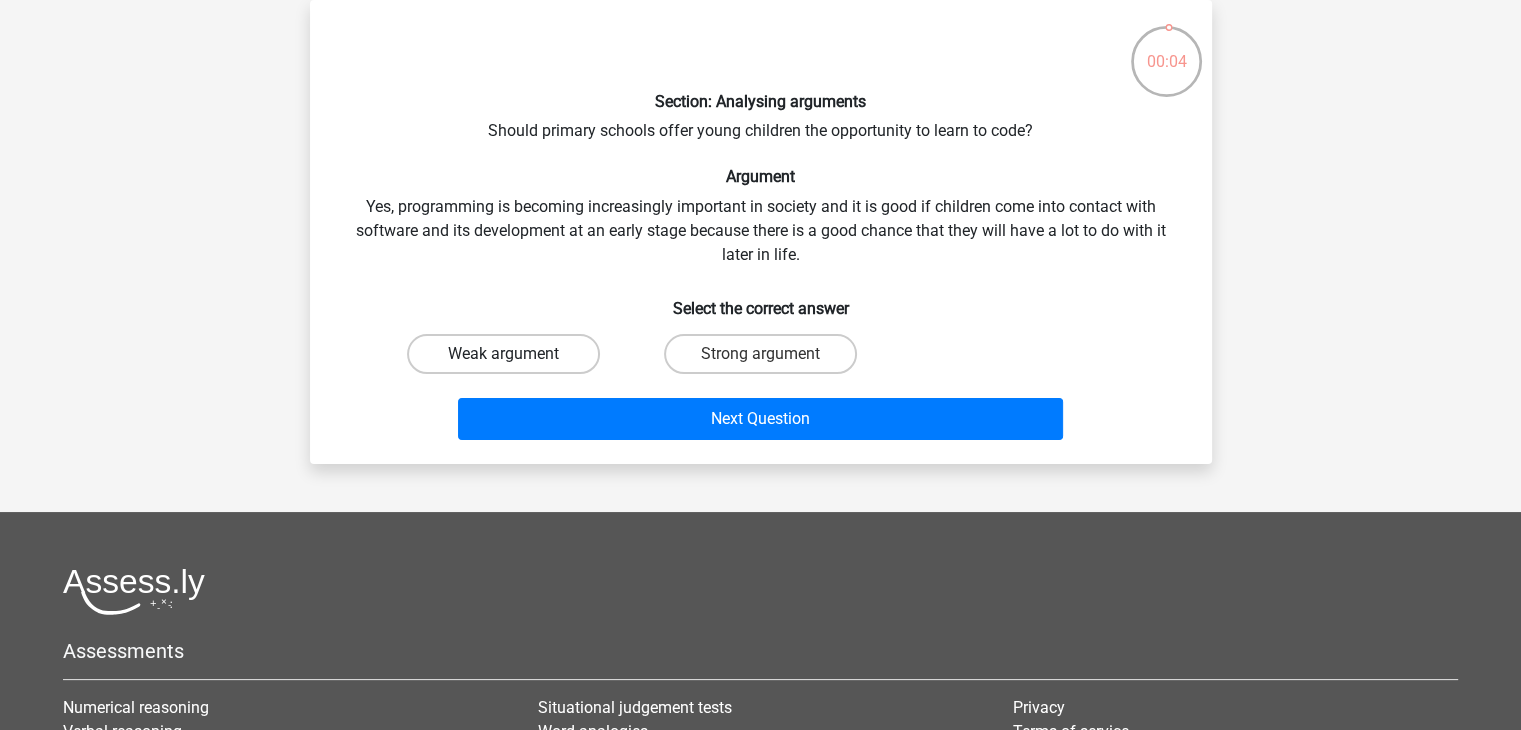 click on "Weak argument" at bounding box center (503, 354) 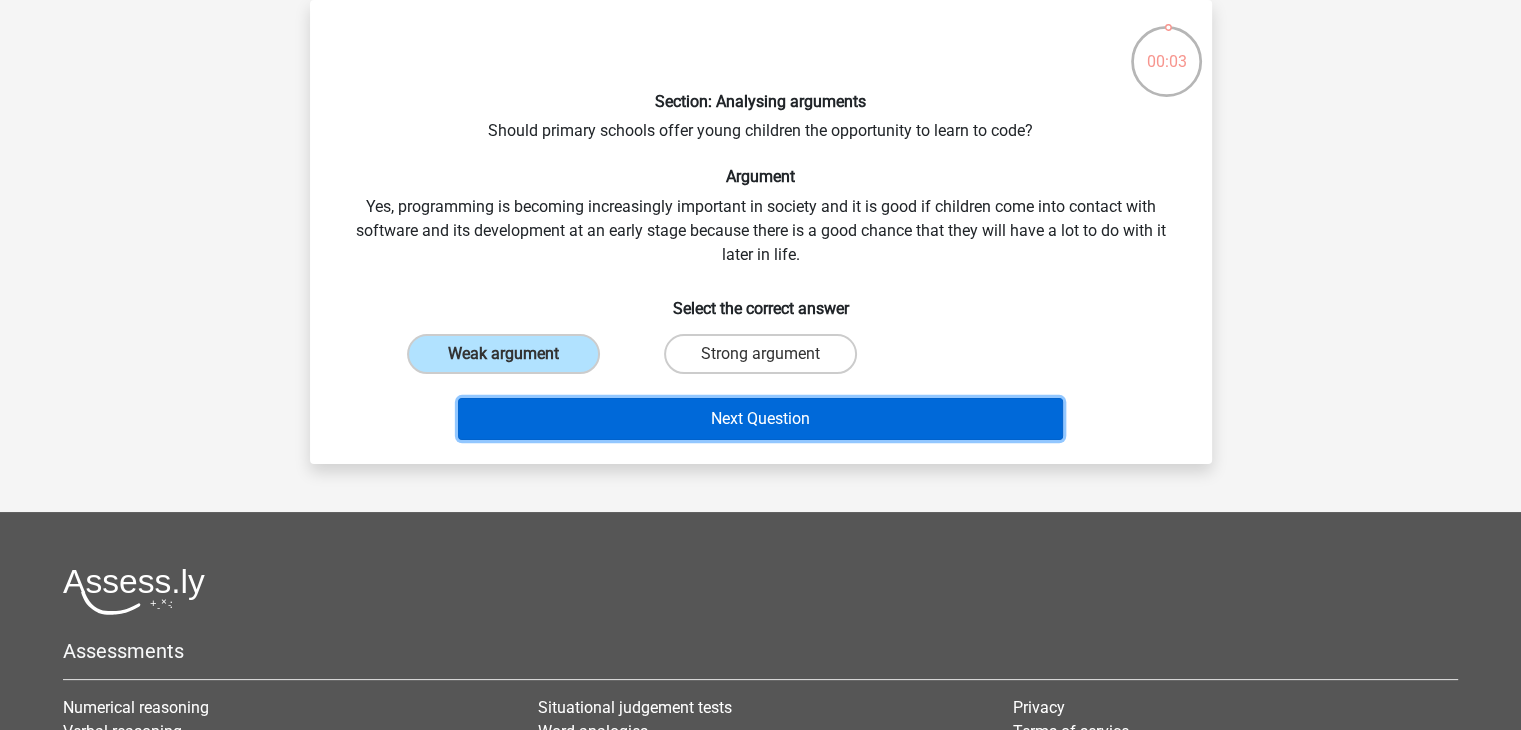 click on "Next Question" at bounding box center [760, 419] 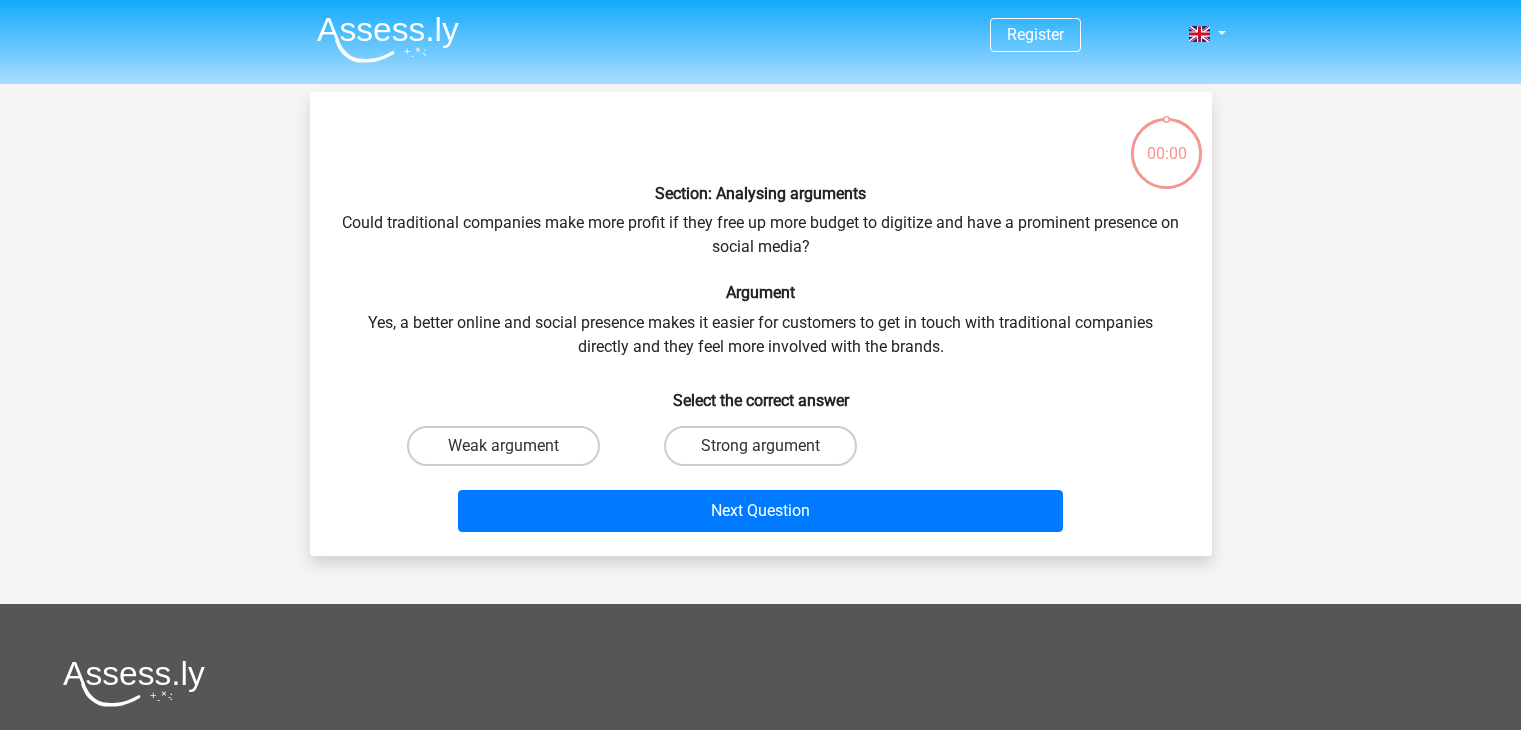 scroll, scrollTop: 92, scrollLeft: 0, axis: vertical 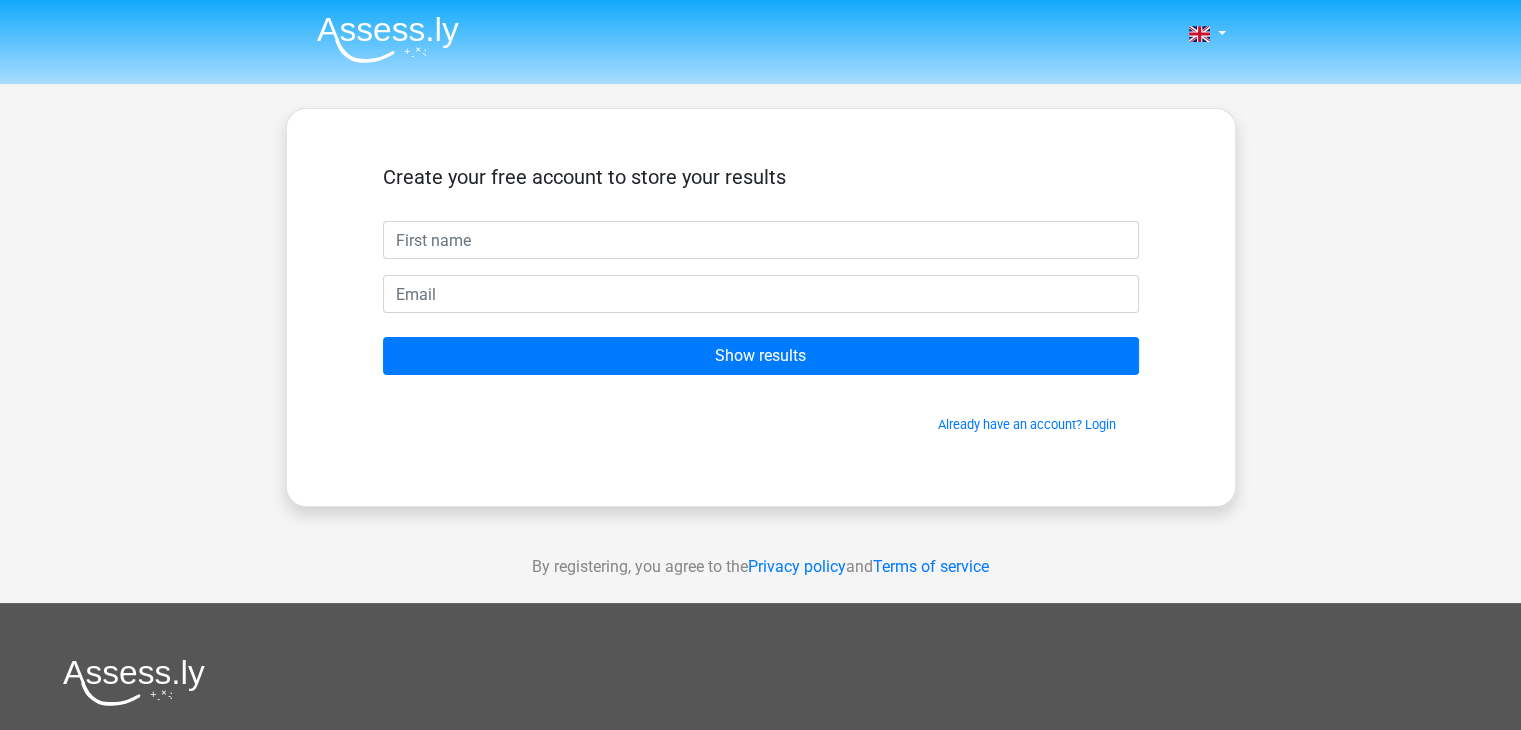 click at bounding box center (761, 240) 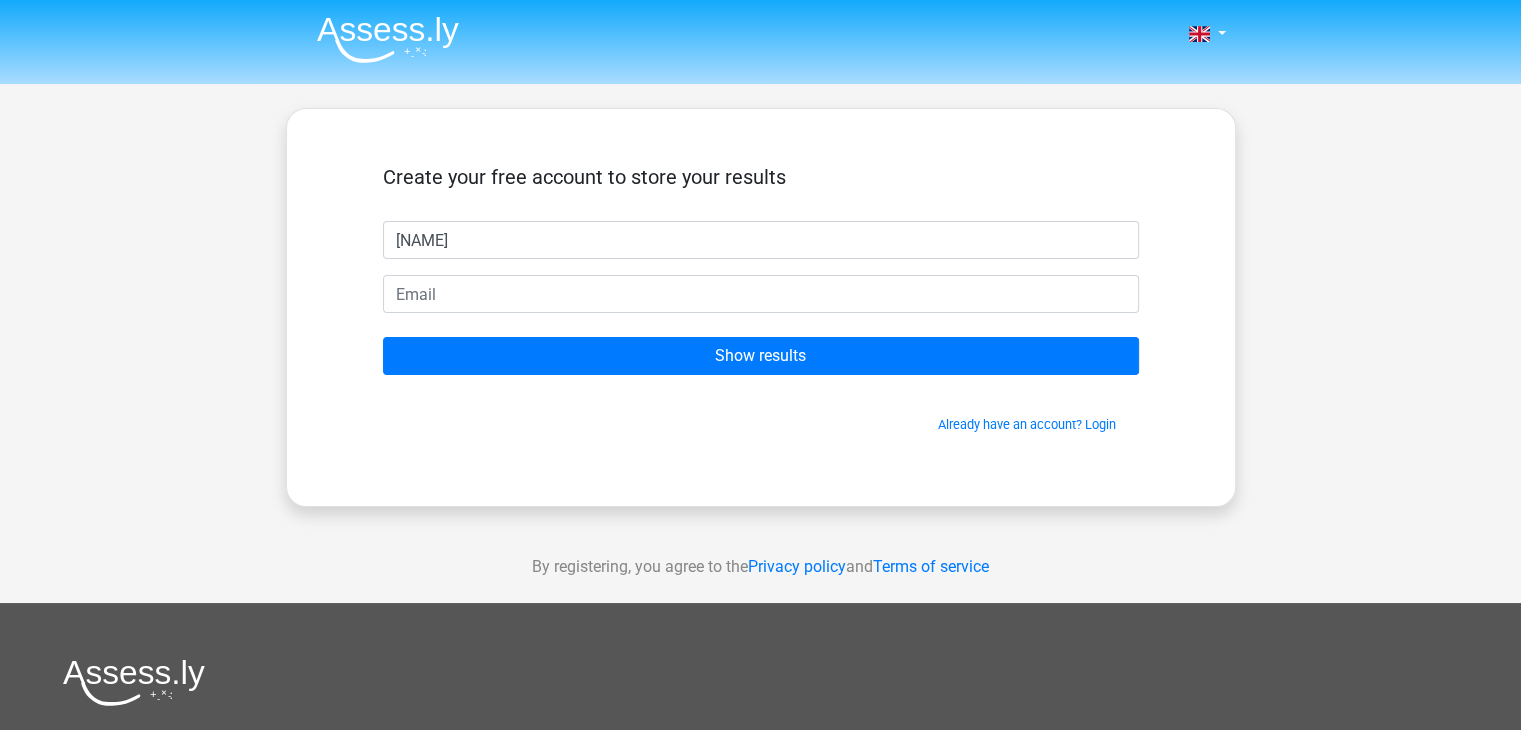 type on "Snehith" 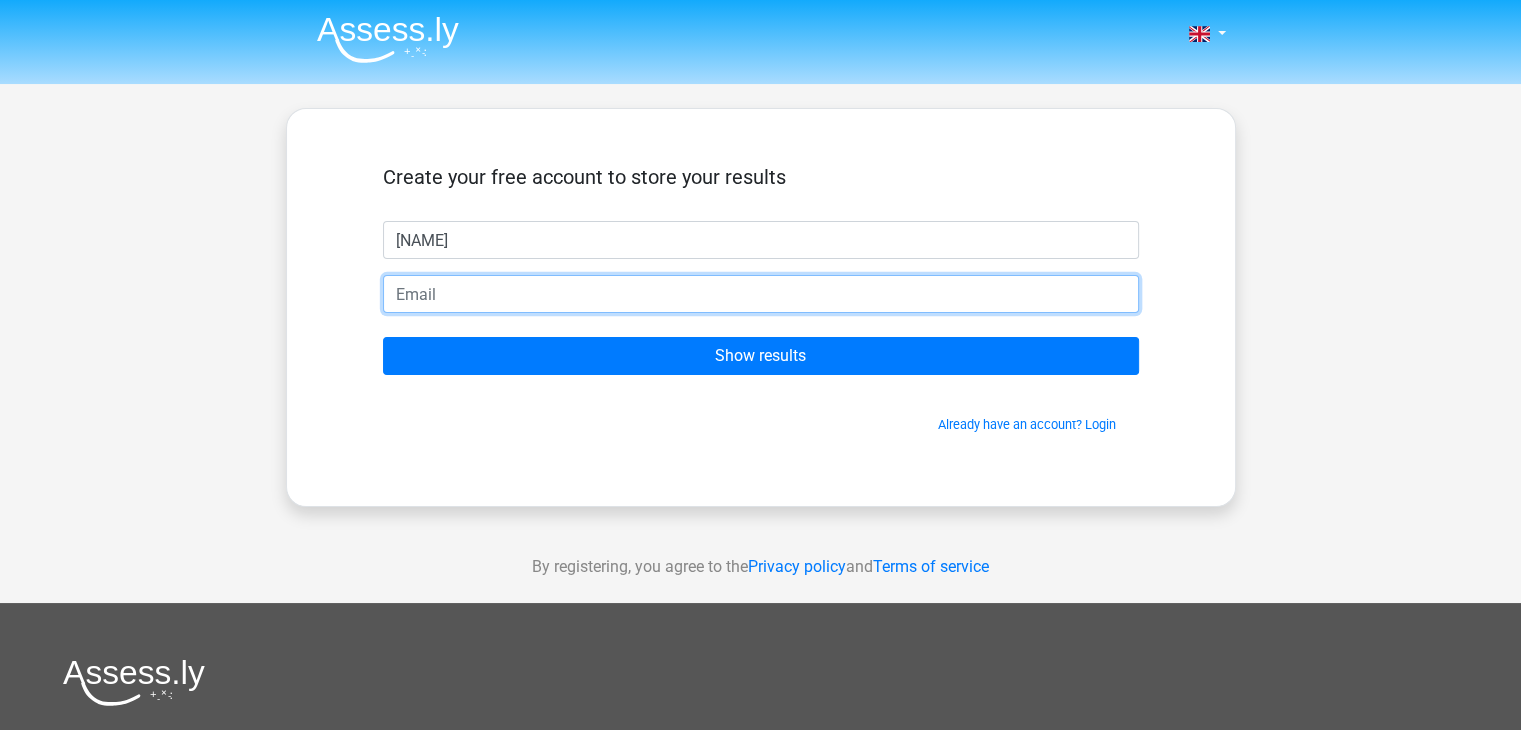 click at bounding box center [761, 294] 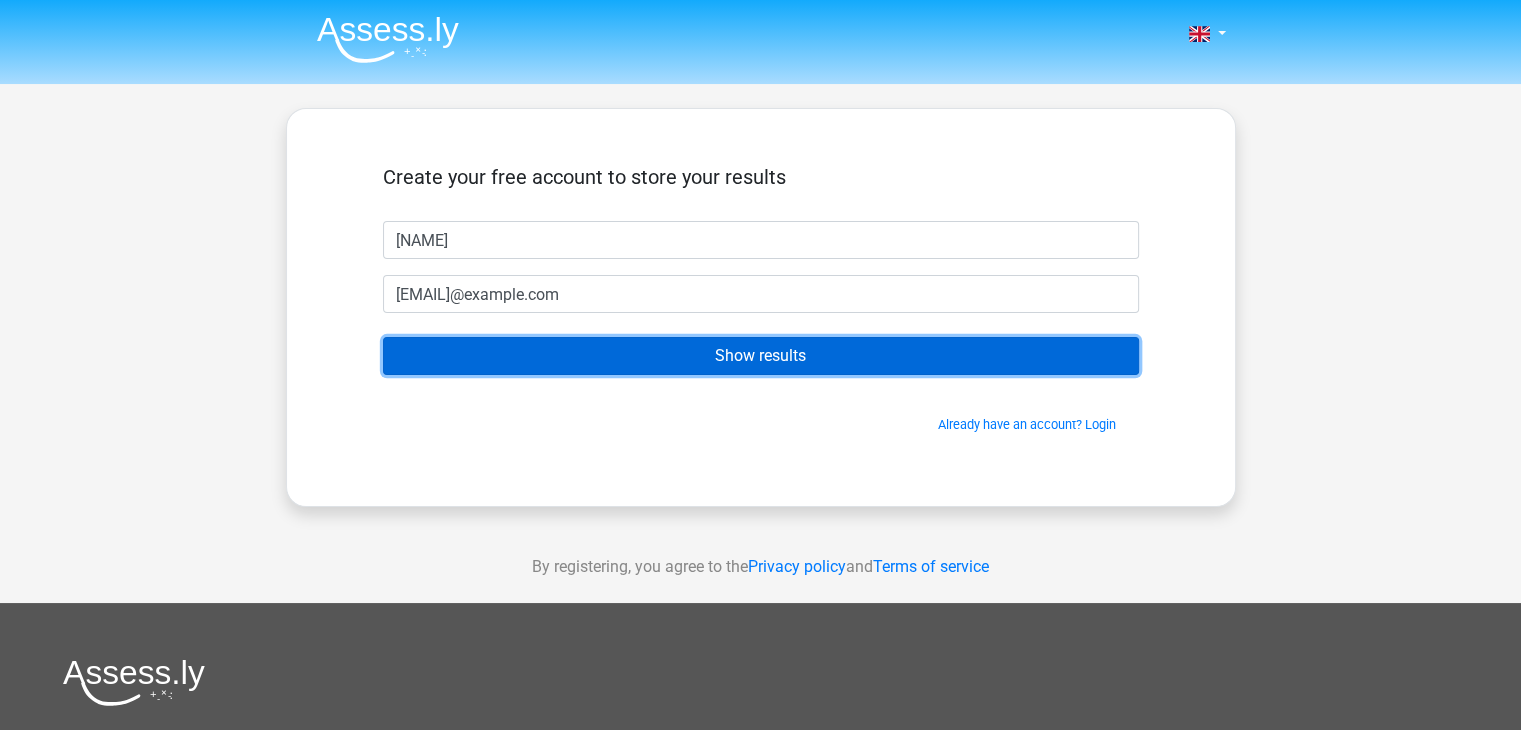 click on "Show results" at bounding box center [761, 356] 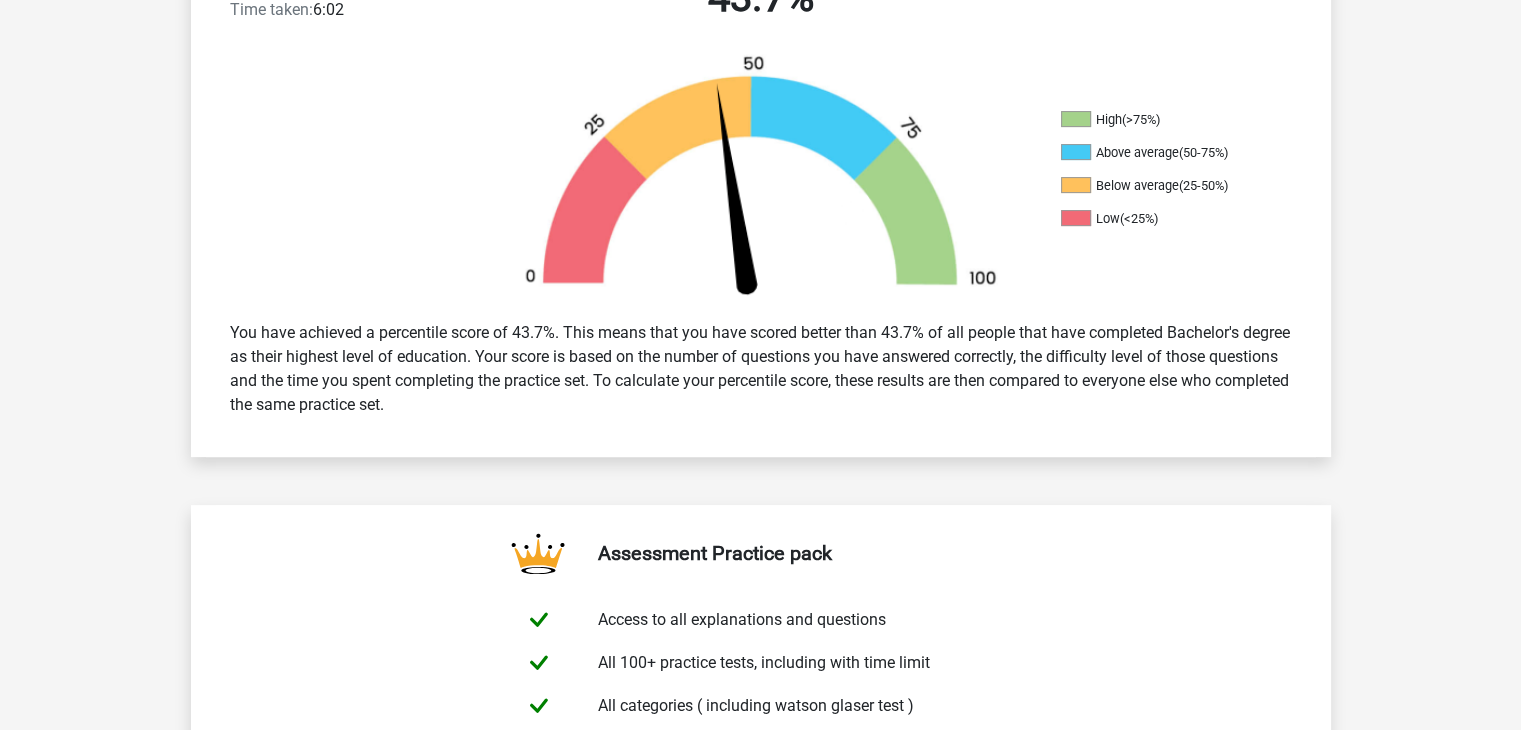 scroll, scrollTop: 0, scrollLeft: 0, axis: both 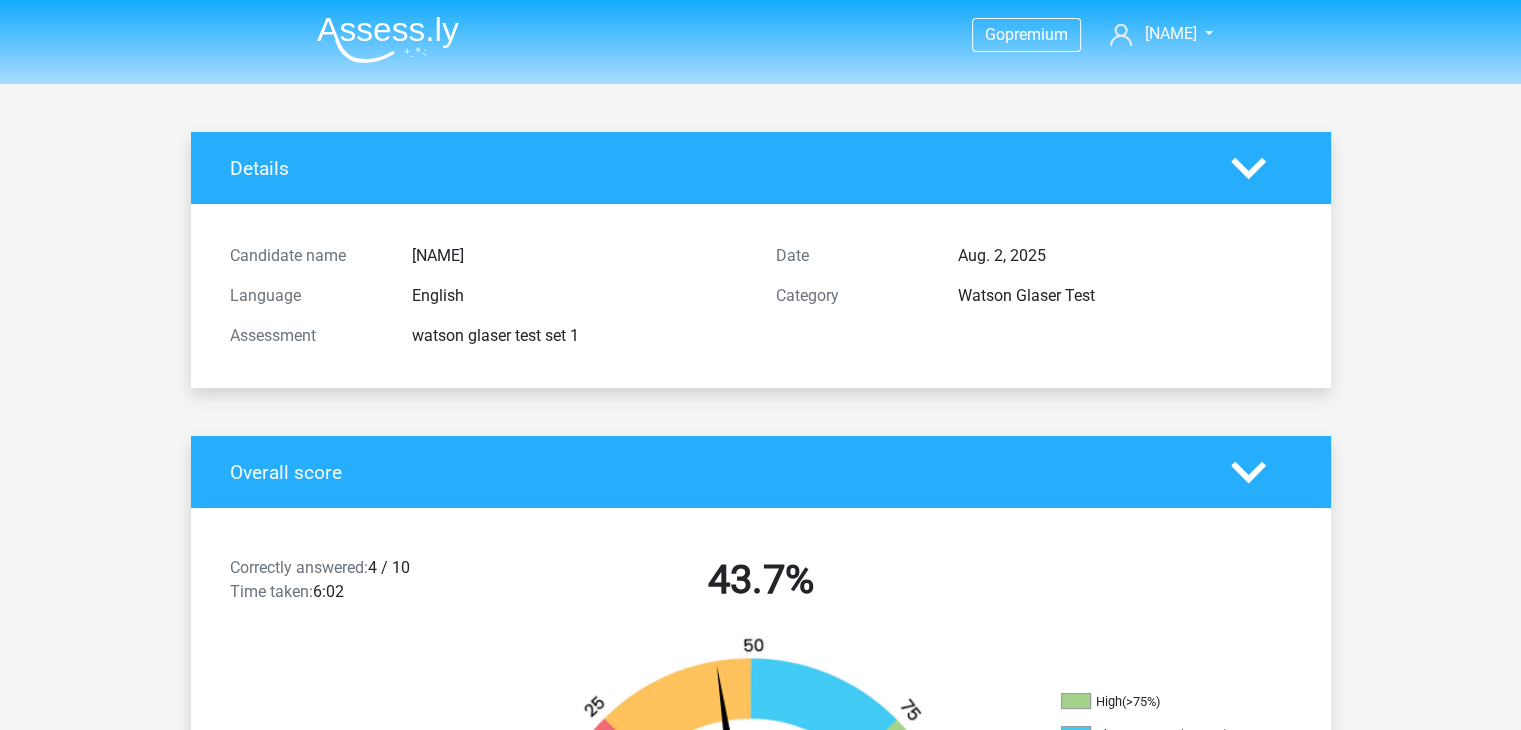 click on "Details" at bounding box center [761, 168] 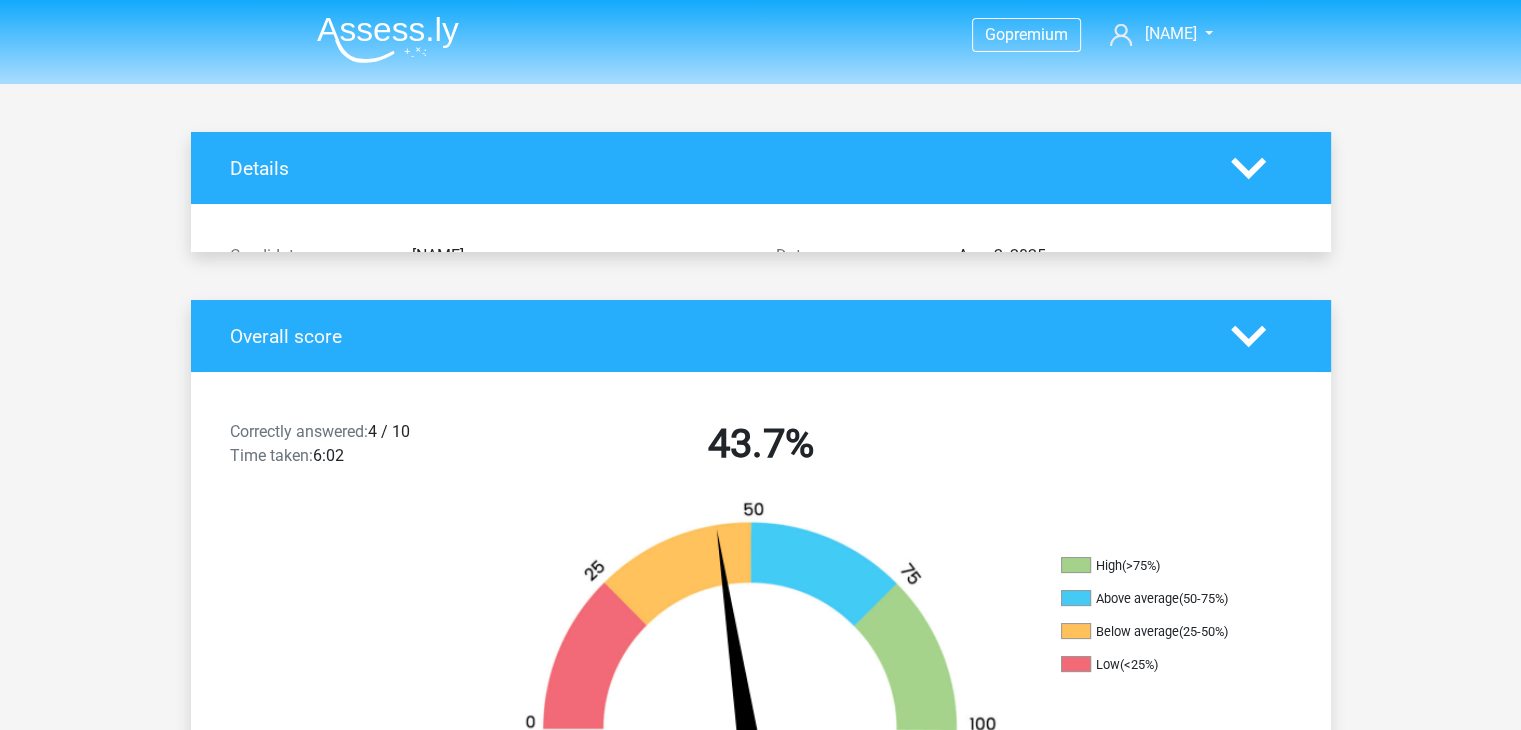 click 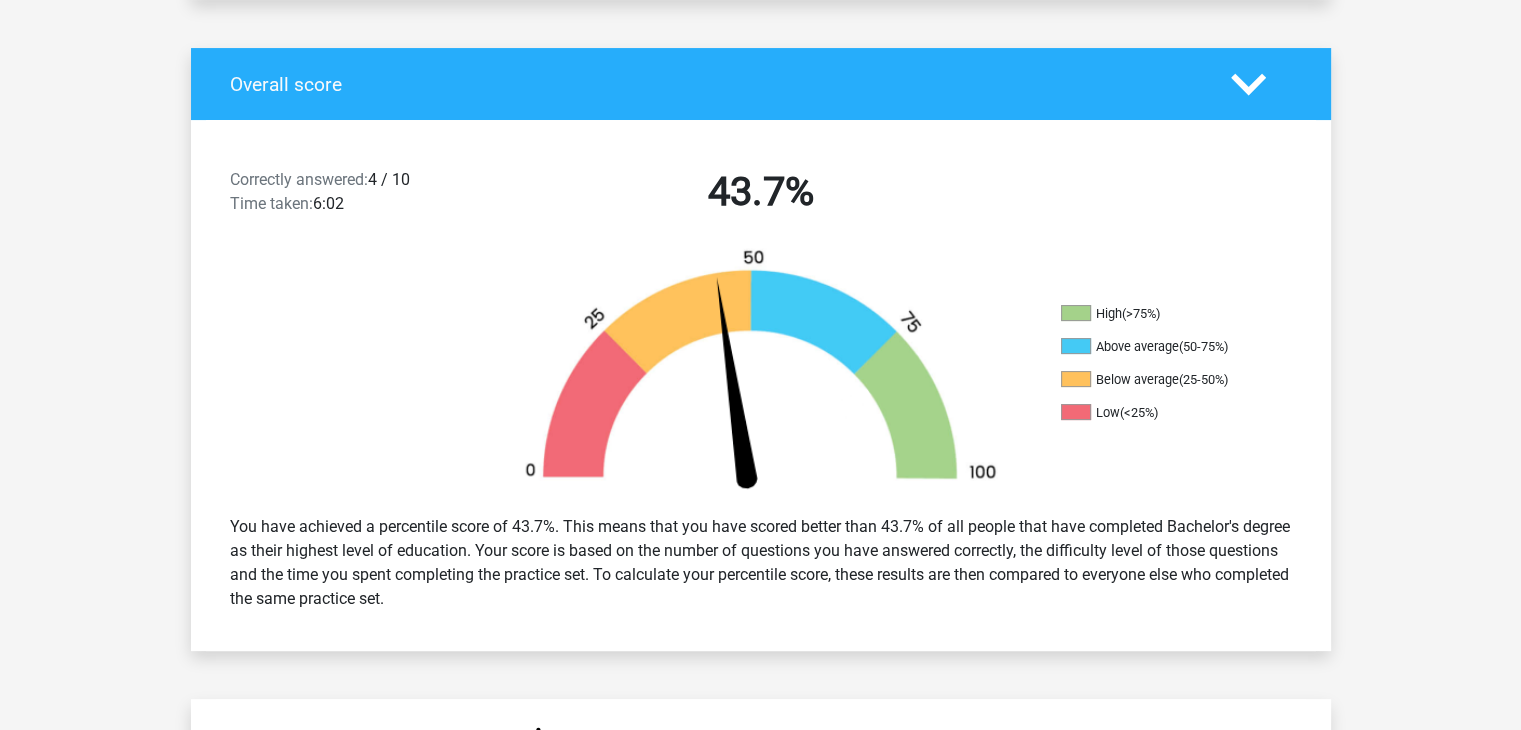 scroll, scrollTop: 400, scrollLeft: 0, axis: vertical 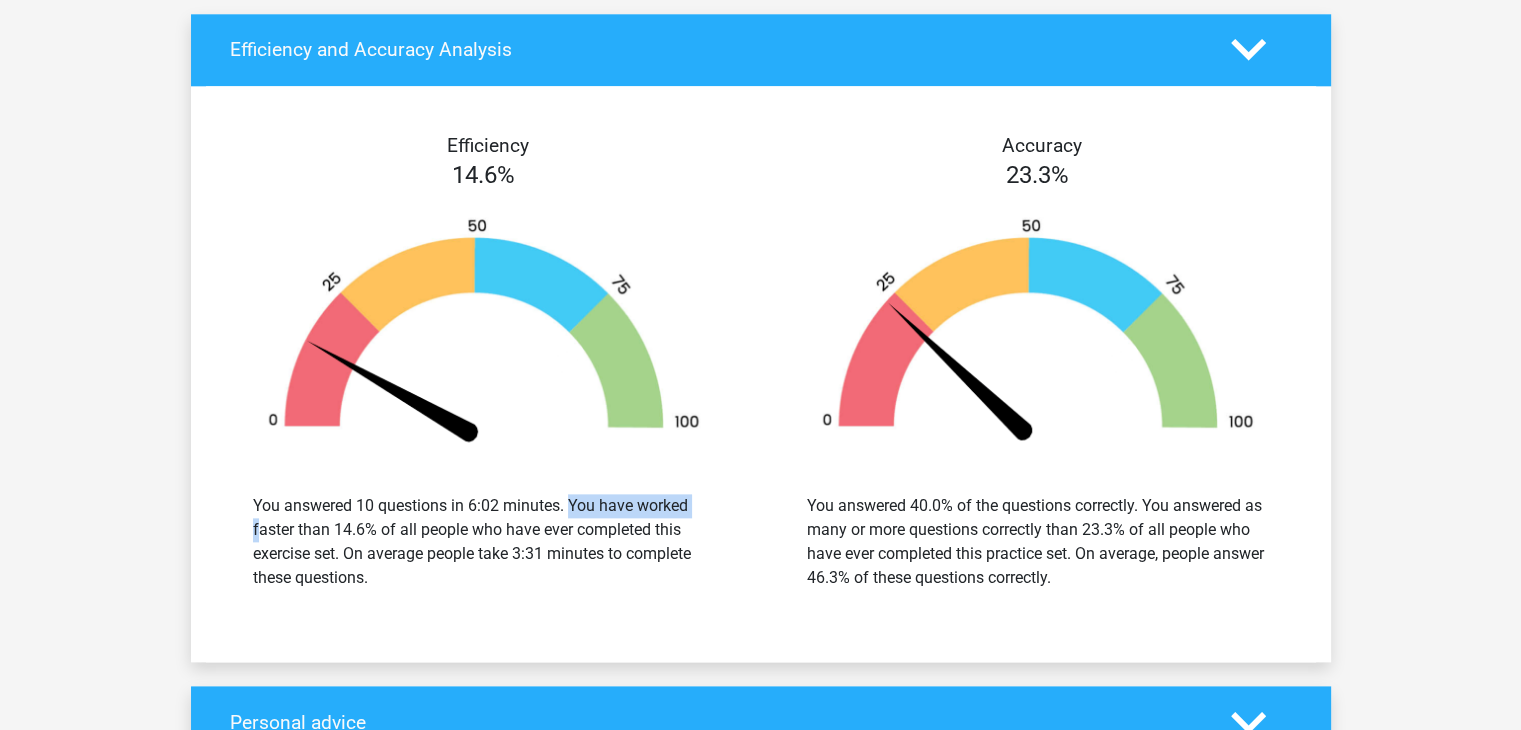 drag, startPoint x: 466, startPoint y: 501, endPoint x: 587, endPoint y: 501, distance: 121 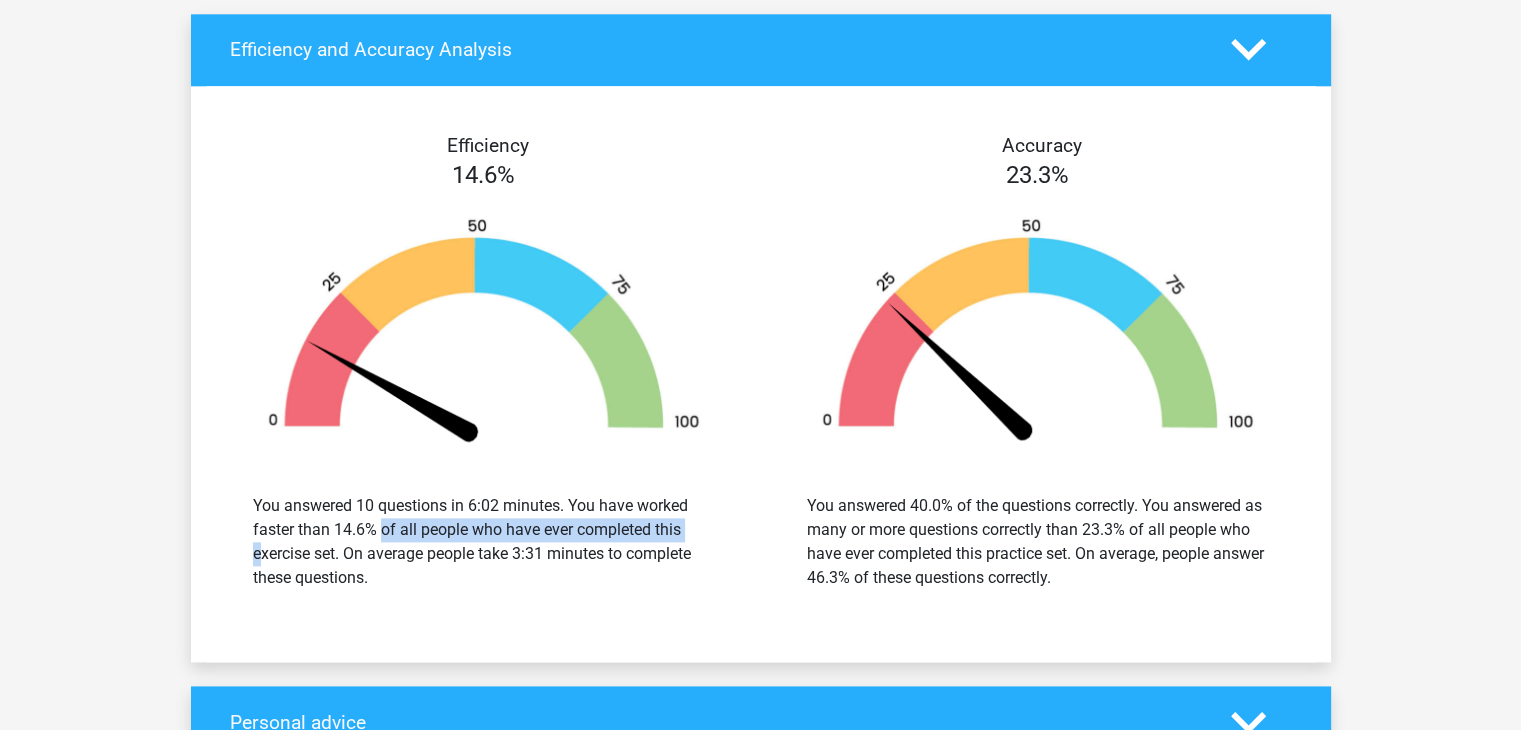 drag, startPoint x: 292, startPoint y: 521, endPoint x: 584, endPoint y: 531, distance: 292.17117 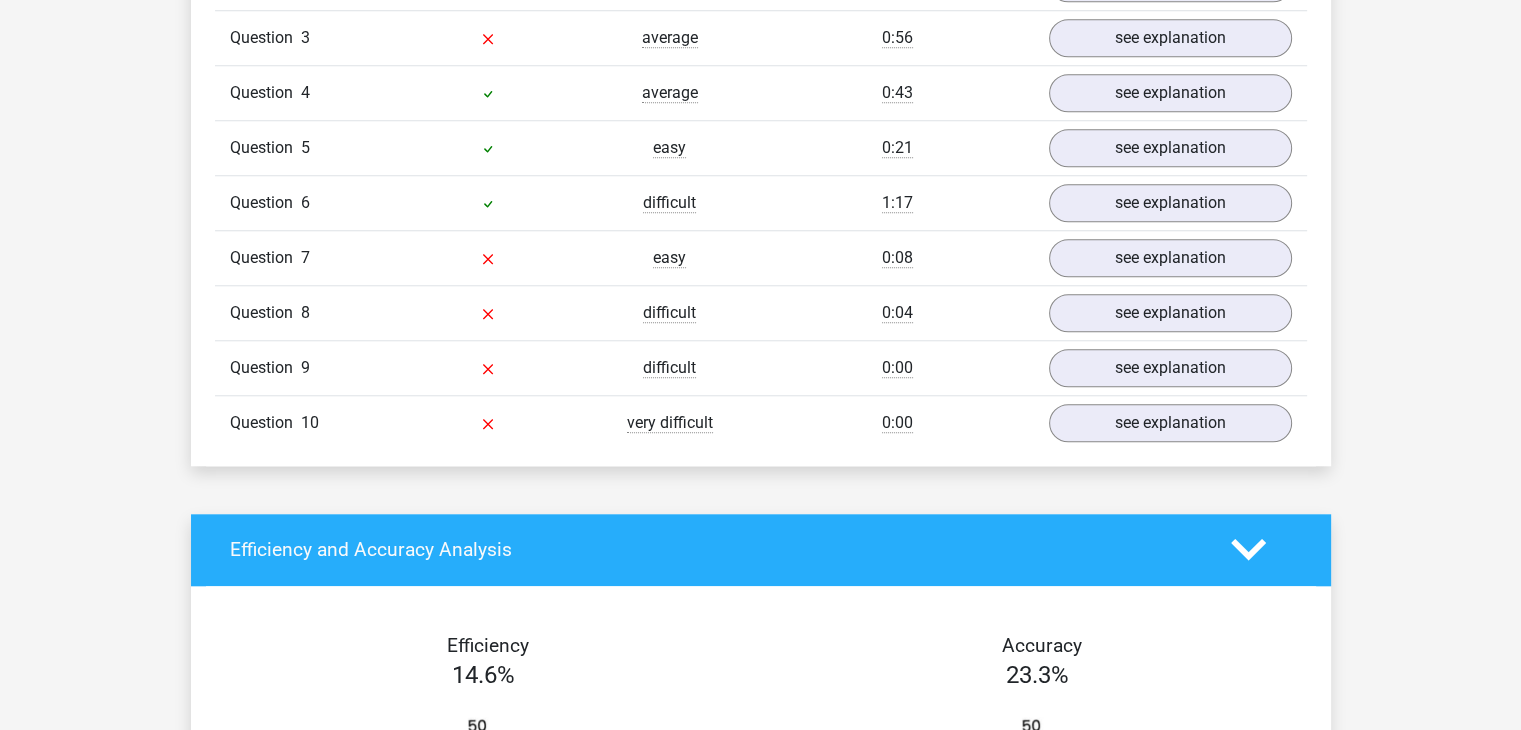 scroll, scrollTop: 1382, scrollLeft: 0, axis: vertical 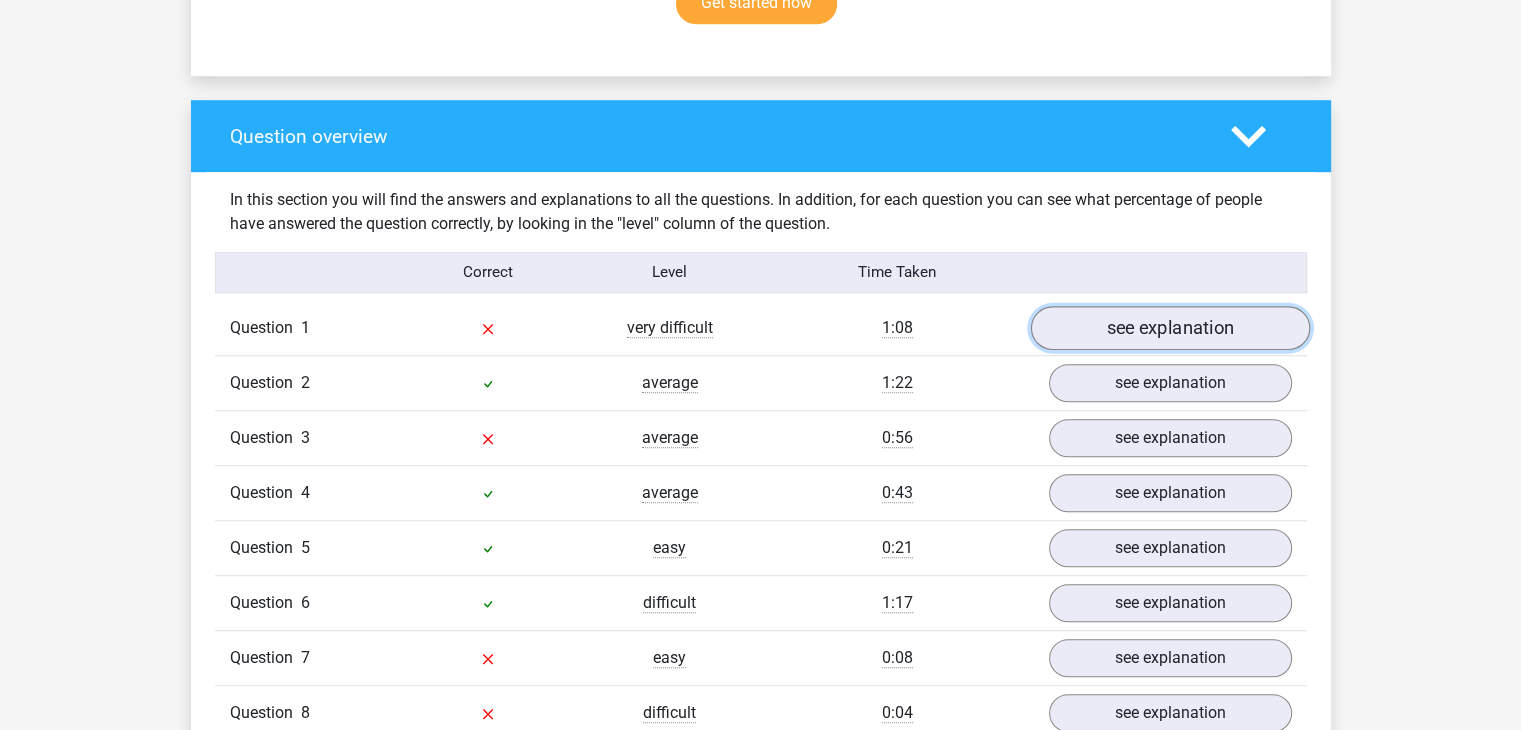click on "see explanation" at bounding box center [1169, 328] 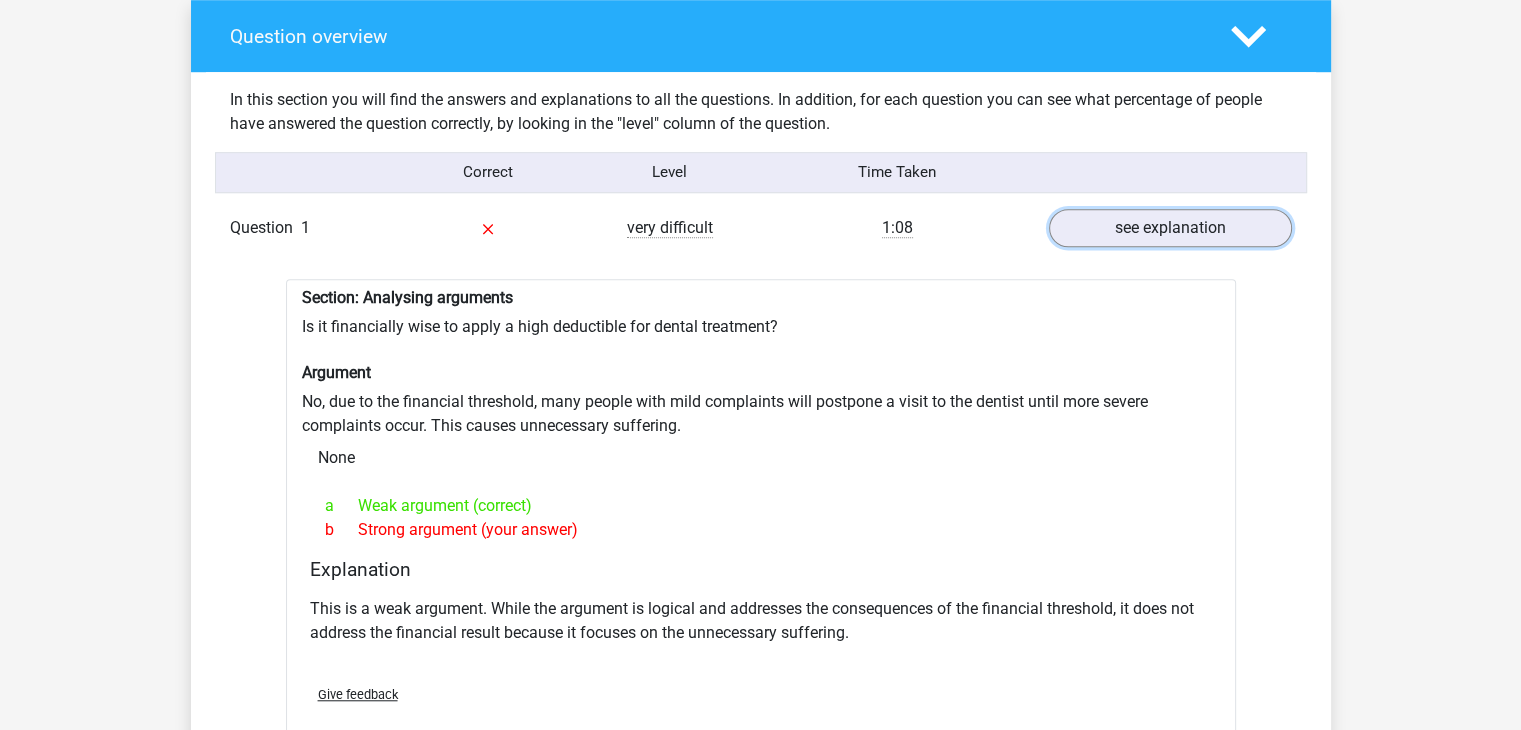 scroll, scrollTop: 1582, scrollLeft: 0, axis: vertical 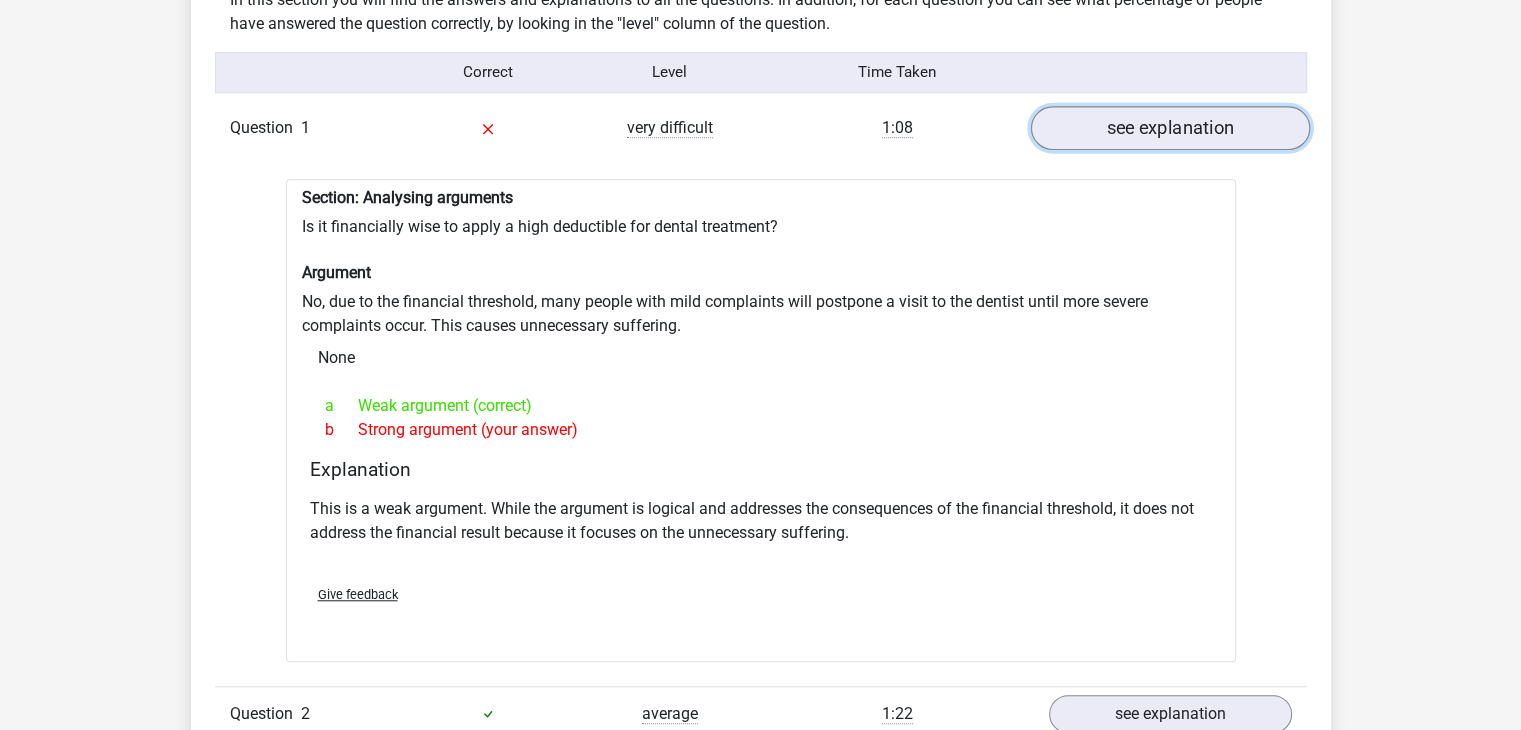 click on "see explanation" at bounding box center [1169, 128] 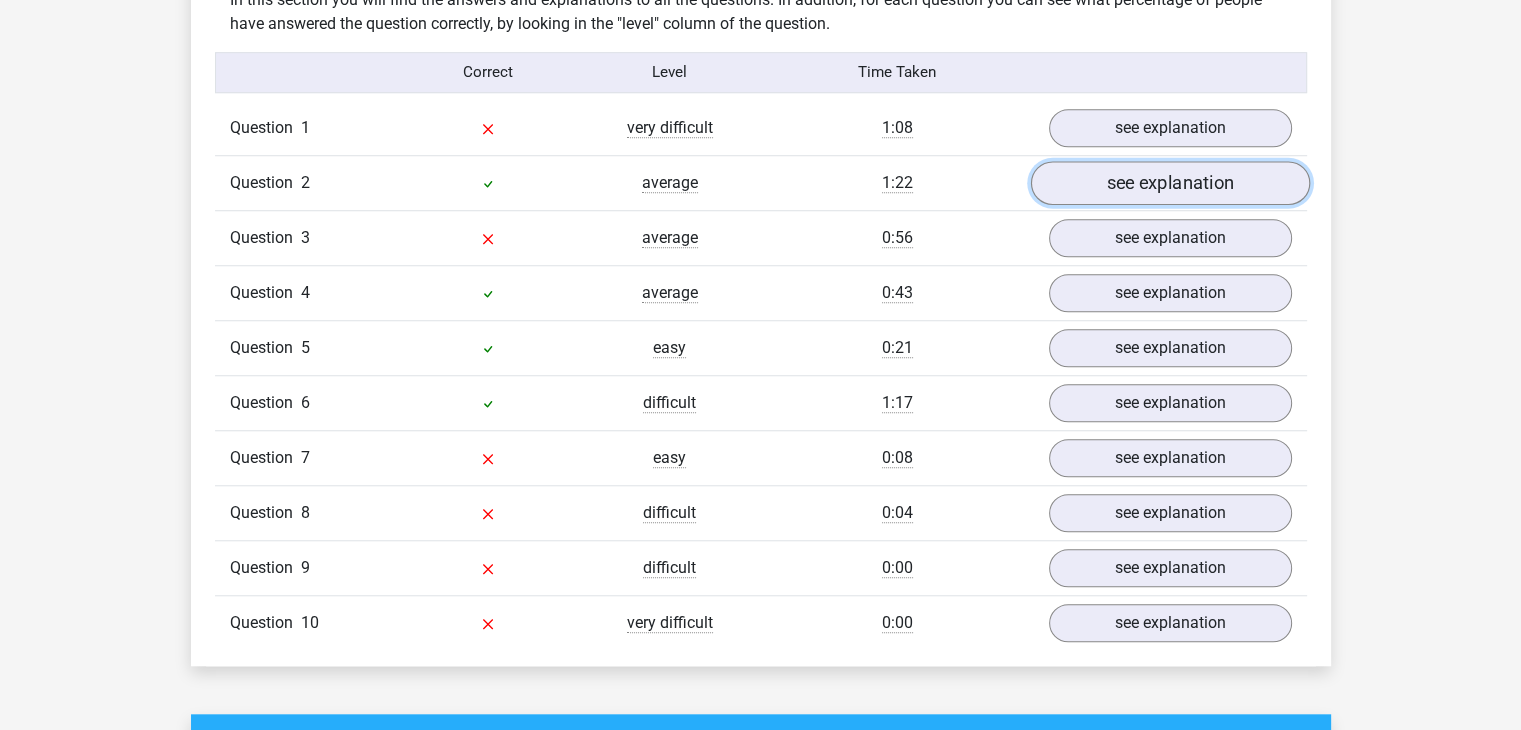 click on "see explanation" at bounding box center [1169, 183] 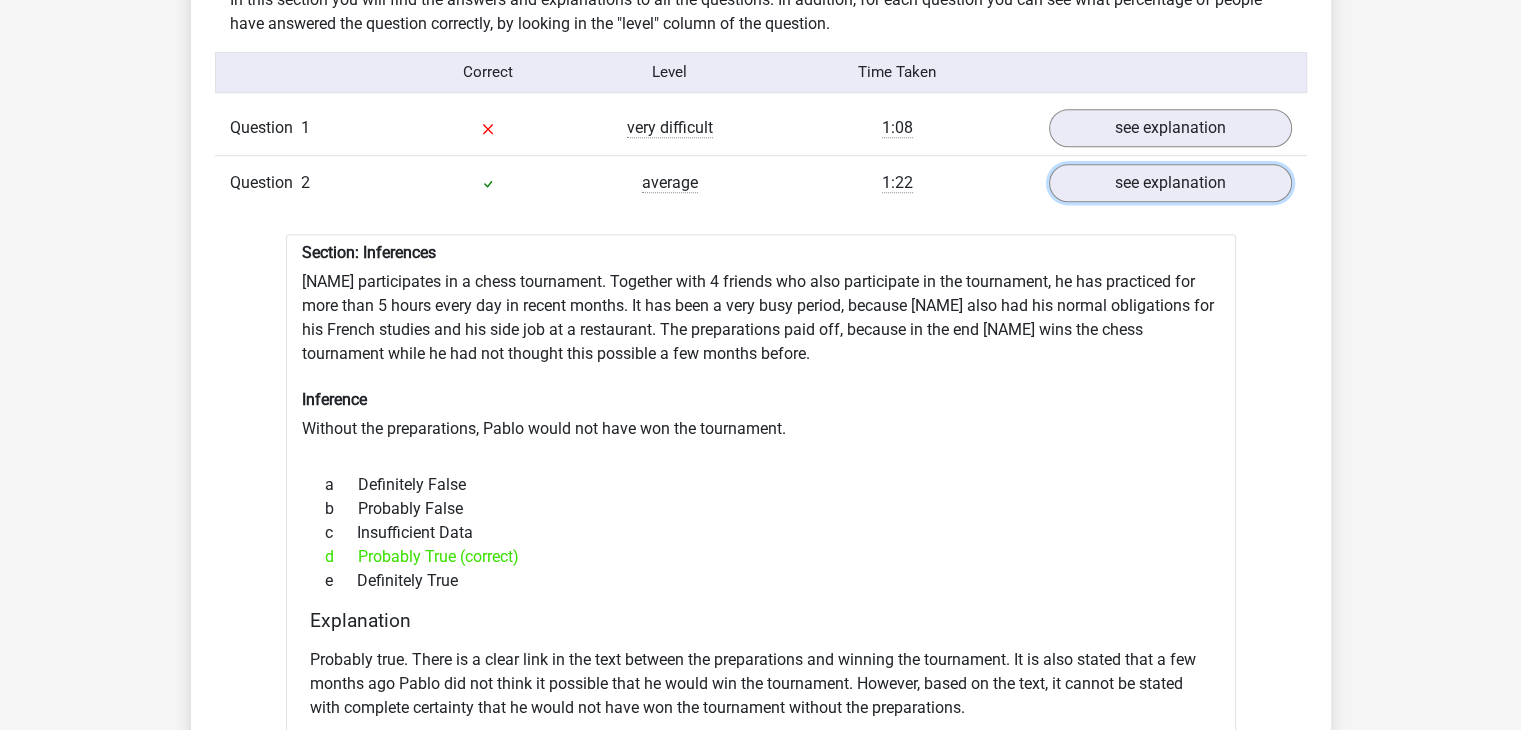 scroll, scrollTop: 1682, scrollLeft: 0, axis: vertical 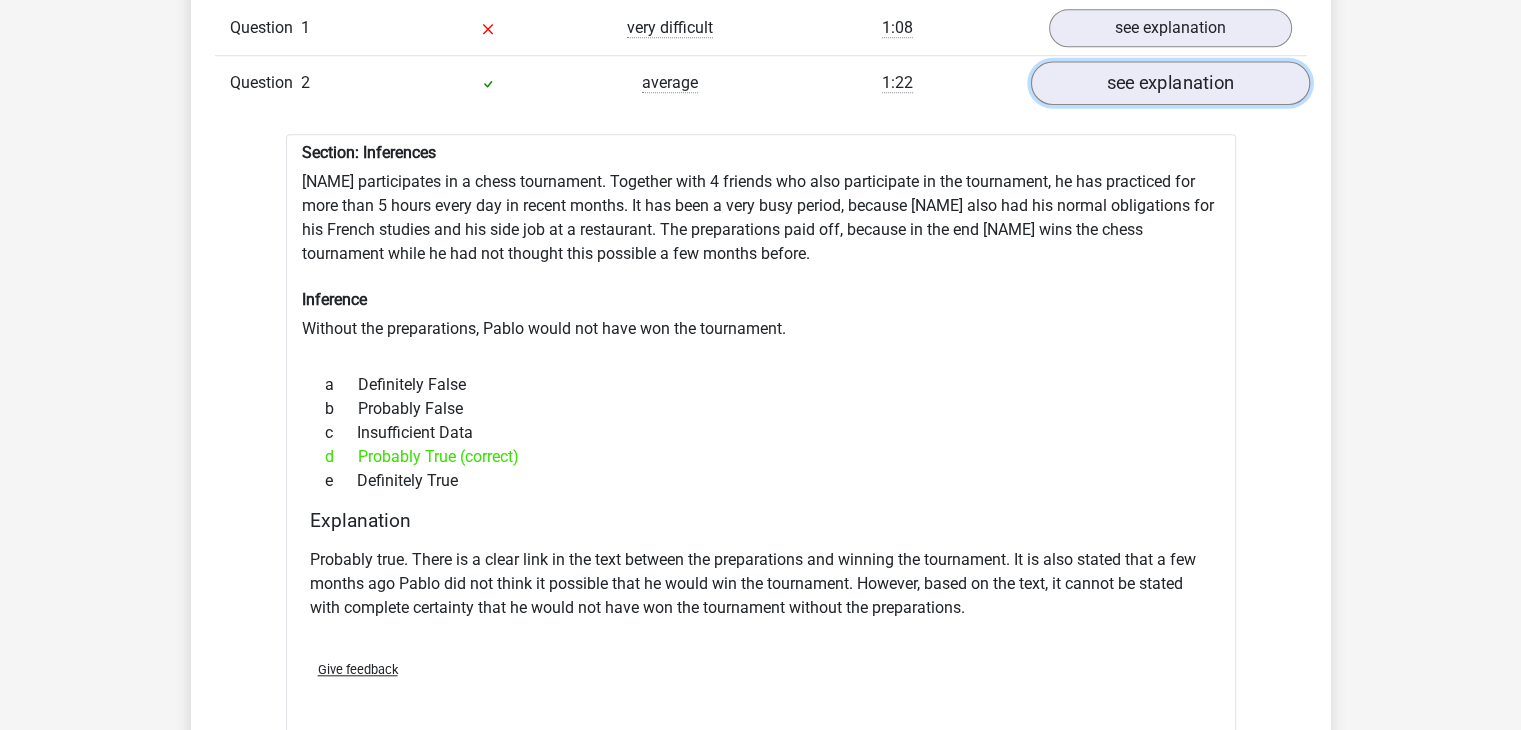 click on "see explanation" at bounding box center (1169, 83) 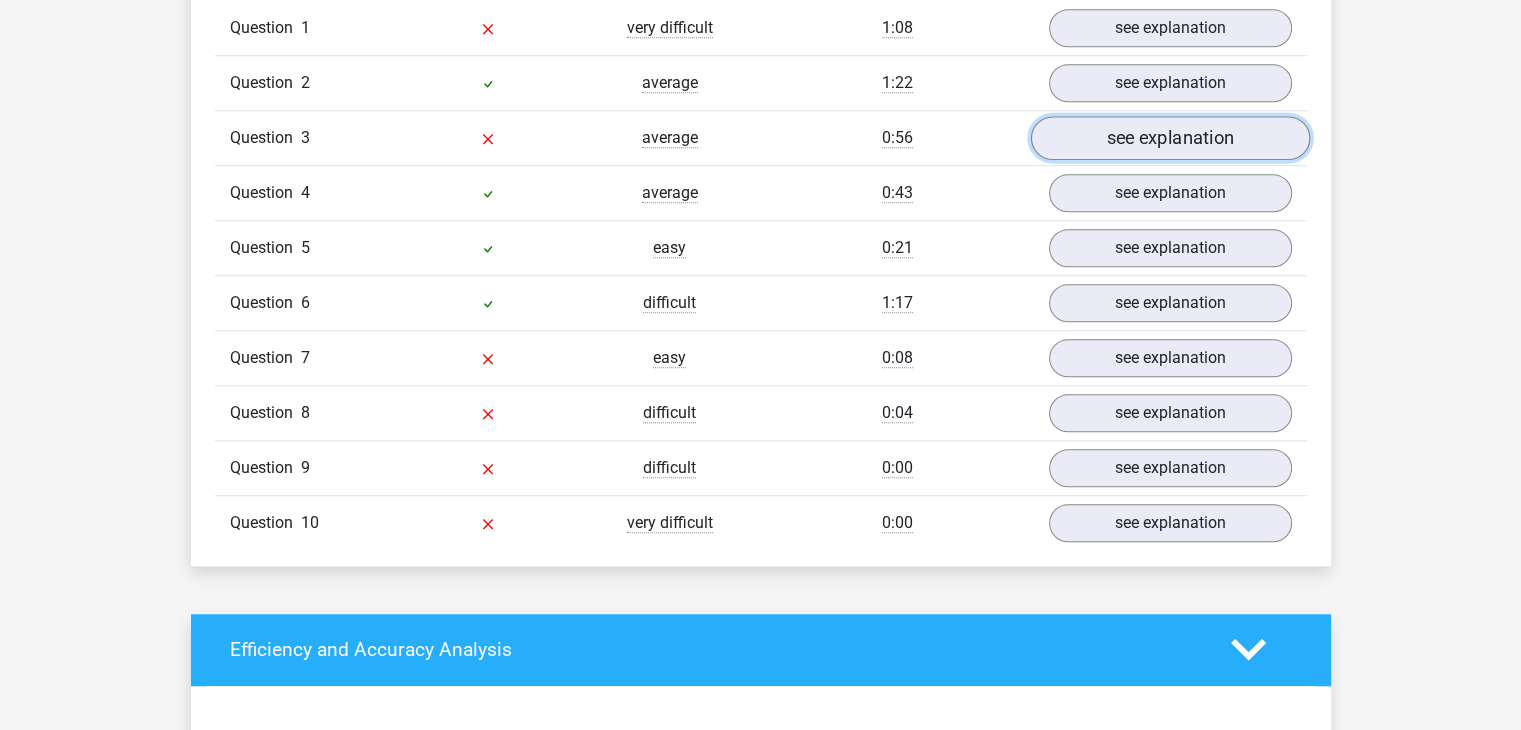 click on "see explanation" at bounding box center [1169, 138] 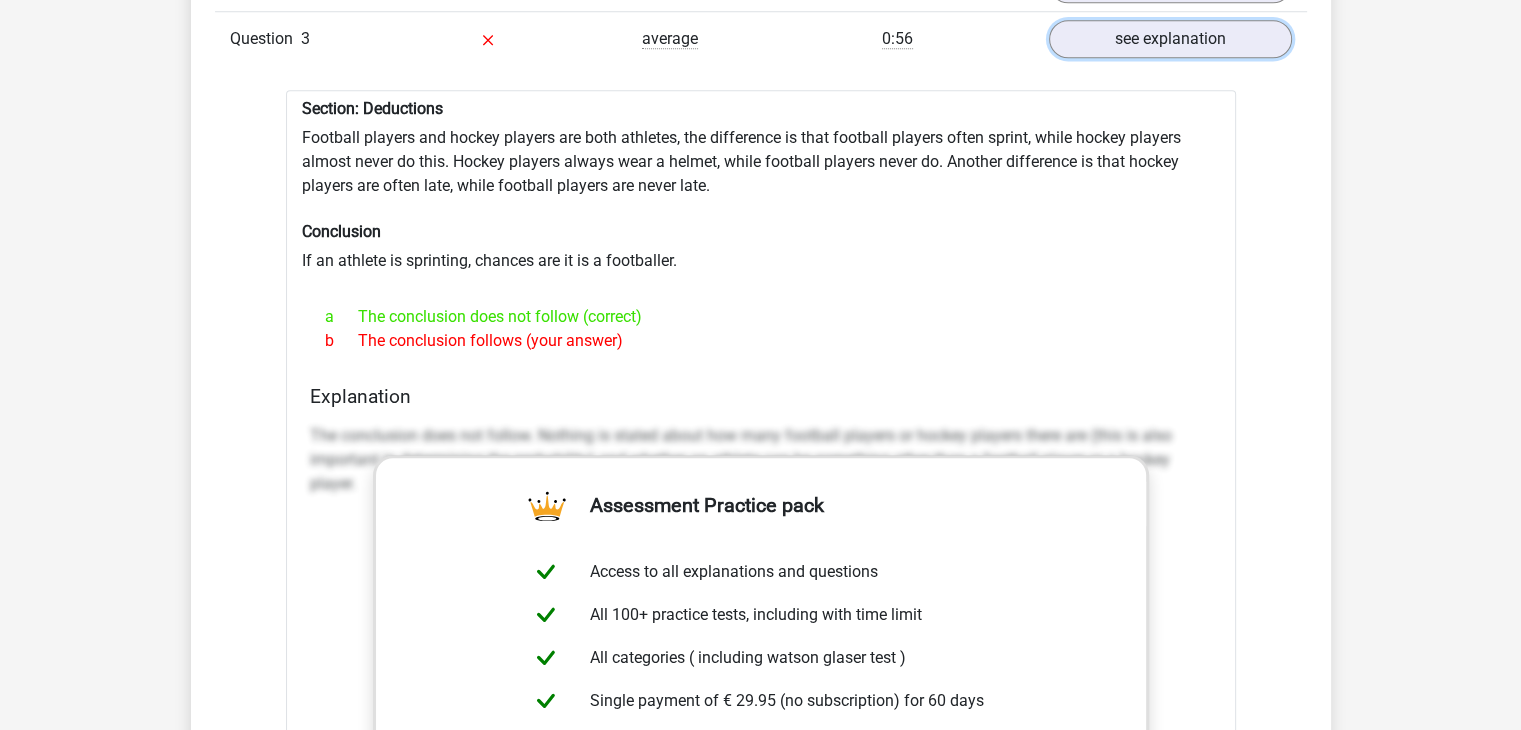 scroll, scrollTop: 1782, scrollLeft: 0, axis: vertical 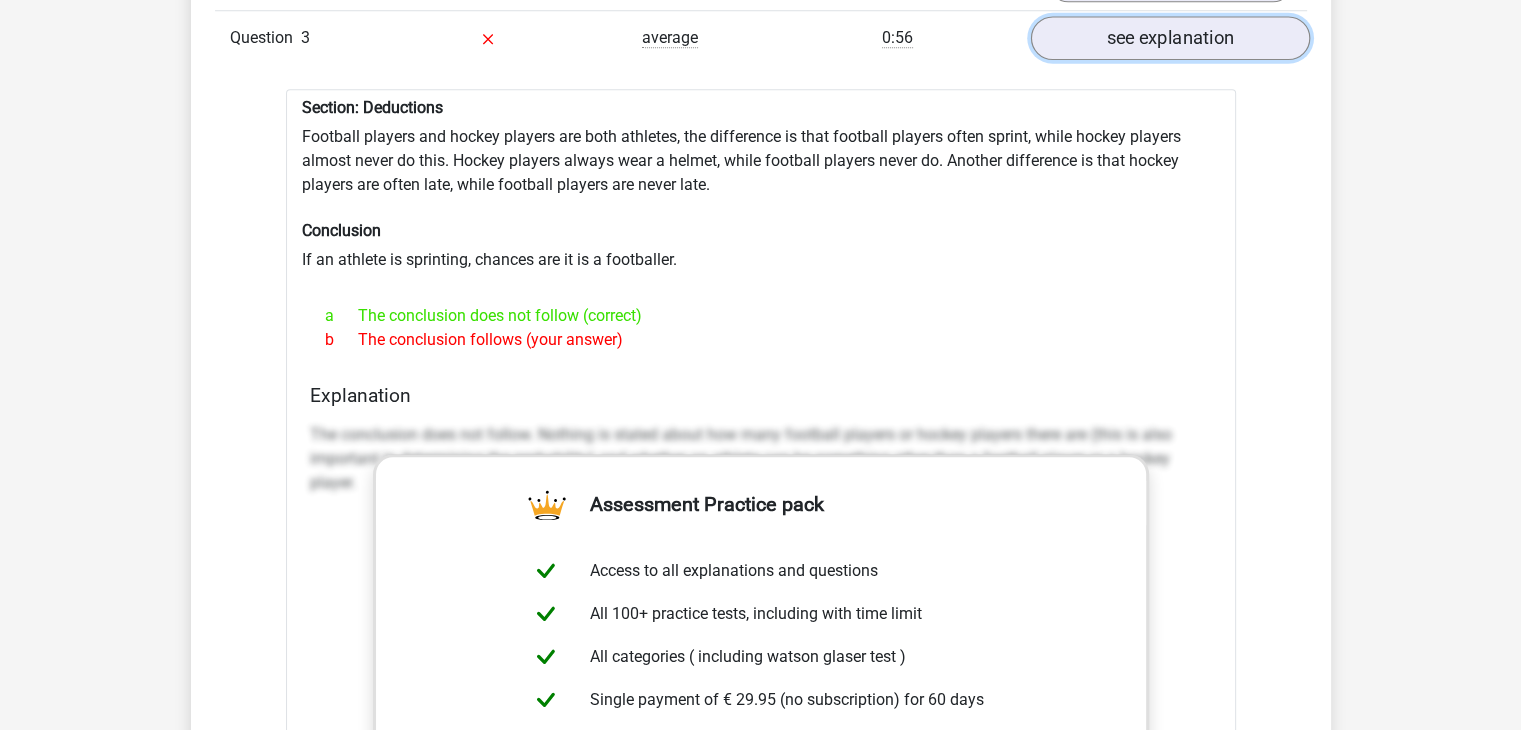 click on "see explanation" at bounding box center [1169, 38] 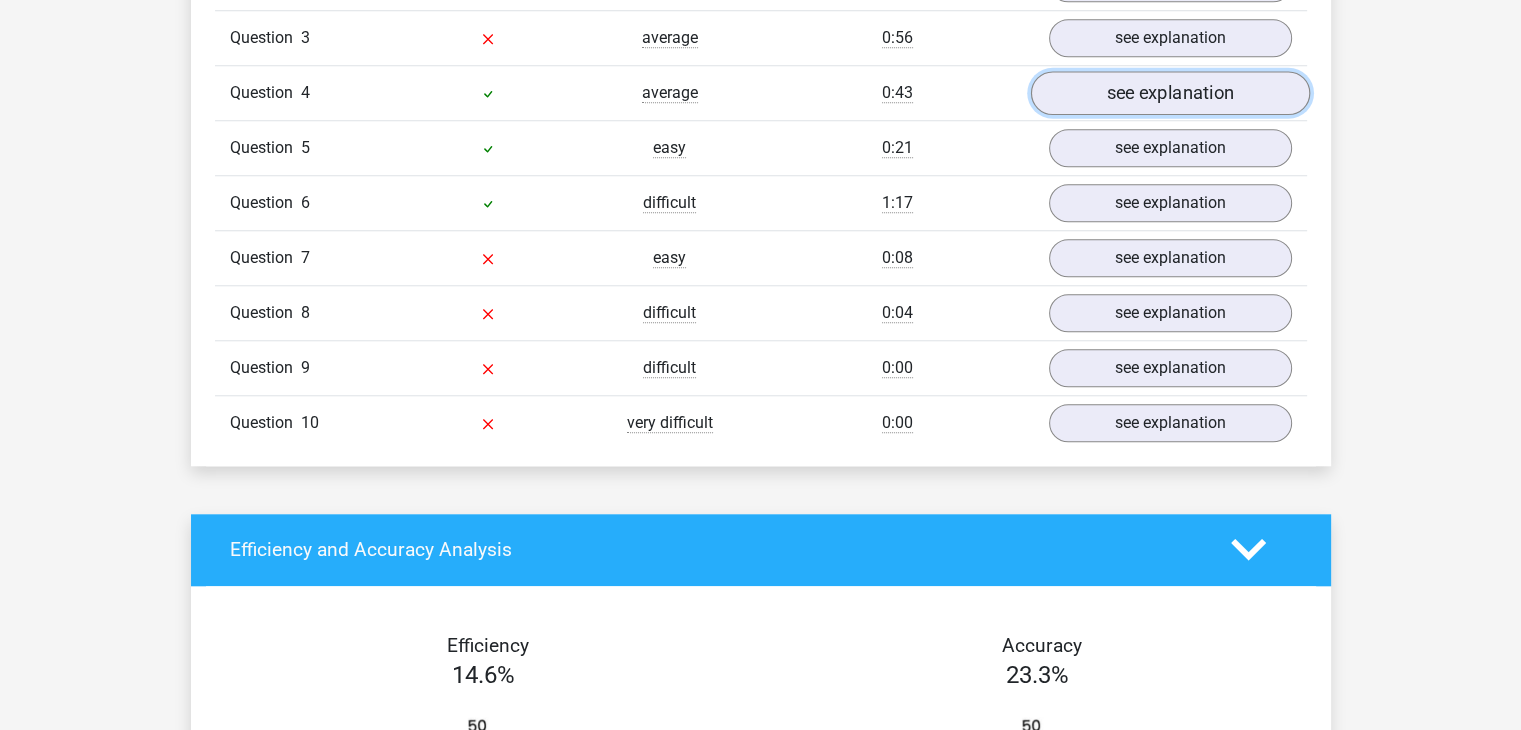 click on "see explanation" at bounding box center (1169, 93) 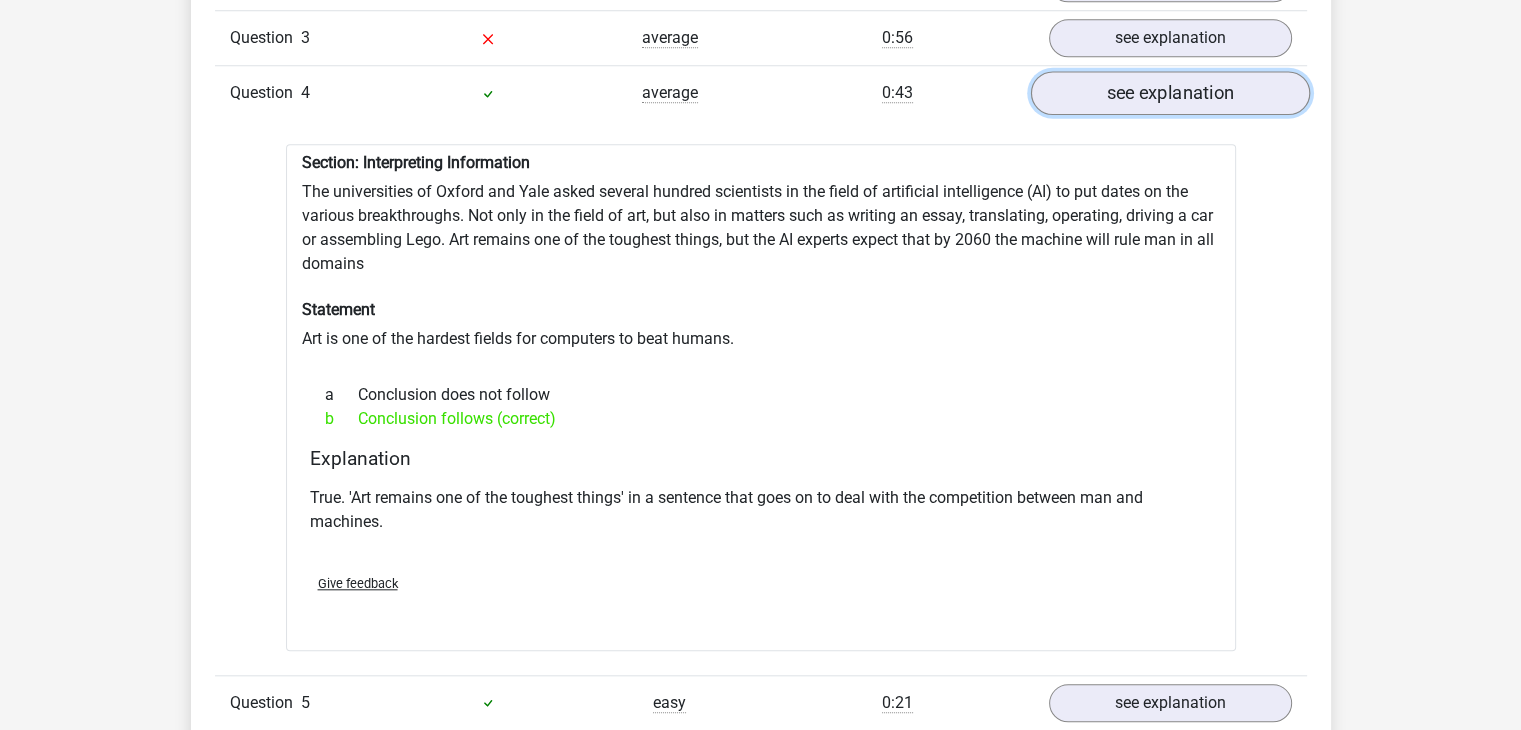 click on "see explanation" at bounding box center (1169, 93) 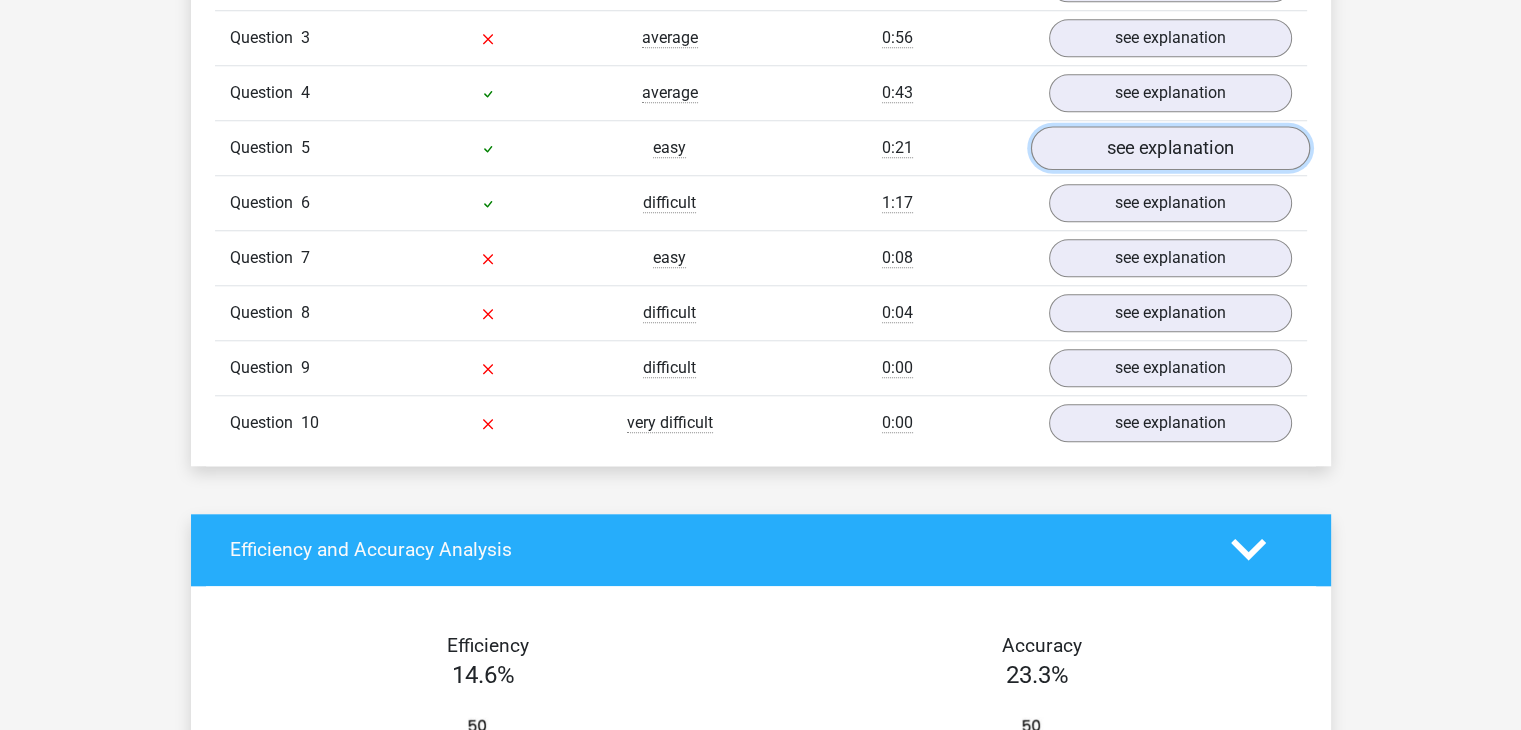 click on "see explanation" at bounding box center [1169, 148] 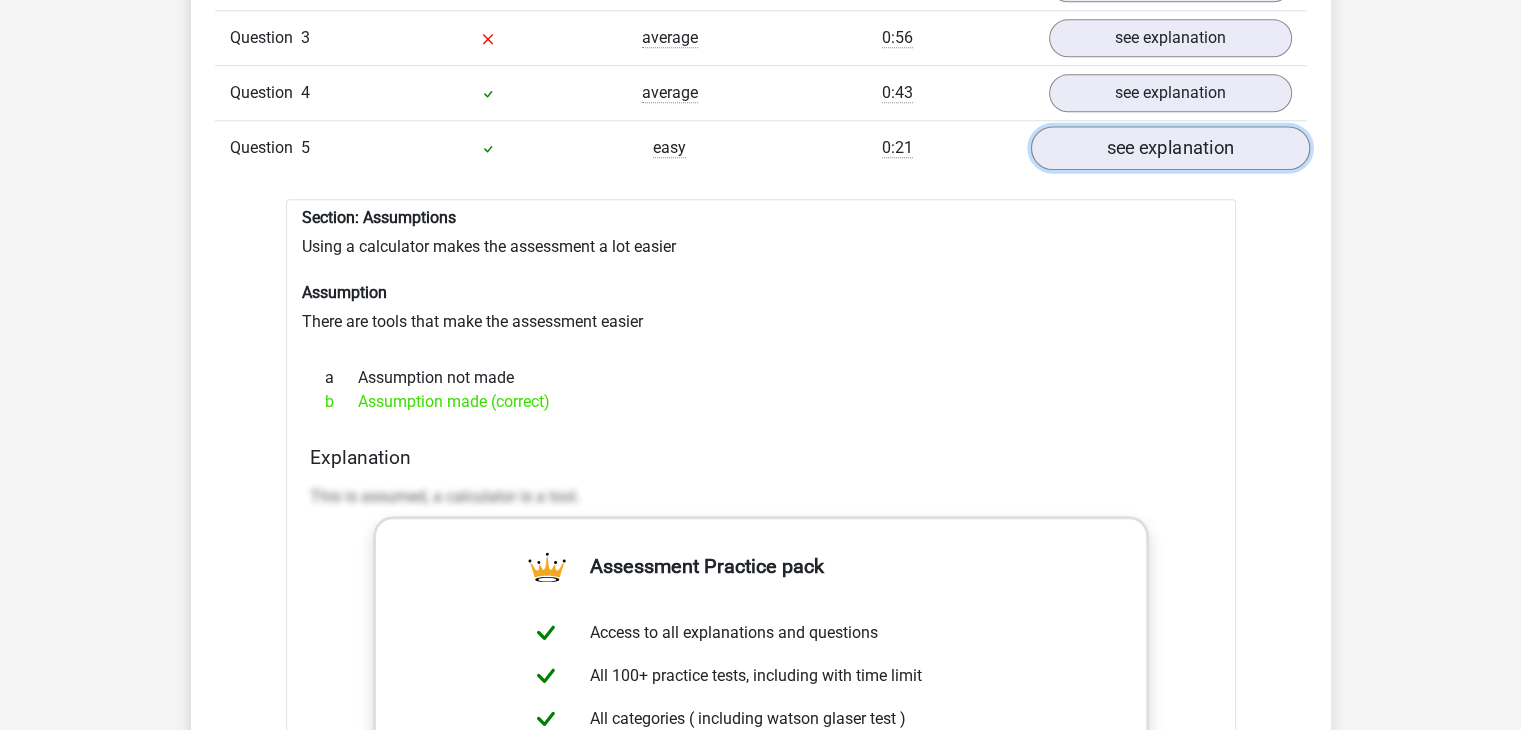 click on "see explanation" at bounding box center (1169, 148) 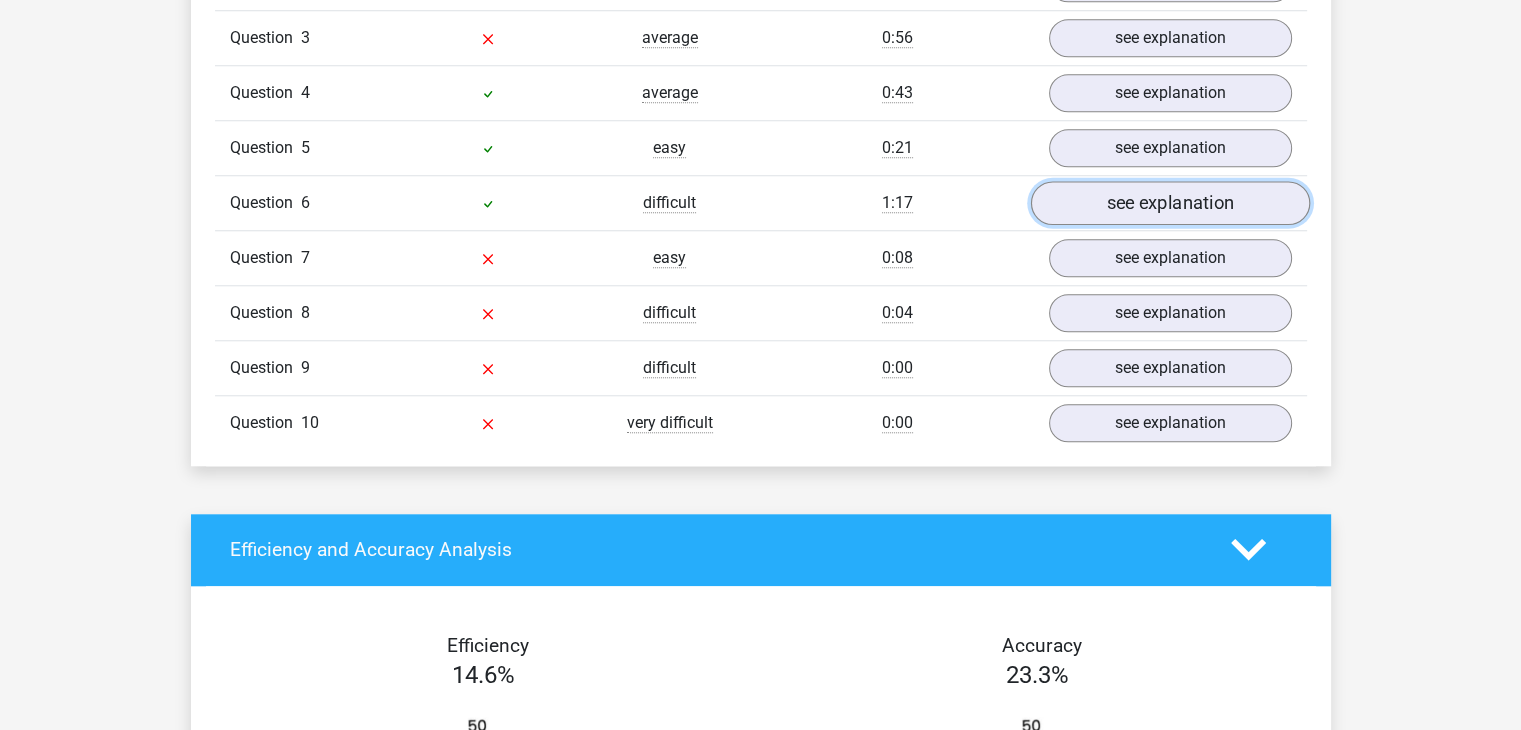 click on "see explanation" at bounding box center (1169, 203) 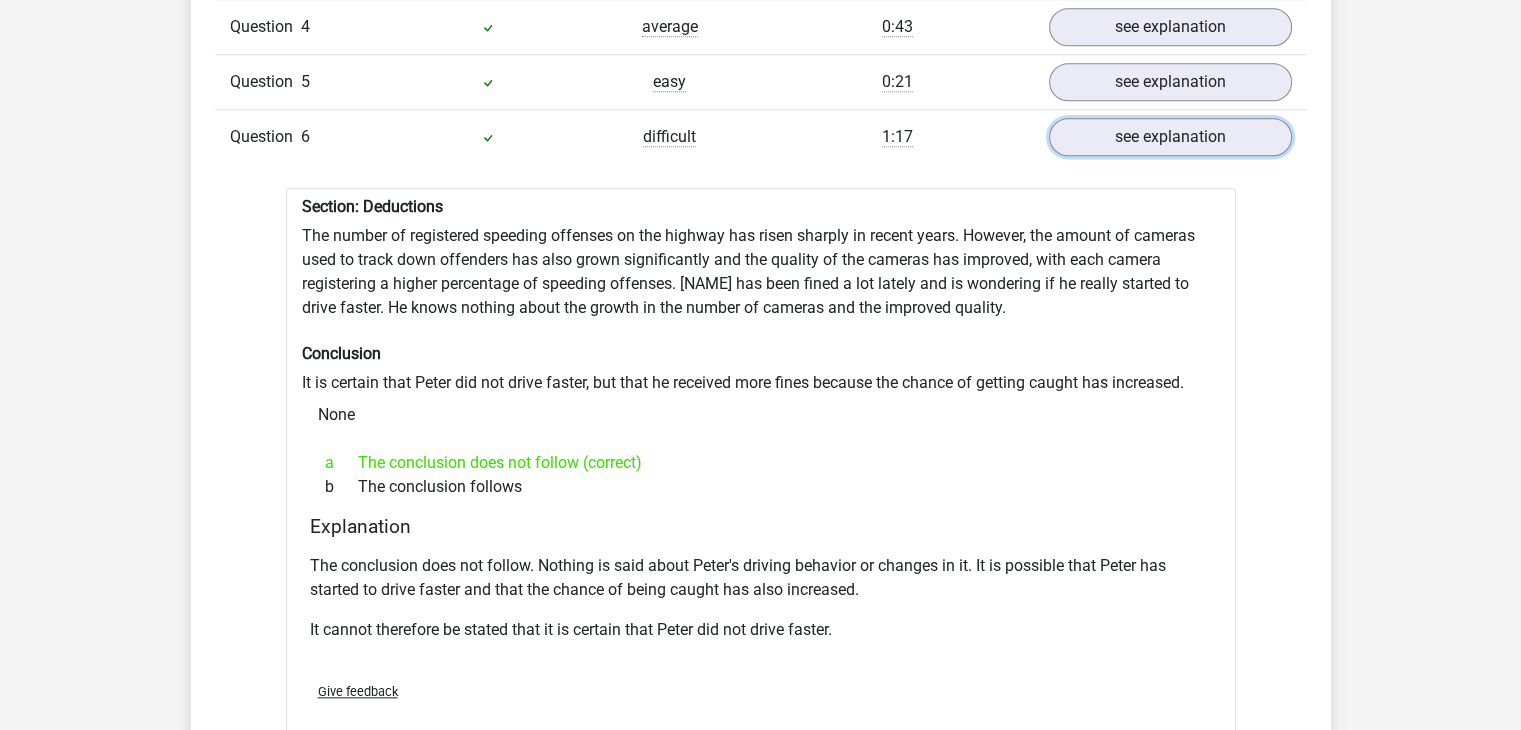 scroll, scrollTop: 1882, scrollLeft: 0, axis: vertical 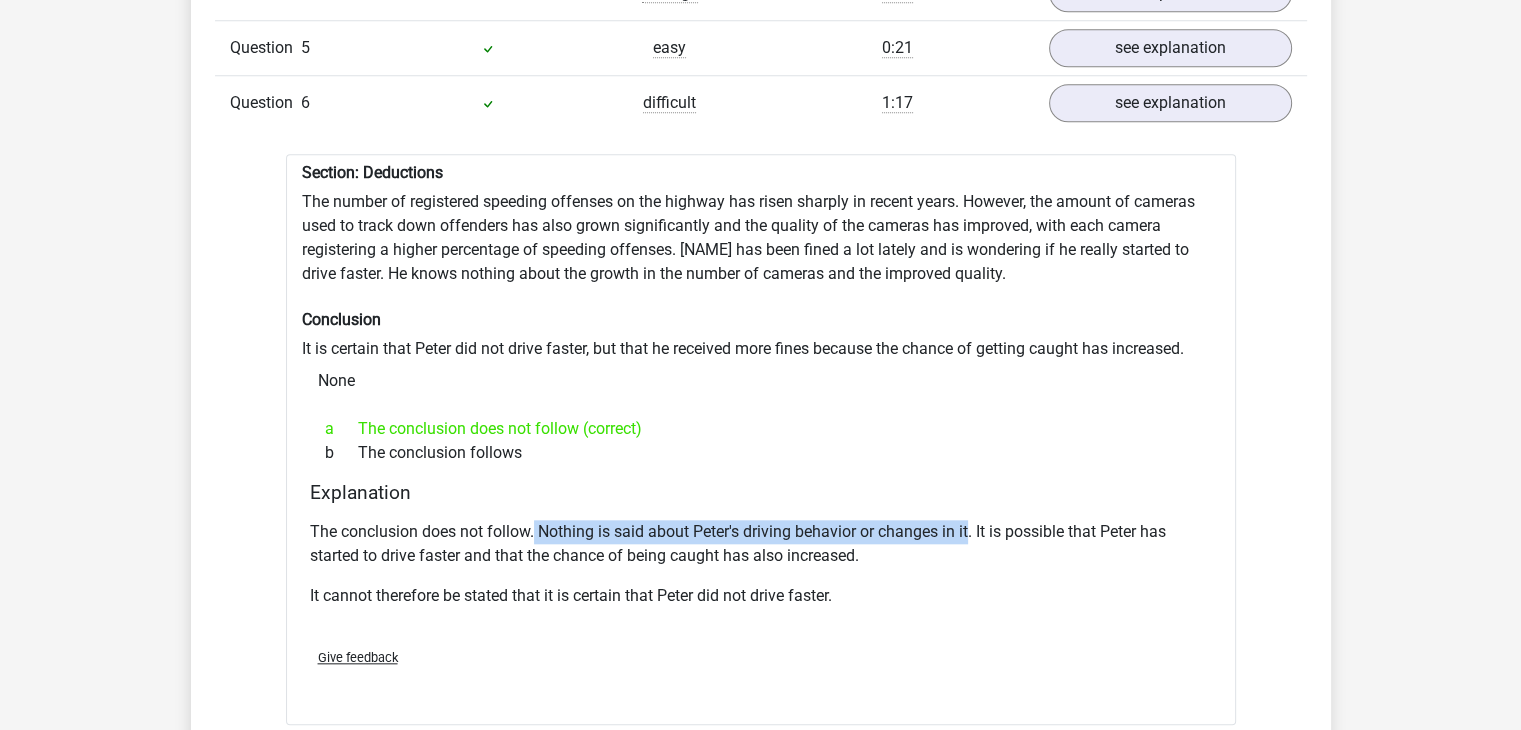drag, startPoint x: 533, startPoint y: 530, endPoint x: 972, endPoint y: 530, distance: 439 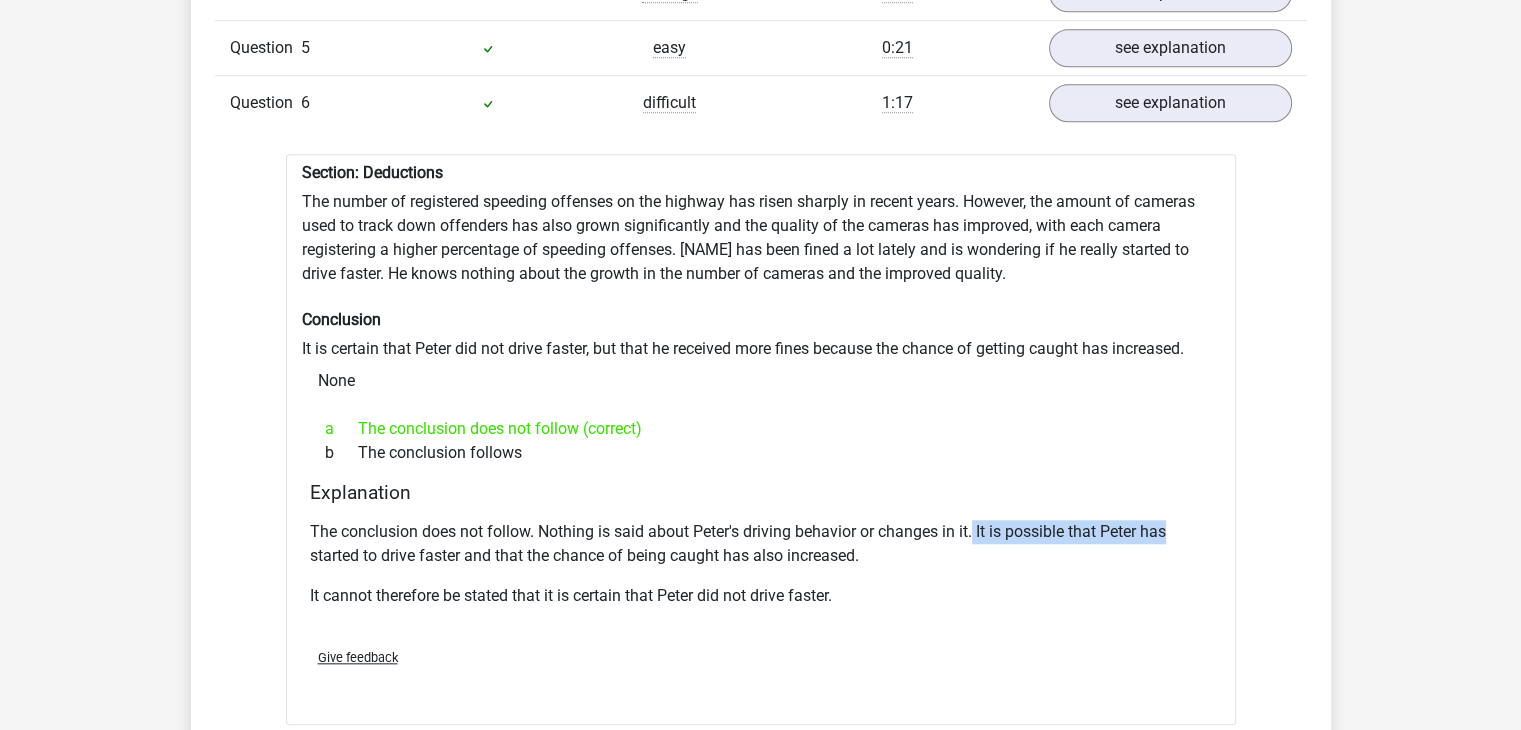 drag, startPoint x: 974, startPoint y: 530, endPoint x: 1226, endPoint y: 530, distance: 252 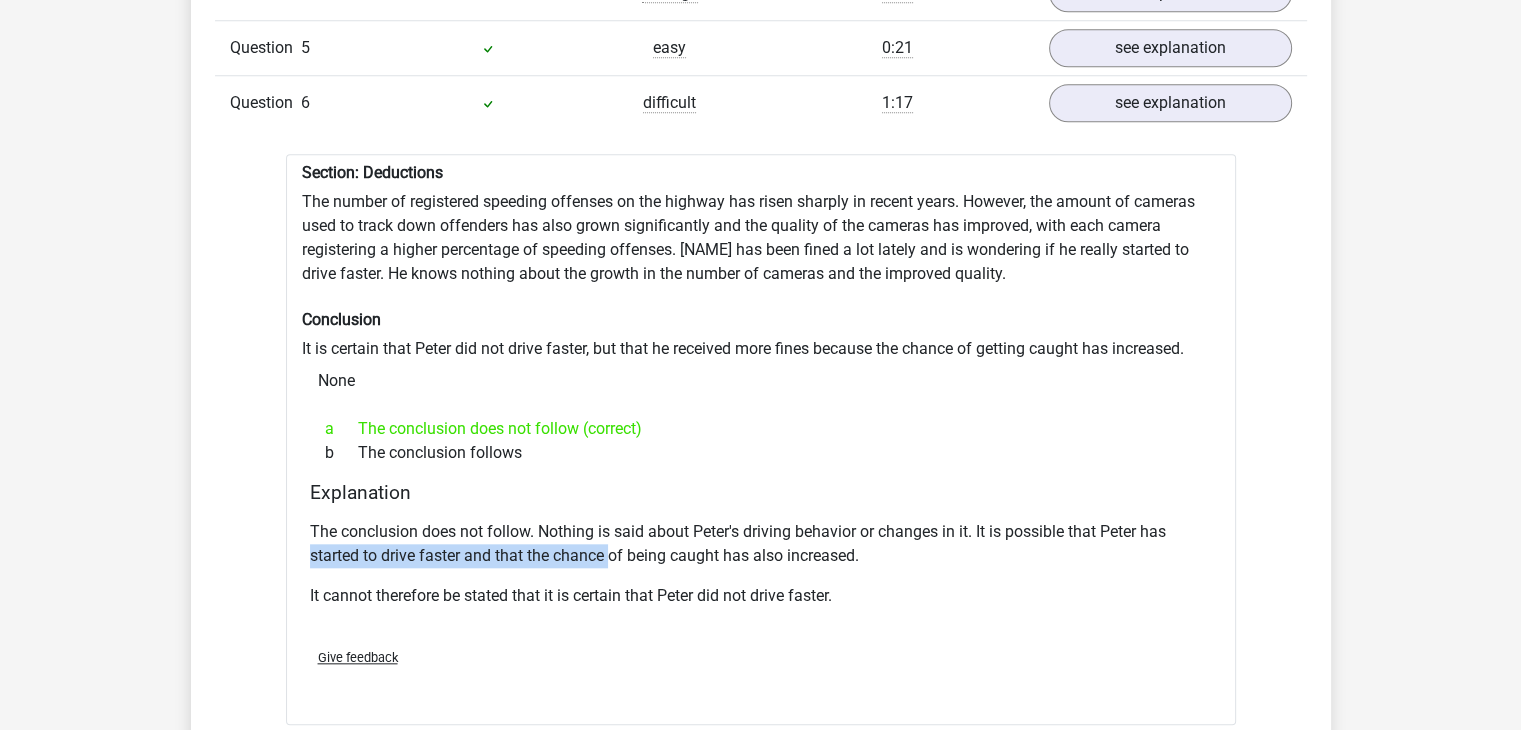 drag, startPoint x: 296, startPoint y: 547, endPoint x: 610, endPoint y: 553, distance: 314.0573 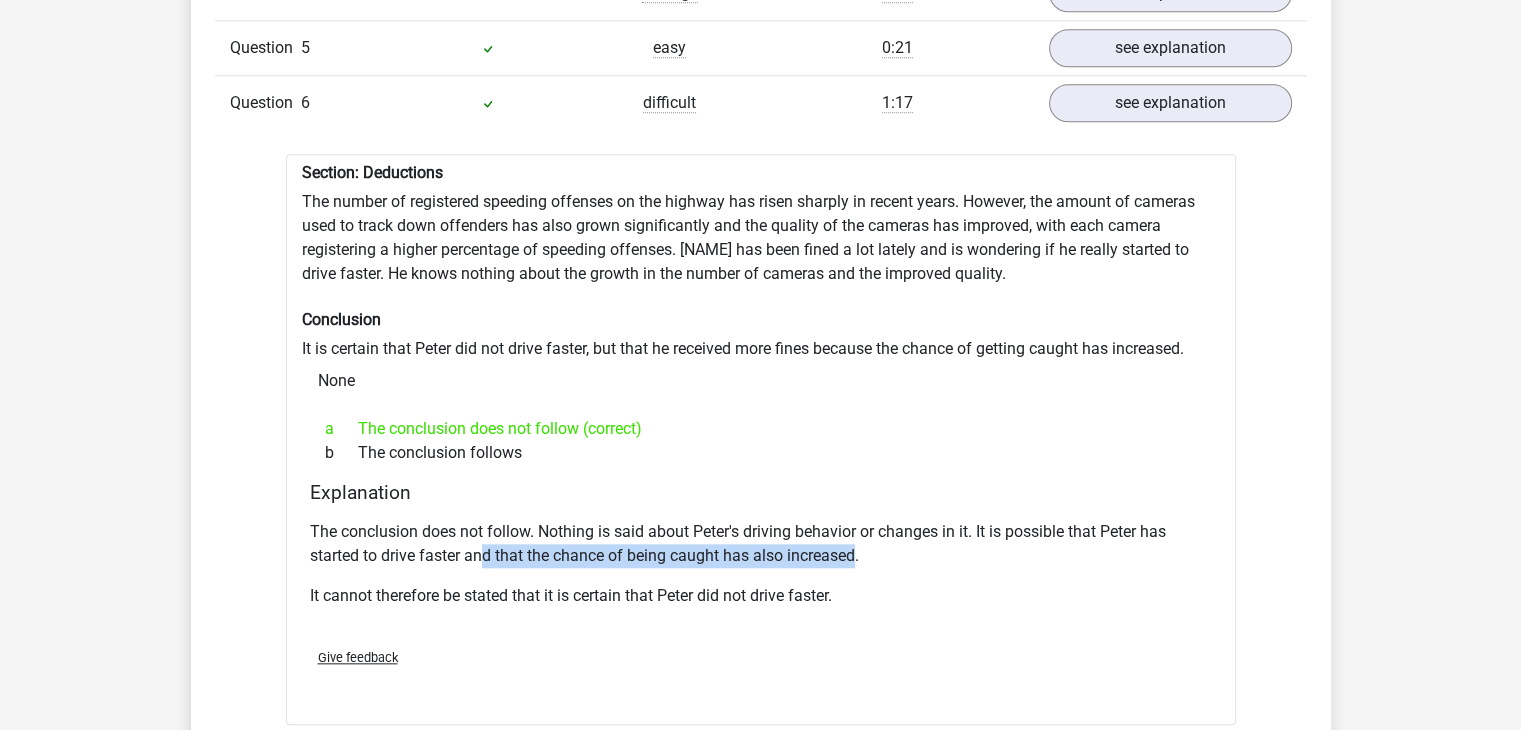 drag, startPoint x: 480, startPoint y: 546, endPoint x: 860, endPoint y: 548, distance: 380.00525 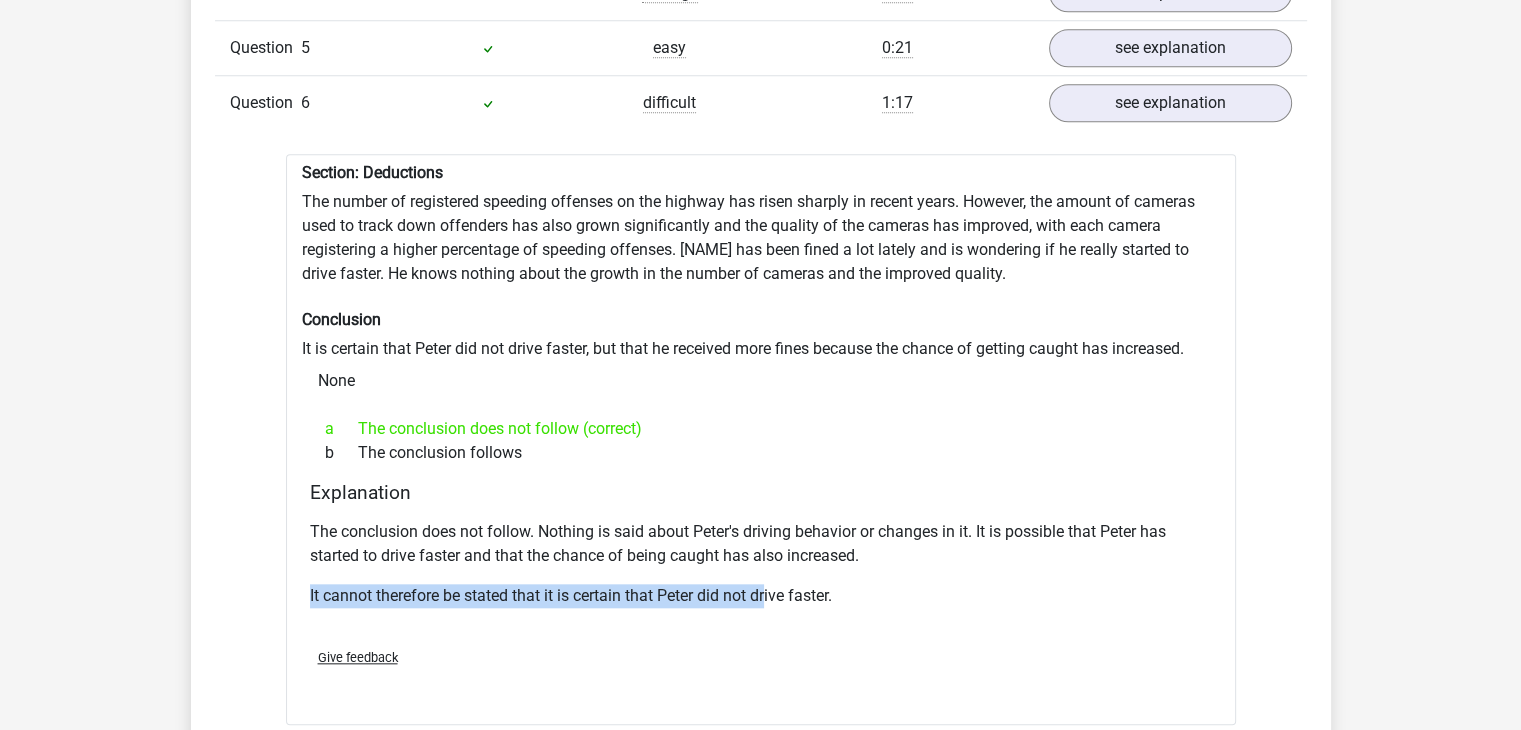 drag, startPoint x: 304, startPoint y: 593, endPoint x: 769, endPoint y: 593, distance: 465 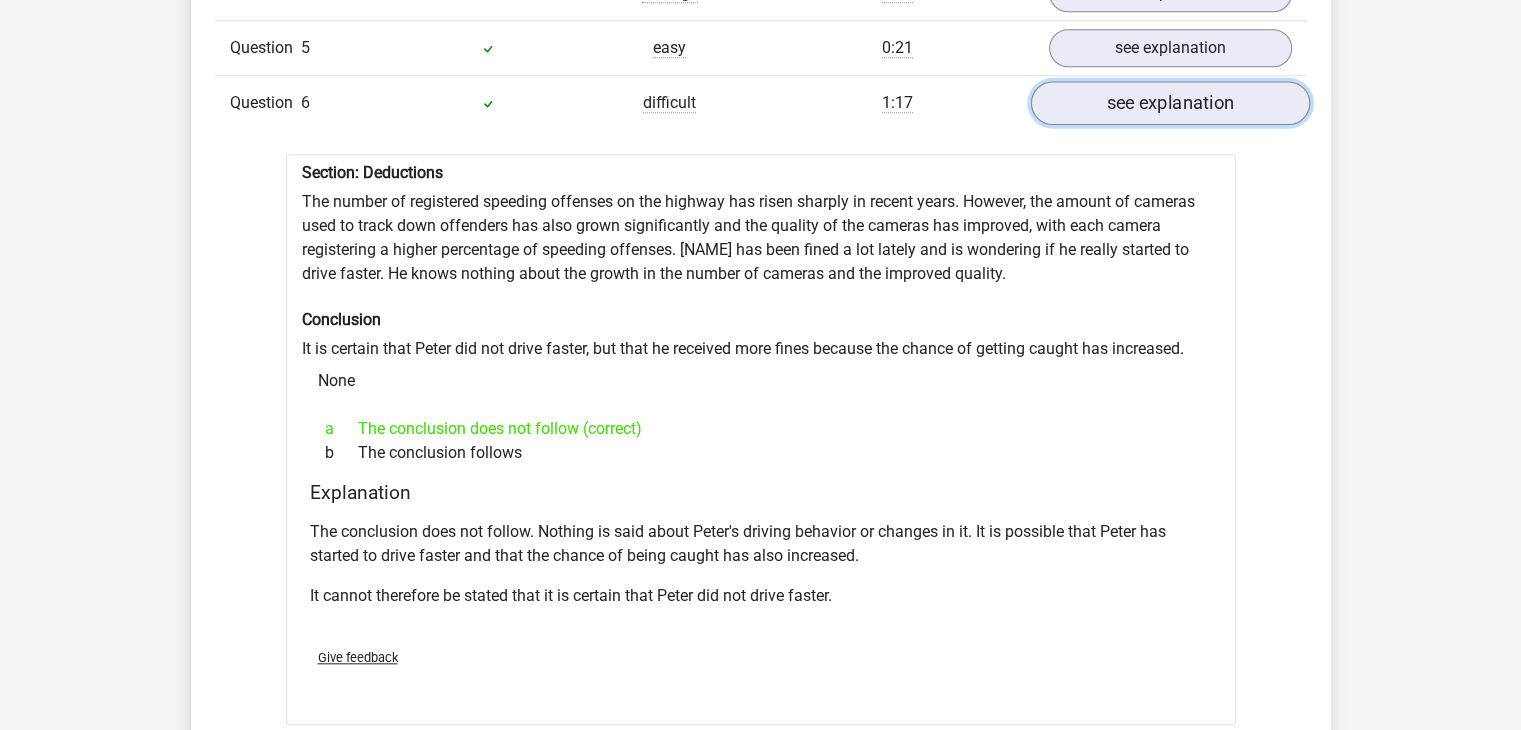 click on "see explanation" at bounding box center (1169, 103) 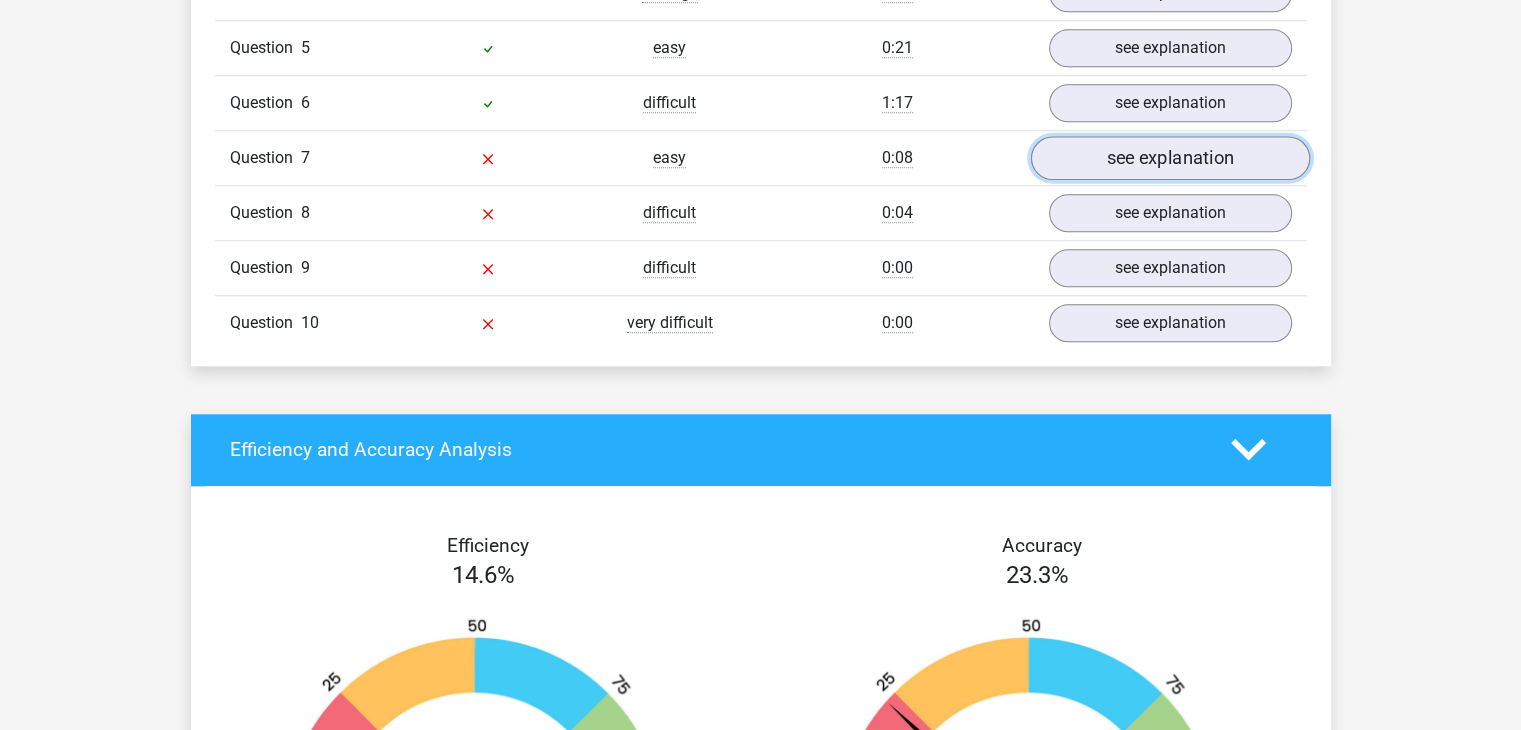 click on "see explanation" at bounding box center [1169, 158] 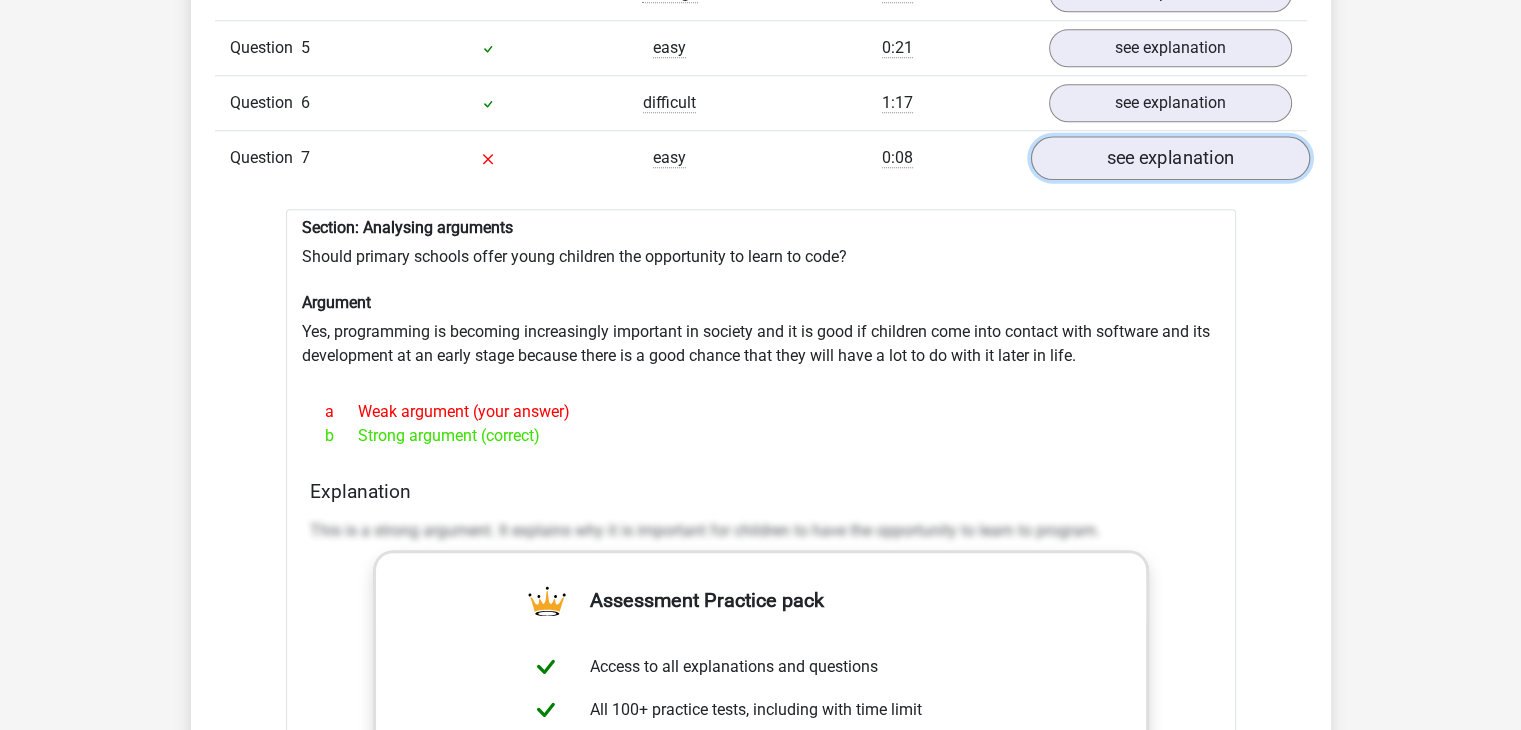 click on "see explanation" at bounding box center [1169, 158] 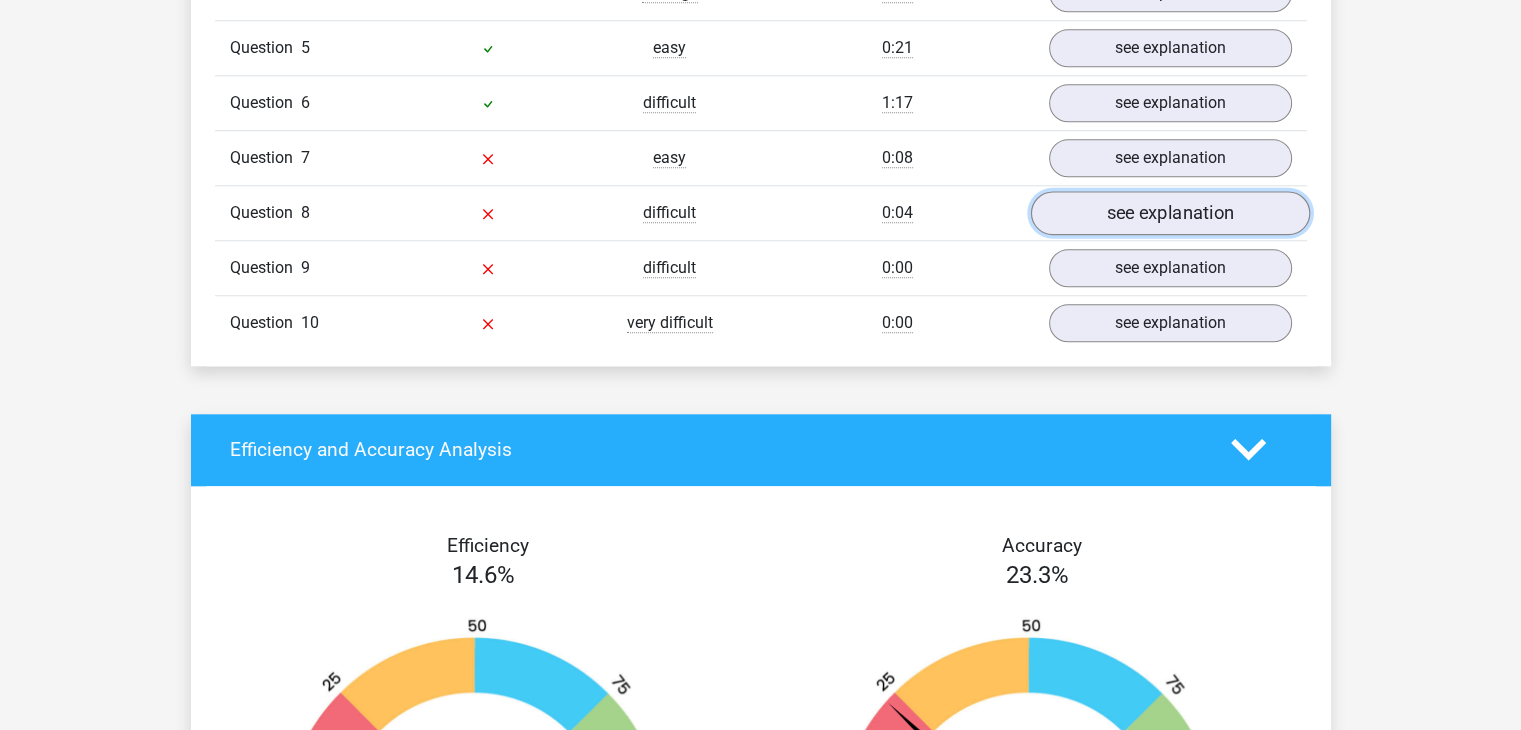 click on "see explanation" at bounding box center (1169, 213) 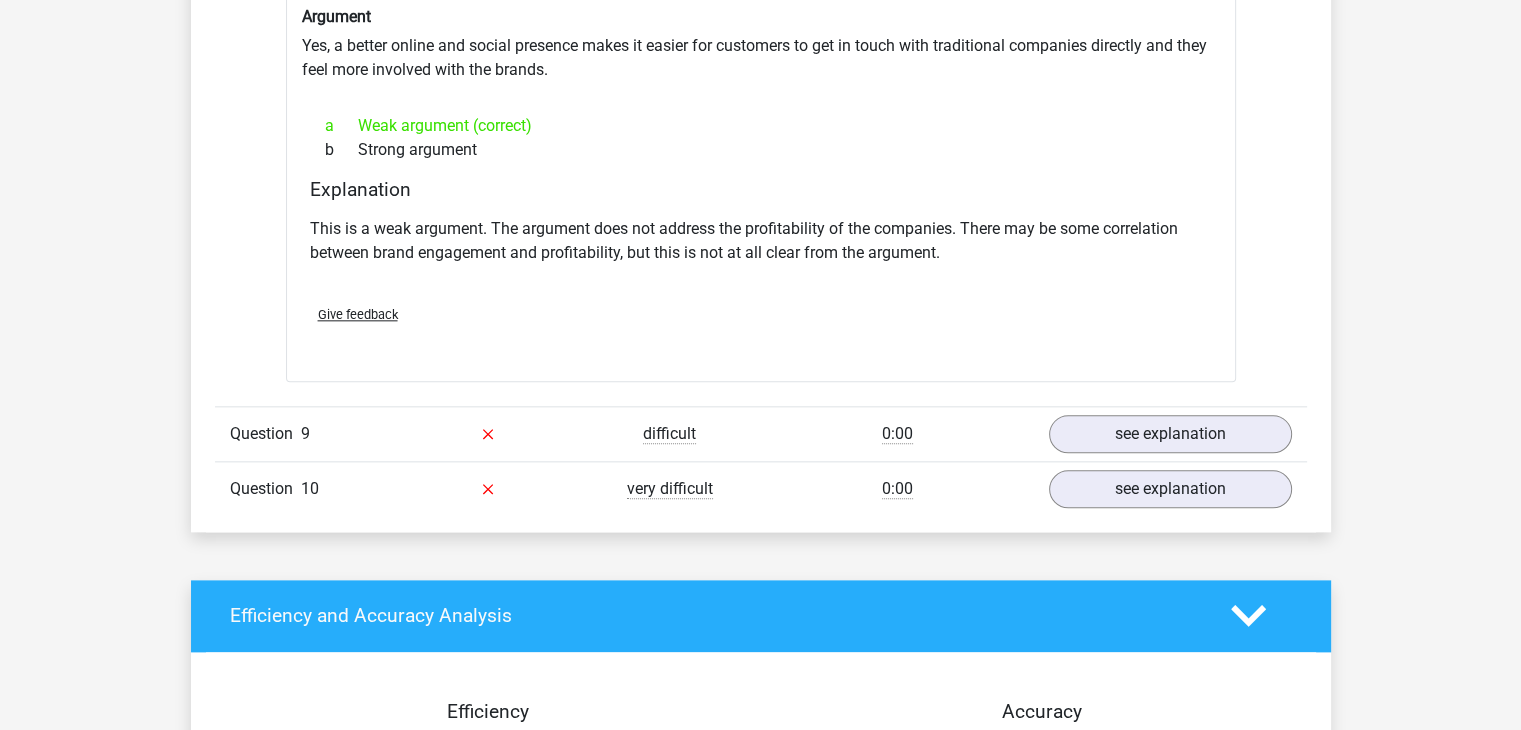 scroll, scrollTop: 2282, scrollLeft: 0, axis: vertical 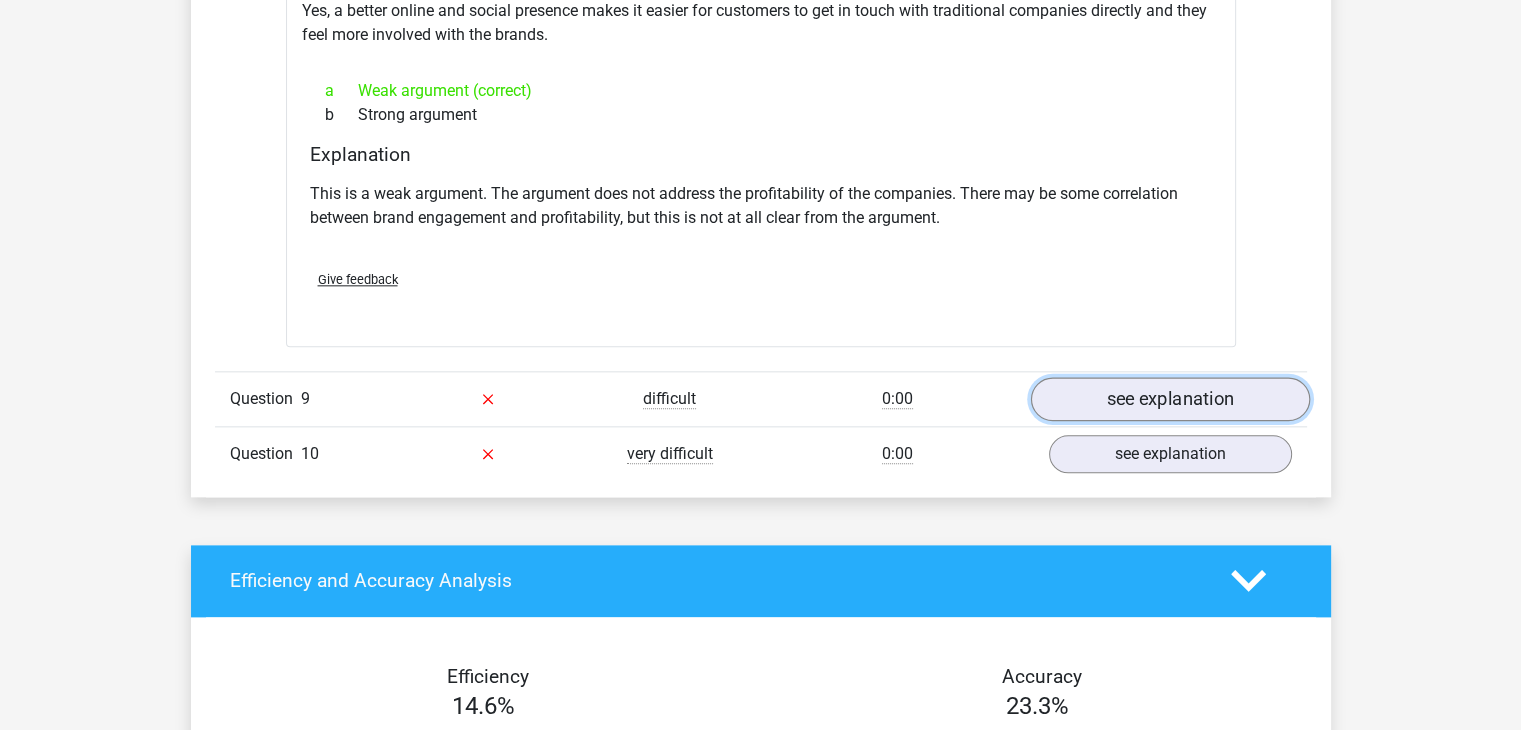 click on "see explanation" at bounding box center (1169, 399) 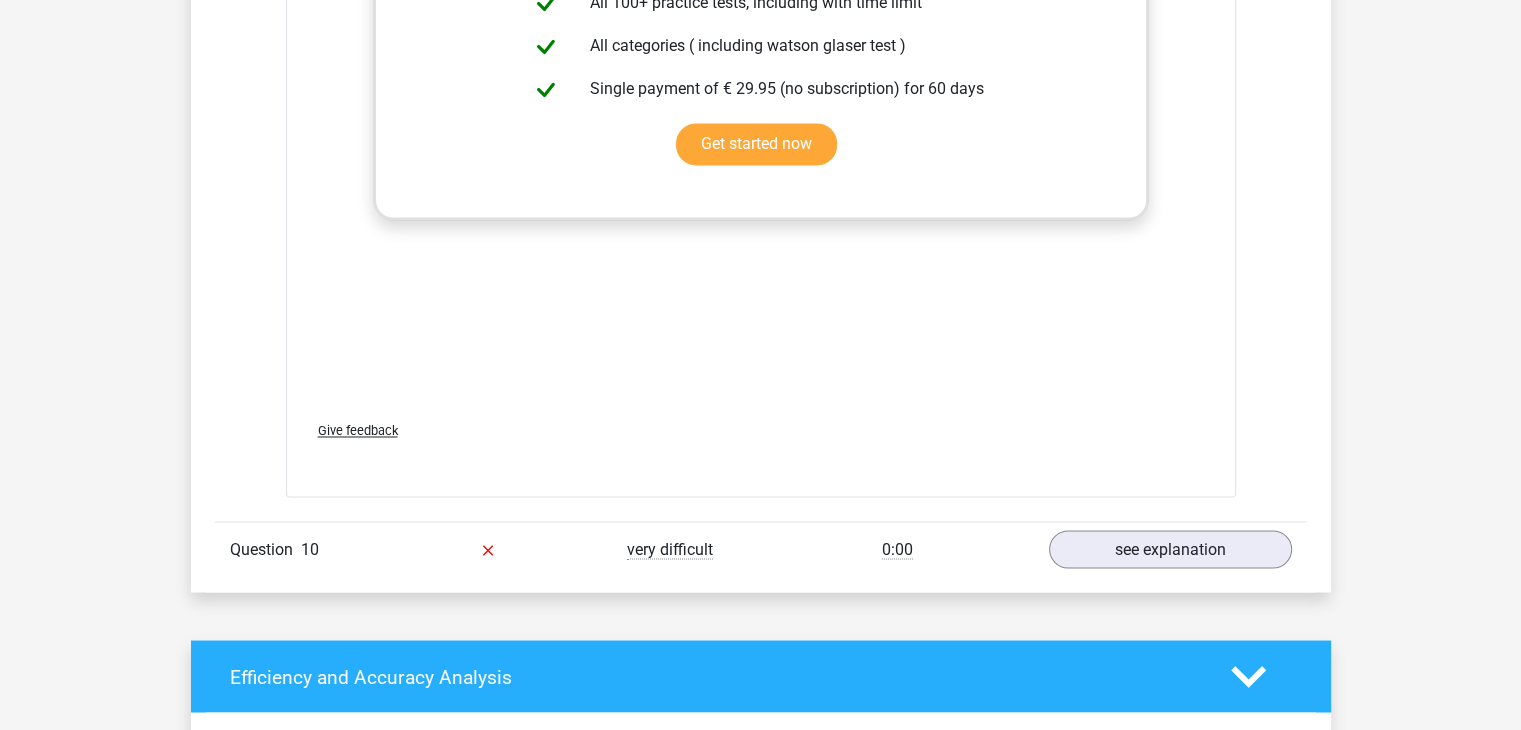 scroll, scrollTop: 3282, scrollLeft: 0, axis: vertical 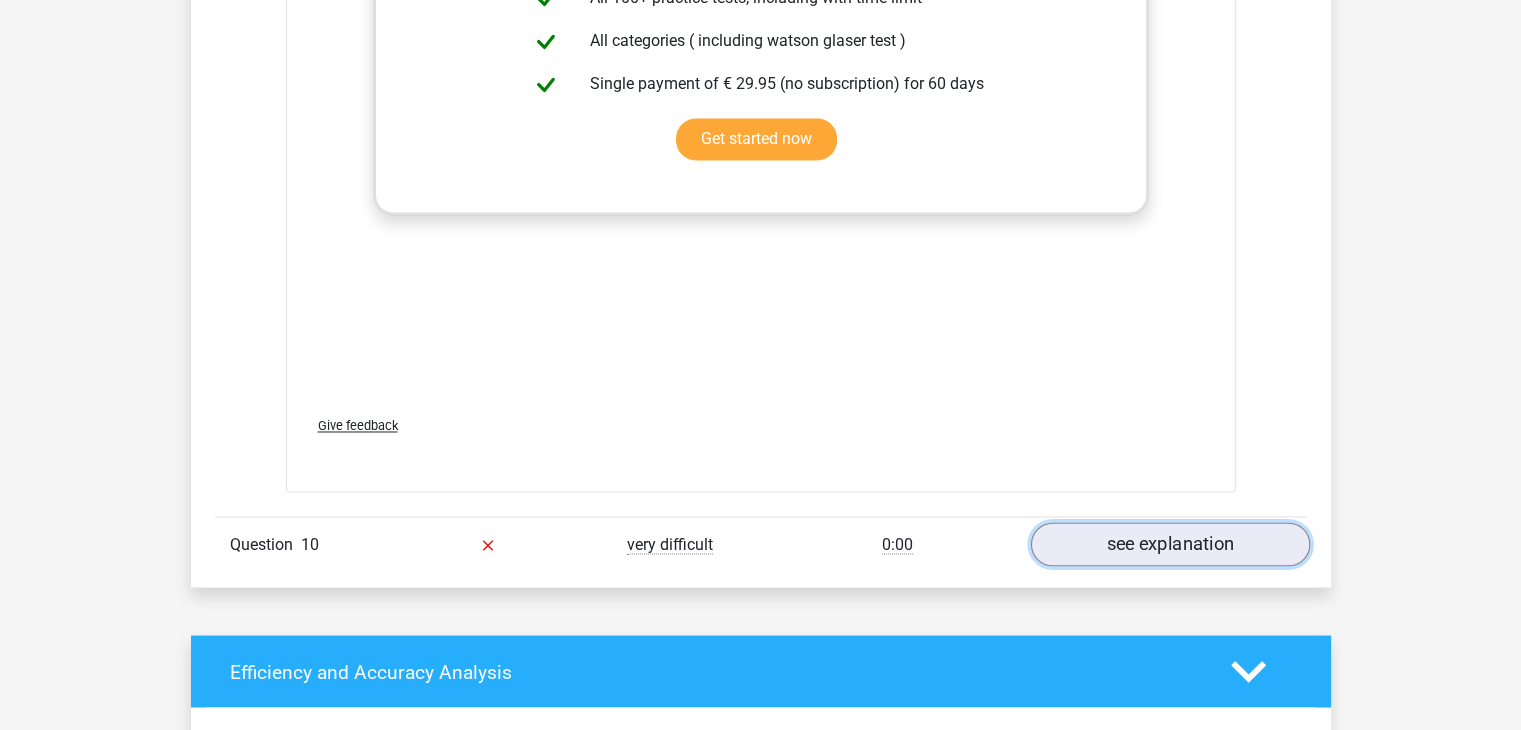 click on "see explanation" at bounding box center [1169, 544] 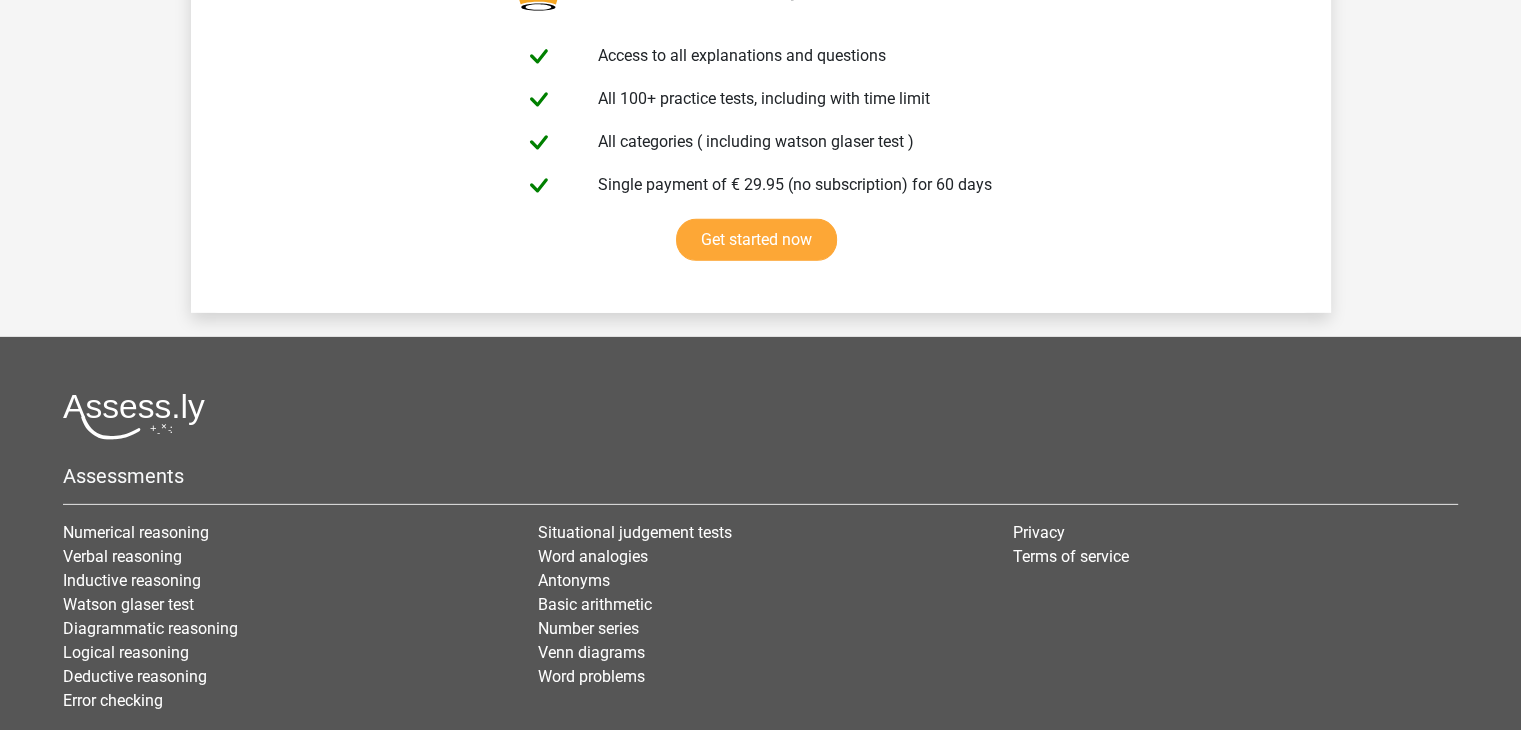 scroll, scrollTop: 6340, scrollLeft: 0, axis: vertical 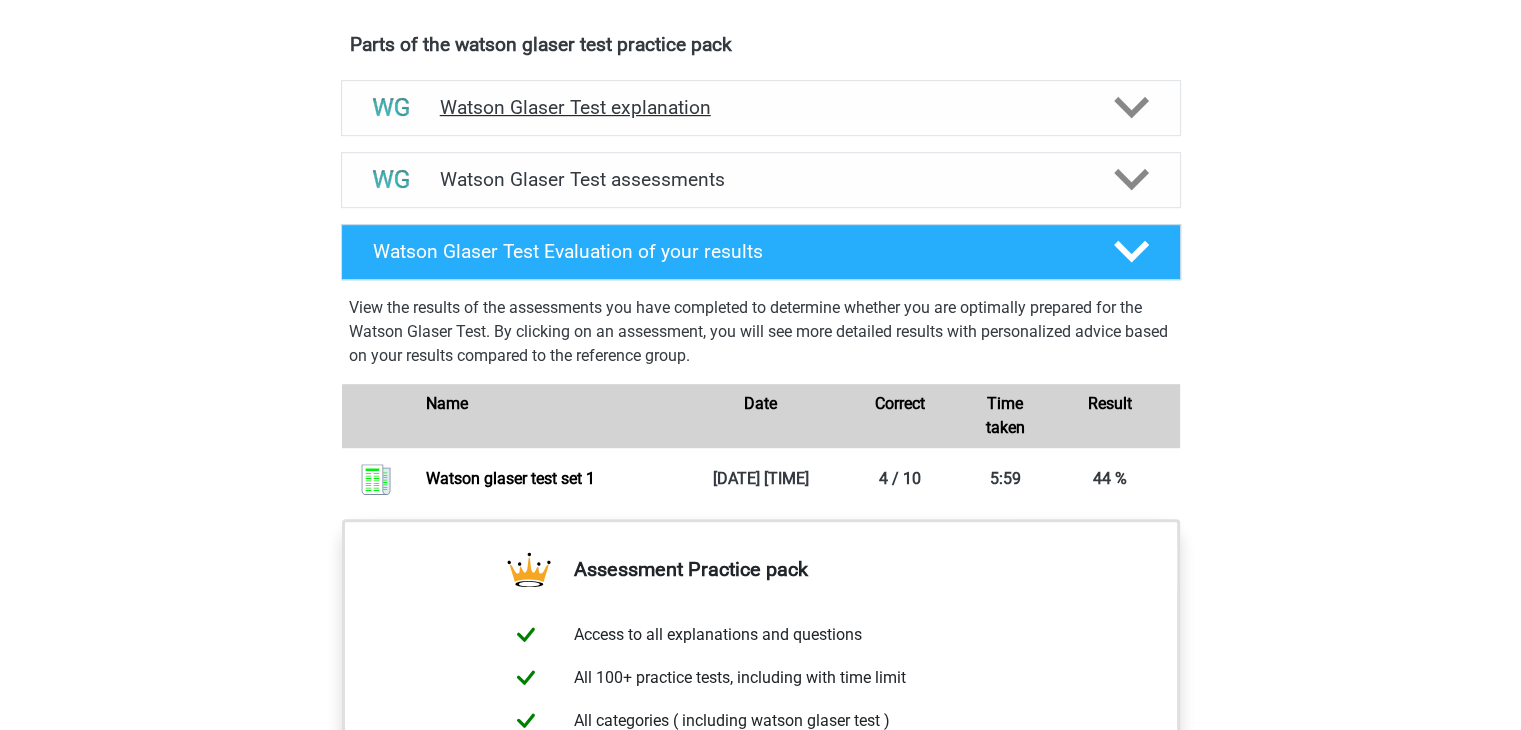 click 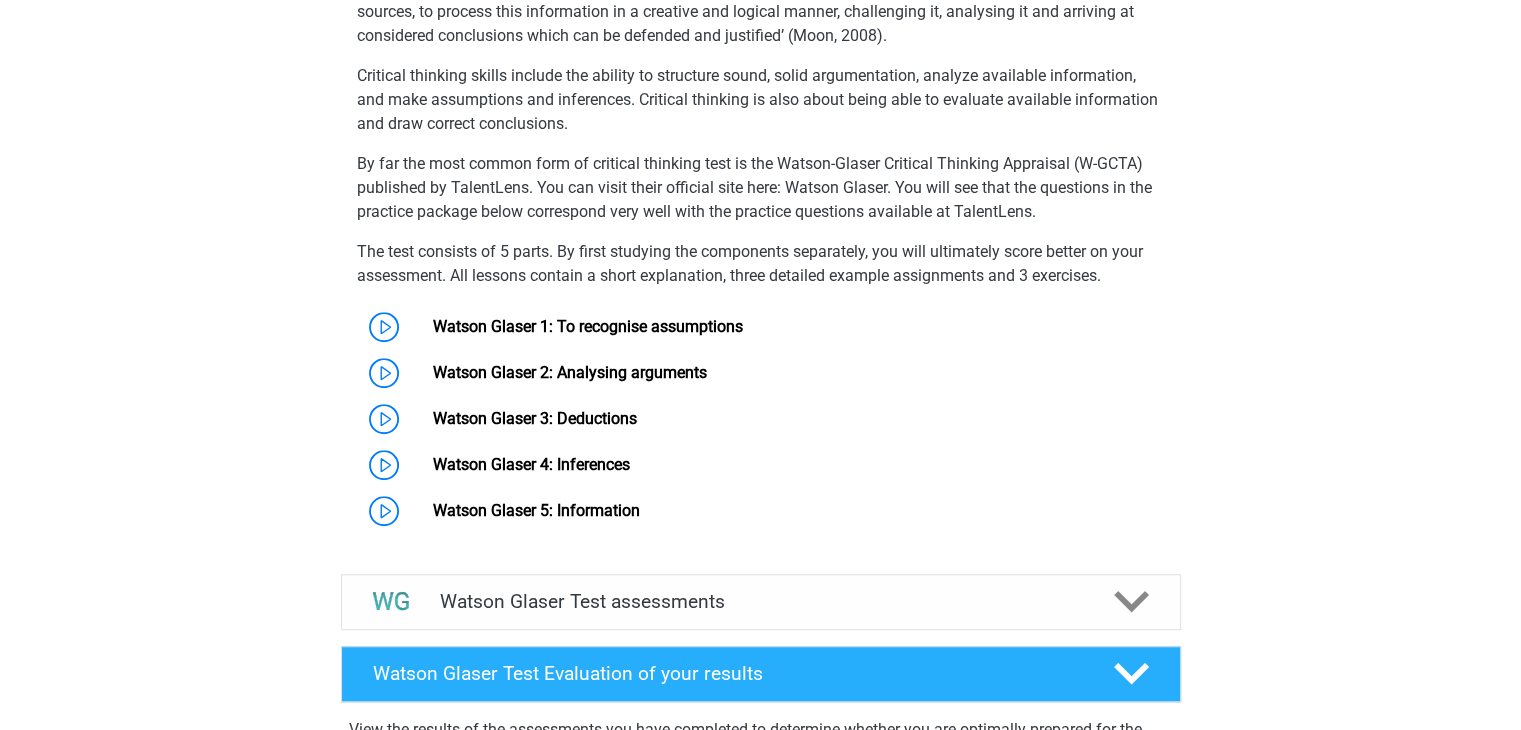 scroll, scrollTop: 1400, scrollLeft: 0, axis: vertical 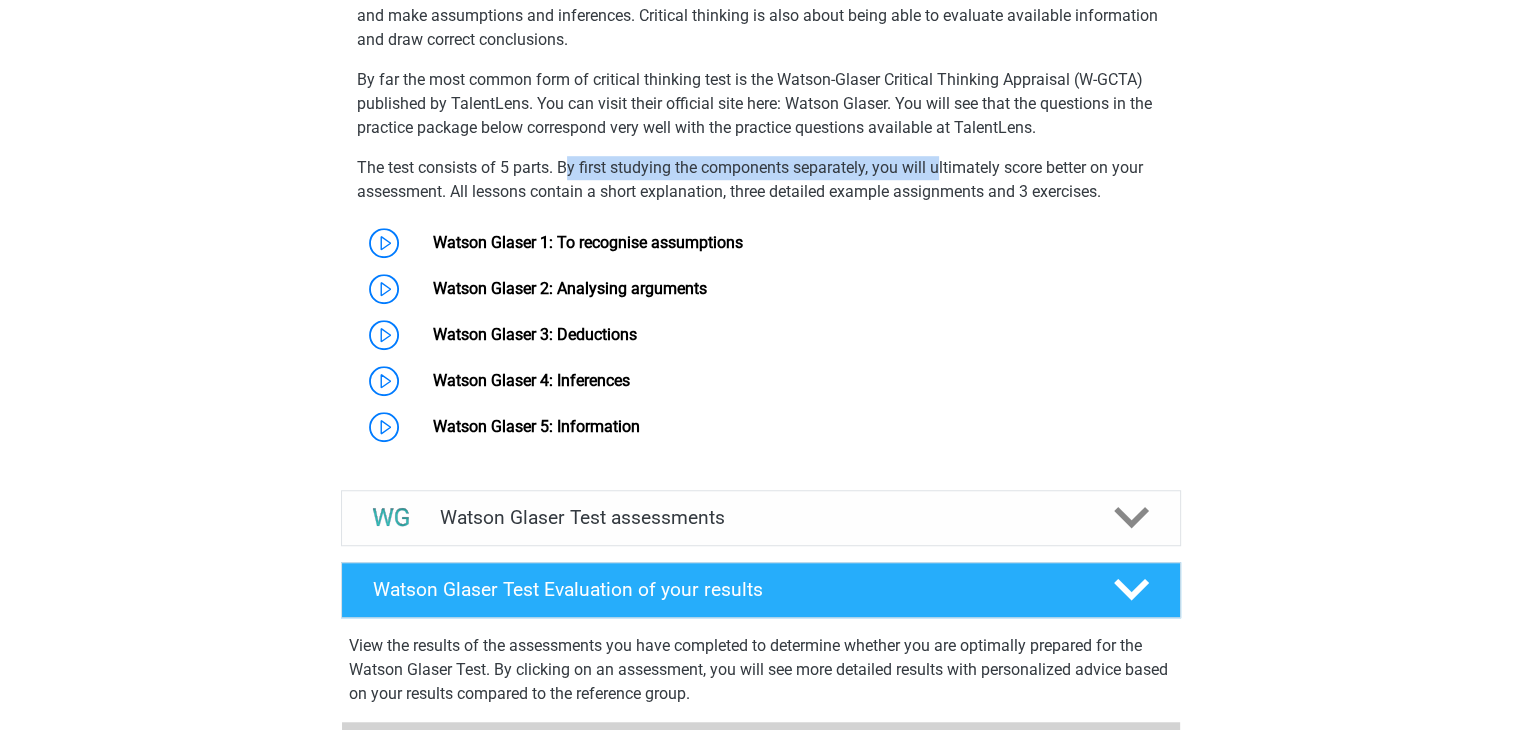 drag, startPoint x: 565, startPoint y: 189, endPoint x: 938, endPoint y: 186, distance: 373.01205 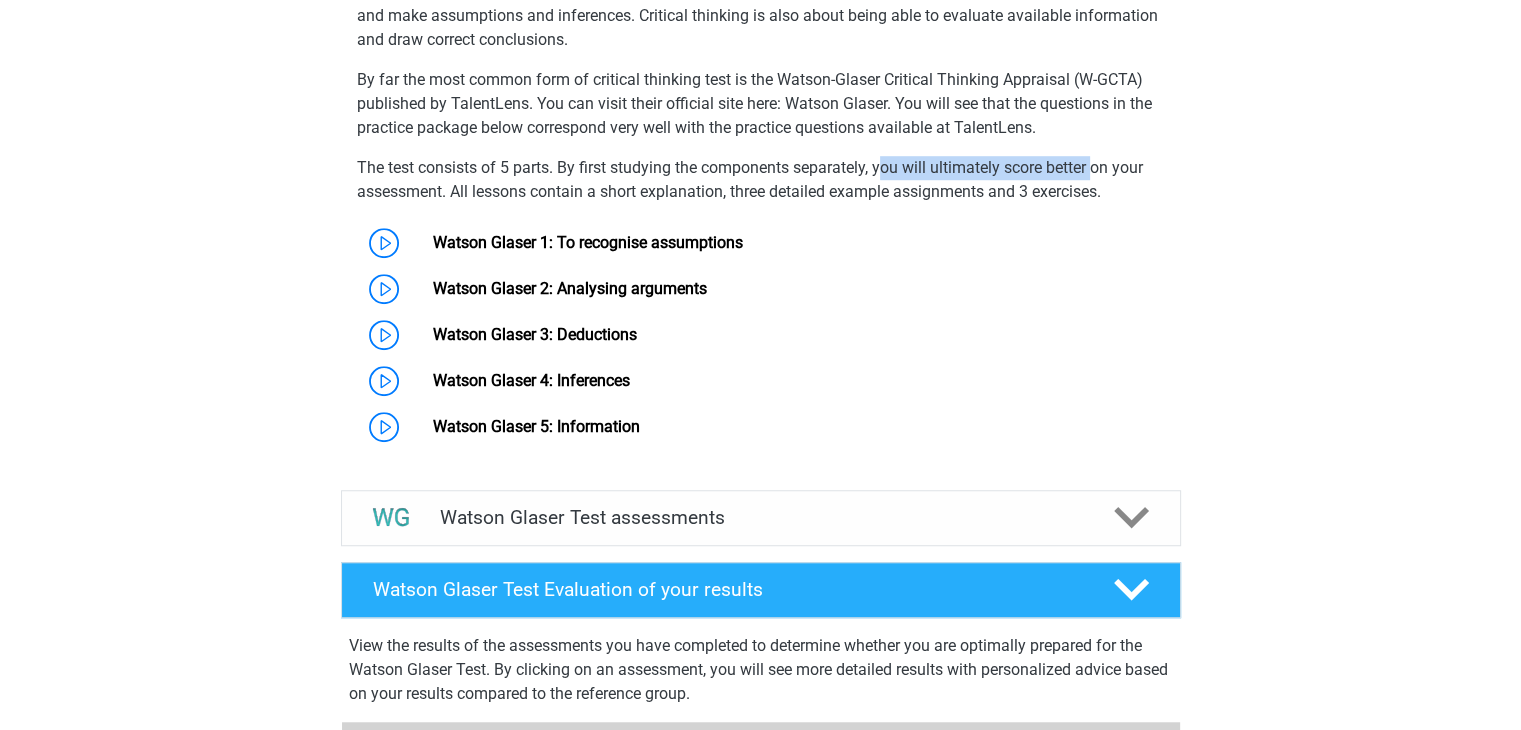 drag, startPoint x: 883, startPoint y: 183, endPoint x: 1098, endPoint y: 183, distance: 215 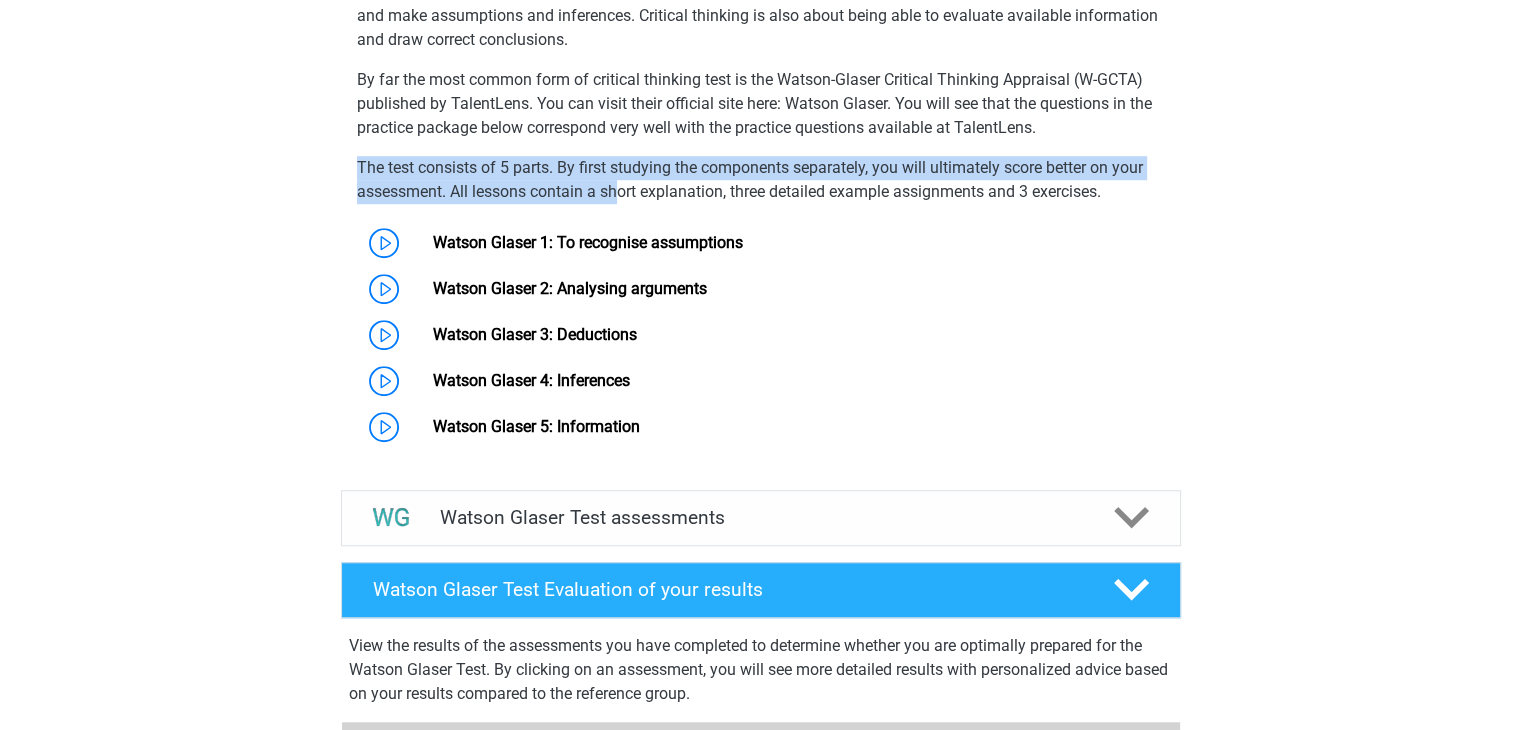 drag, startPoint x: 344, startPoint y: 199, endPoint x: 620, endPoint y: 206, distance: 276.08875 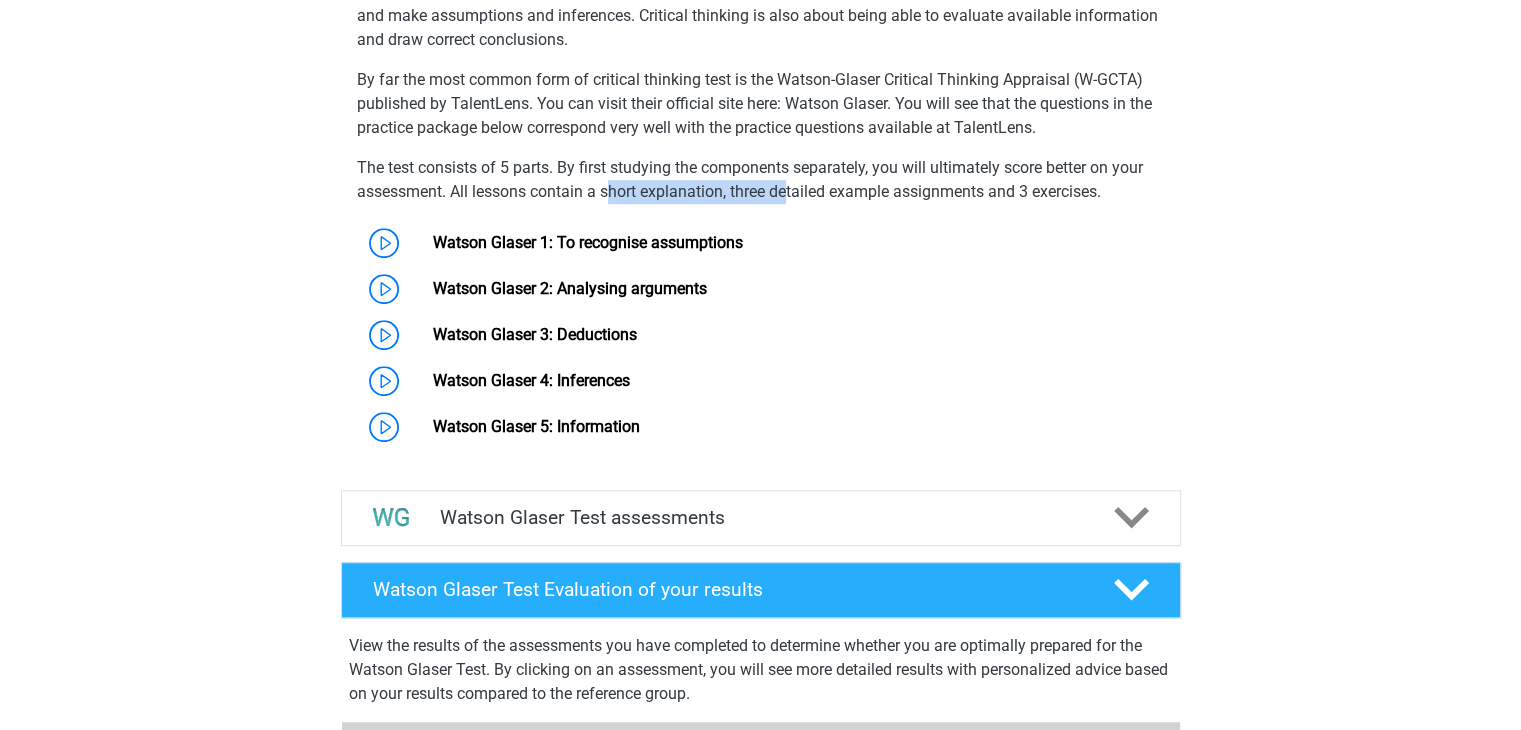 drag, startPoint x: 608, startPoint y: 208, endPoint x: 789, endPoint y: 210, distance: 181.01105 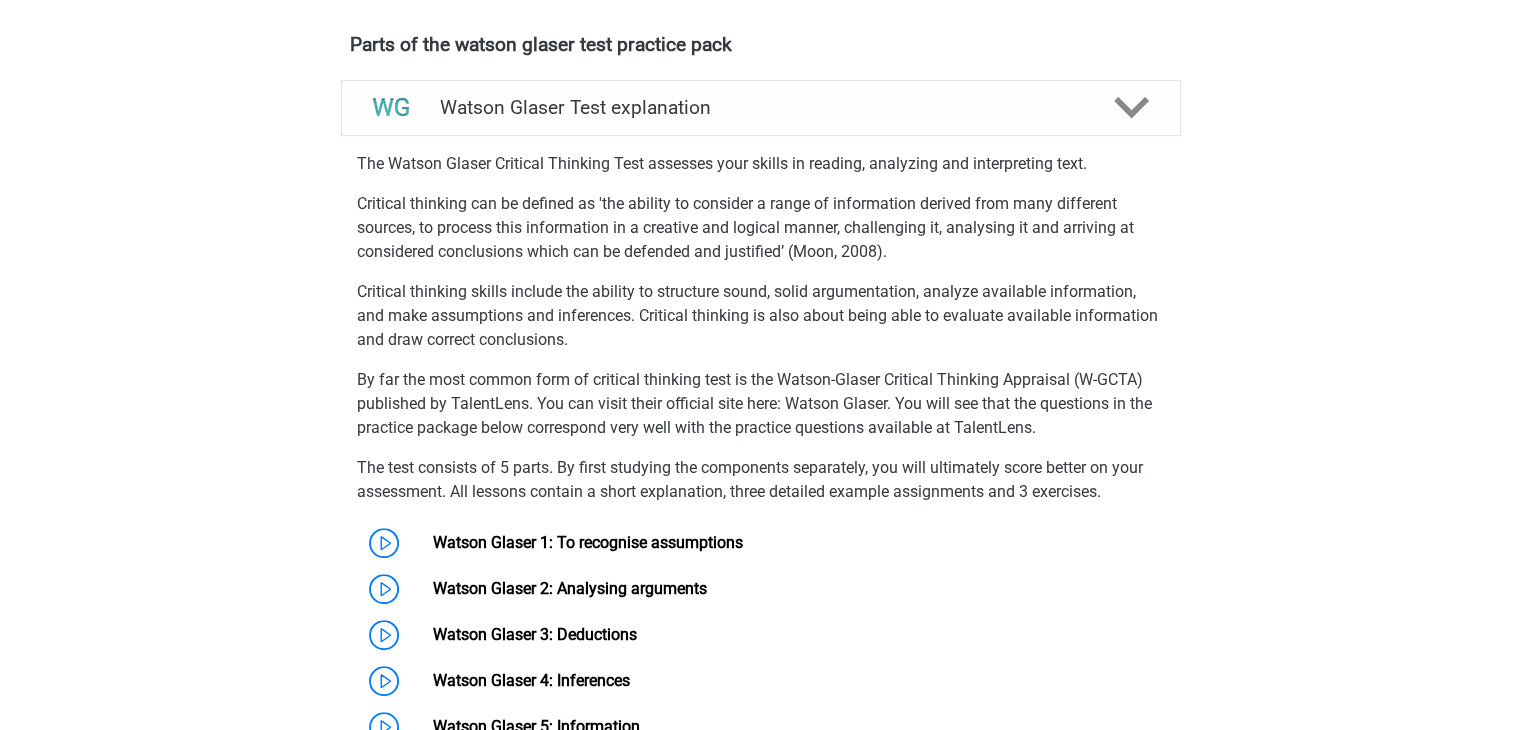 scroll, scrollTop: 1000, scrollLeft: 0, axis: vertical 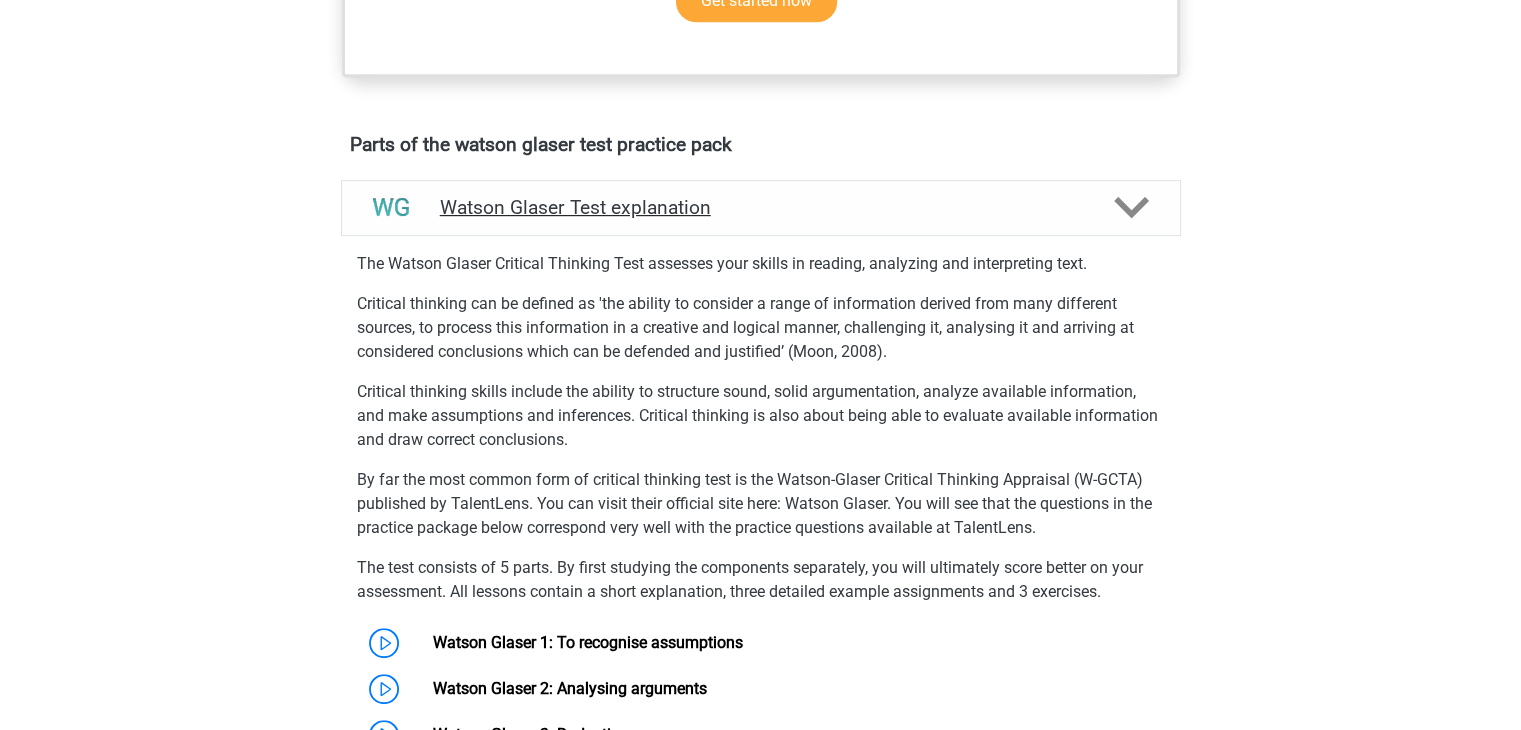 click 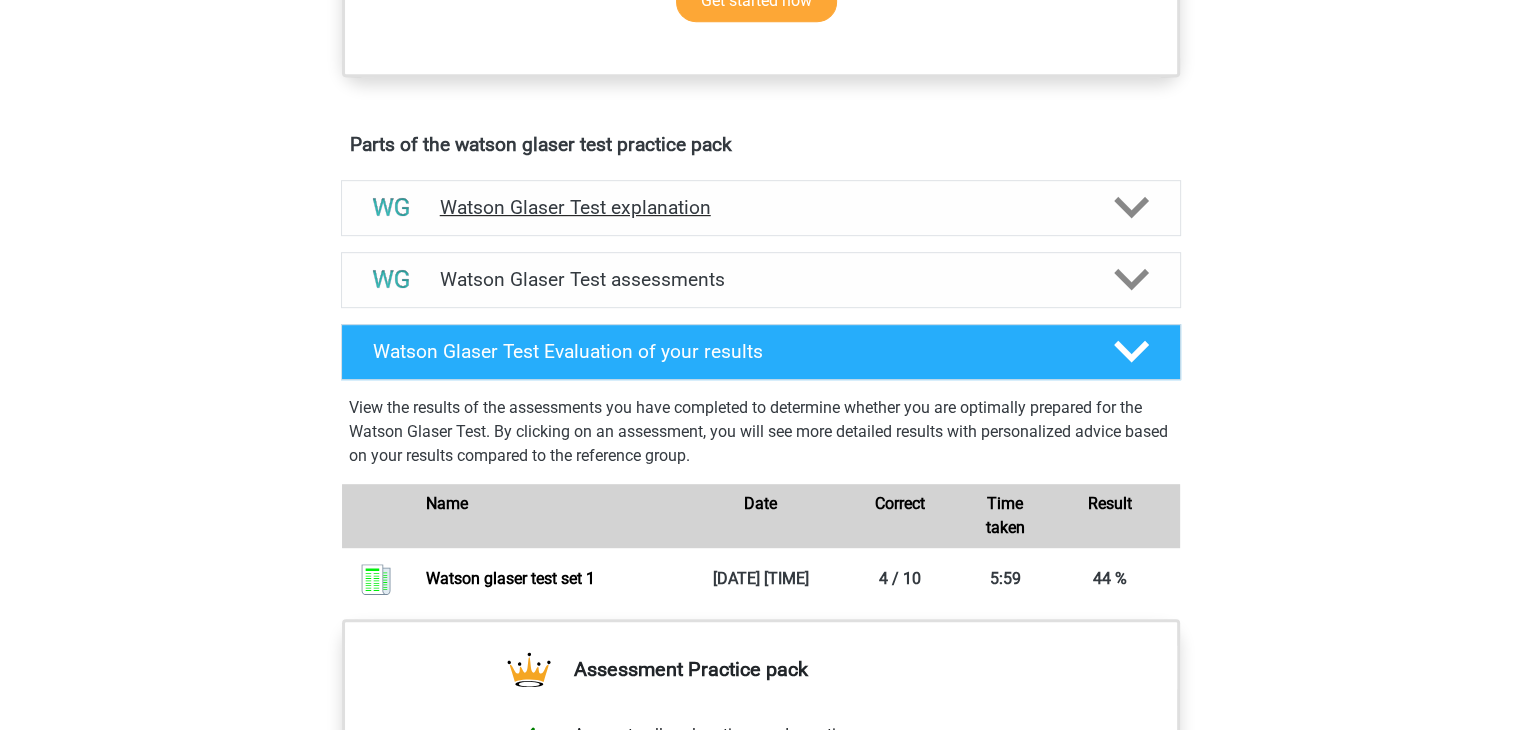 click 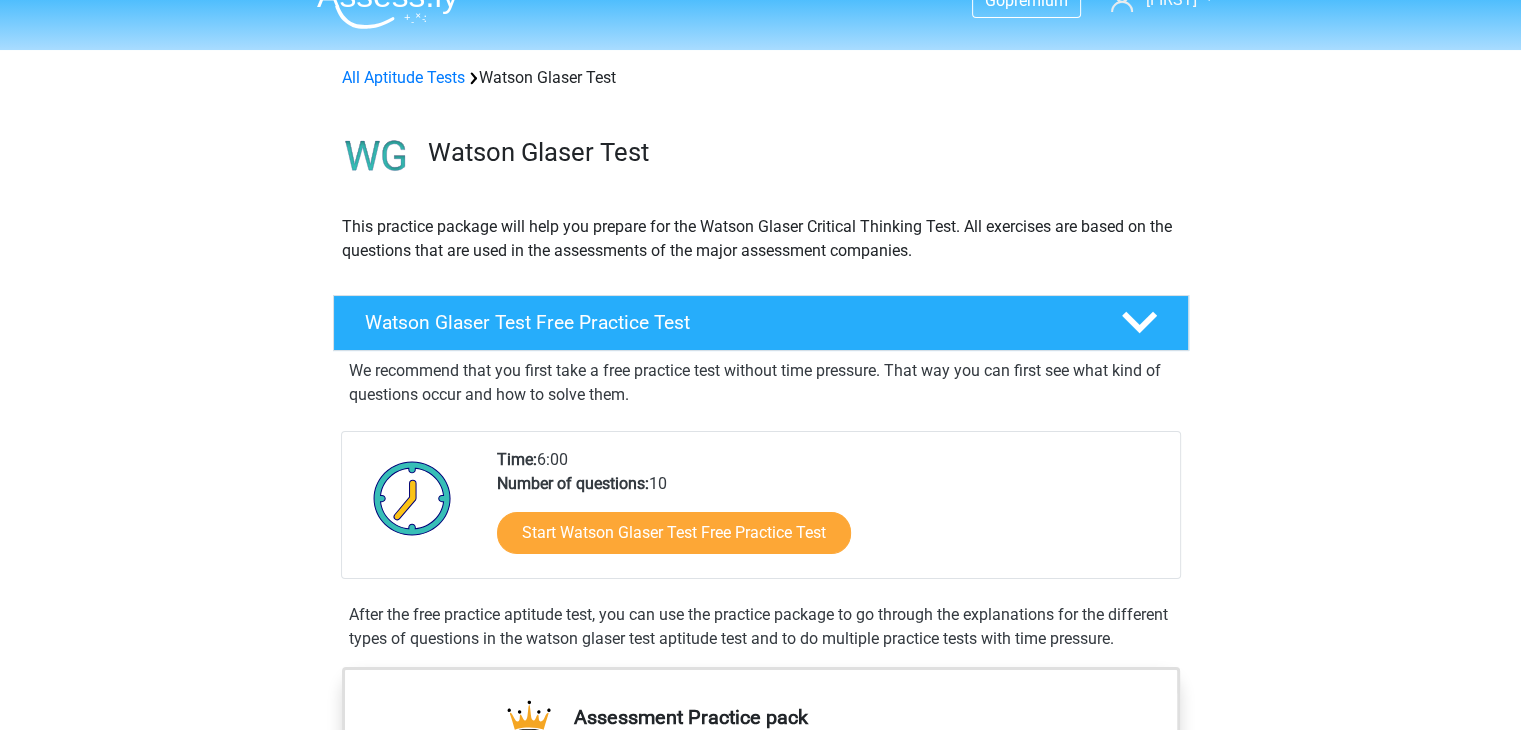 scroll, scrollTop: 0, scrollLeft: 0, axis: both 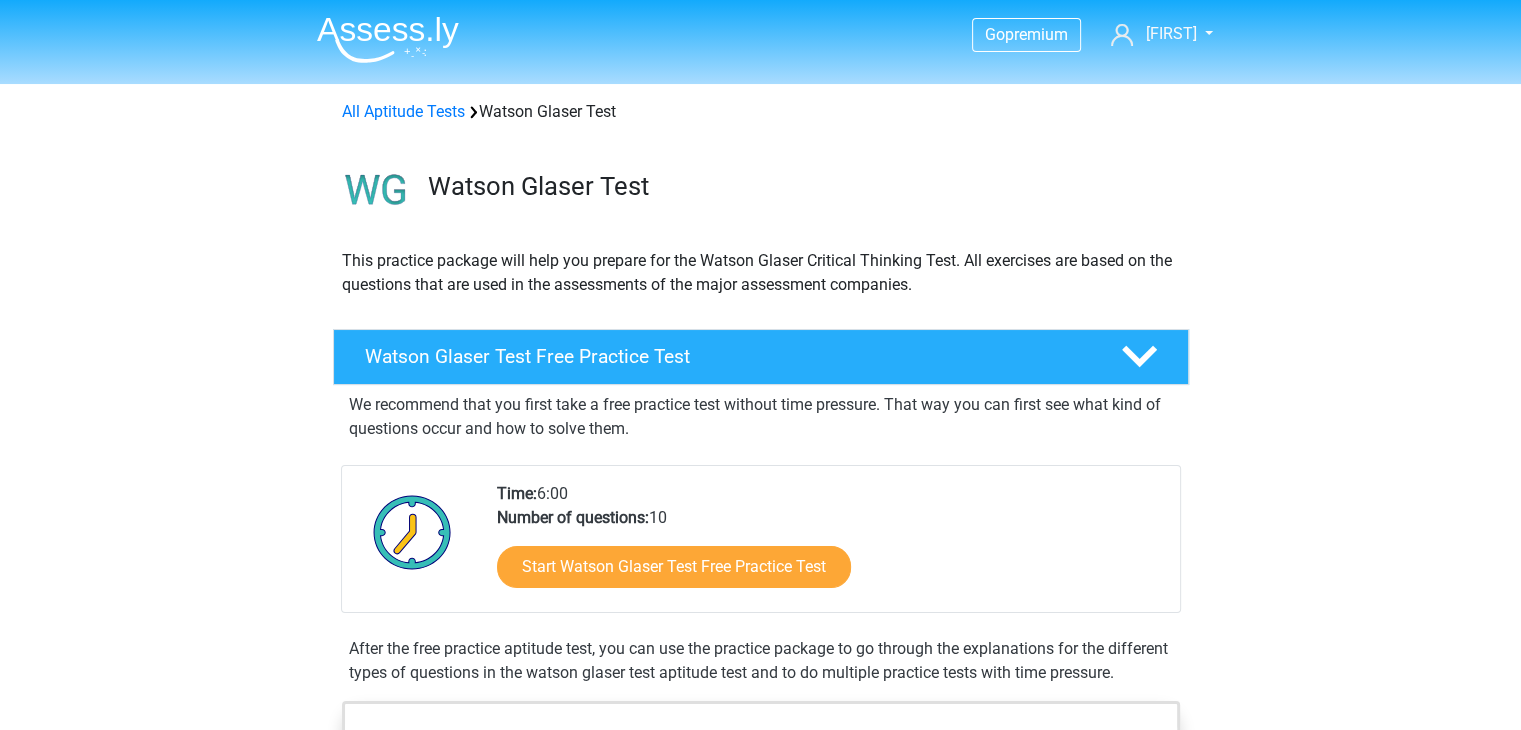 click on "This practice package will help you prepare for the Watson Glaser Critical Thinking Test. All exercises are based on the questions that are used in the assessments of the major assessment companies." at bounding box center [761, 281] 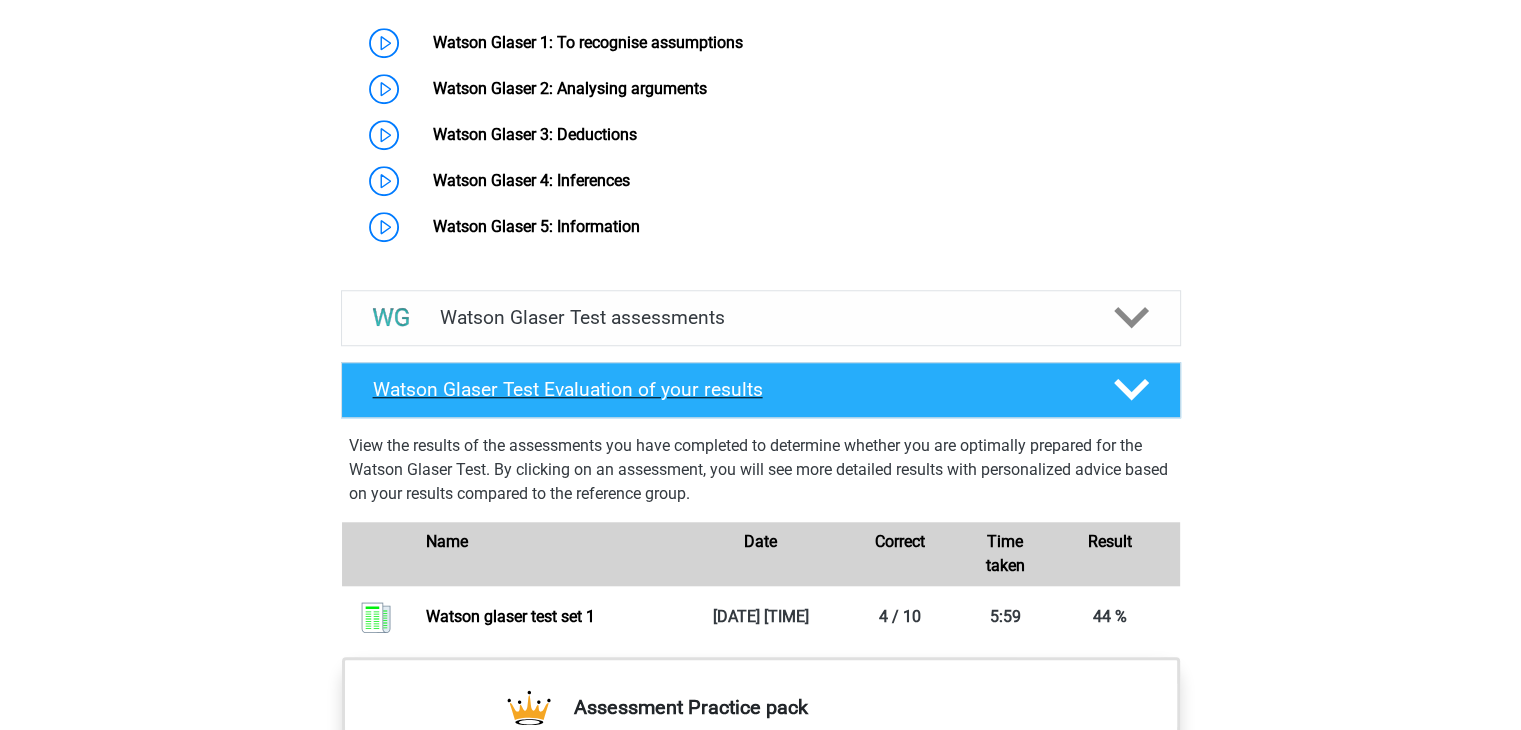 scroll, scrollTop: 1800, scrollLeft: 0, axis: vertical 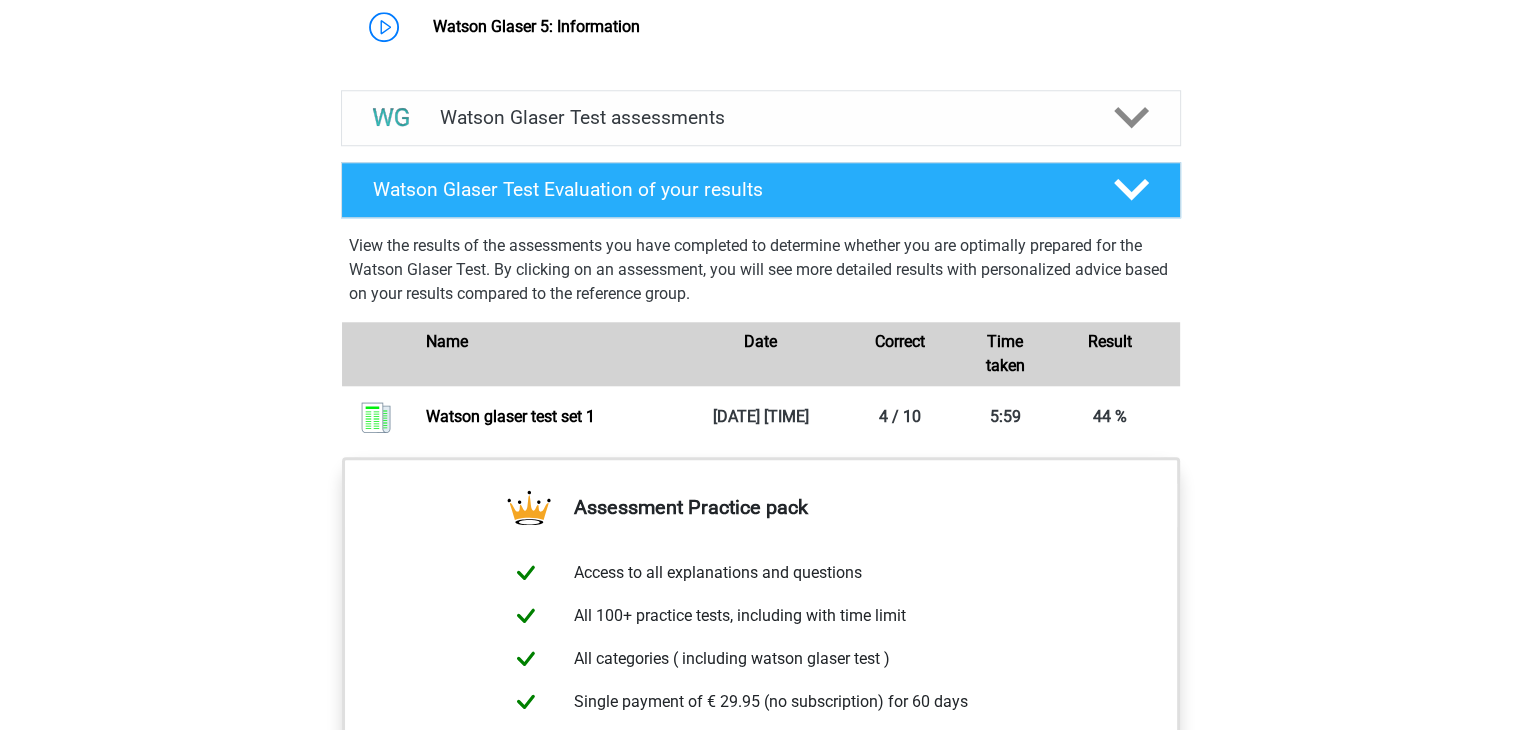 drag, startPoint x: 286, startPoint y: 432, endPoint x: 1231, endPoint y: 439, distance: 945.02594 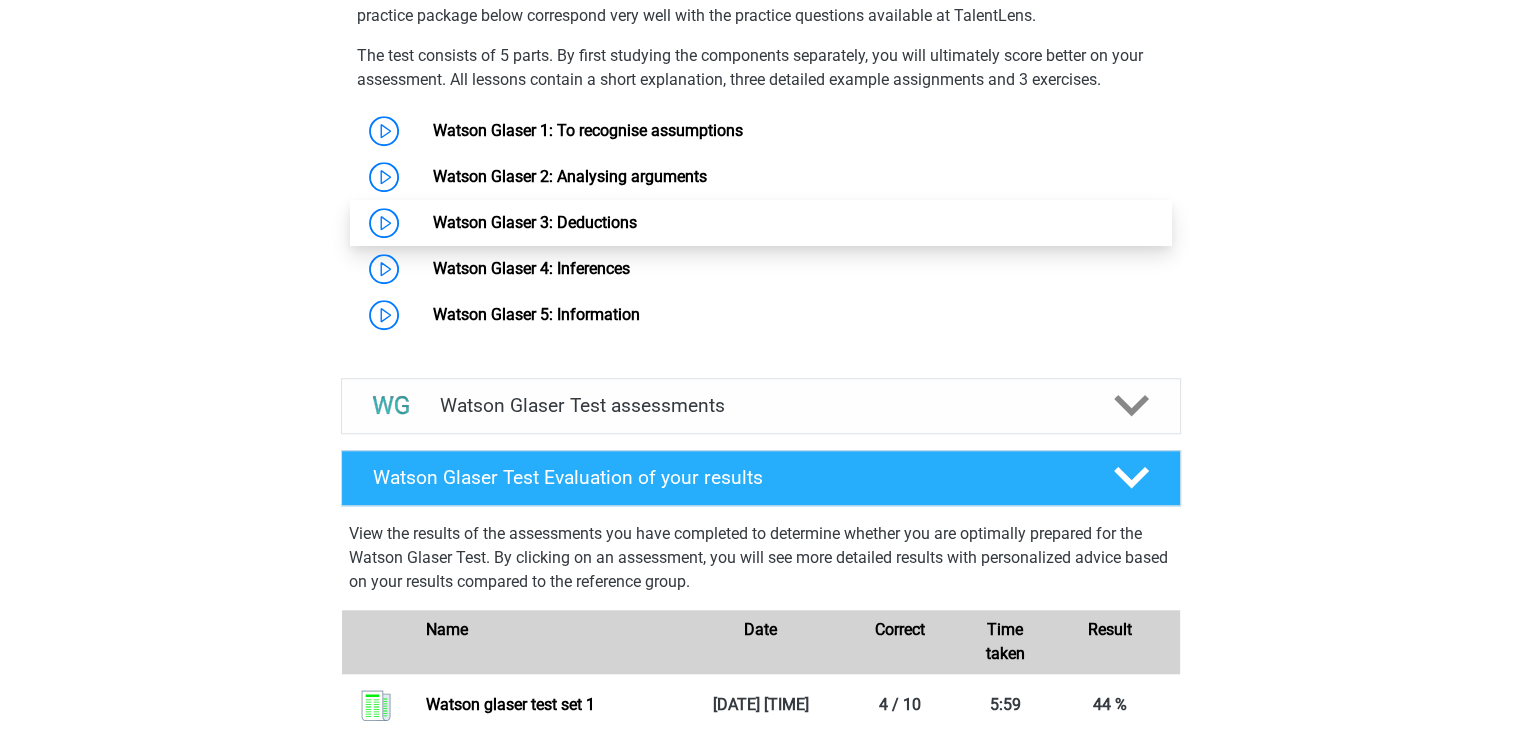 scroll, scrollTop: 1500, scrollLeft: 0, axis: vertical 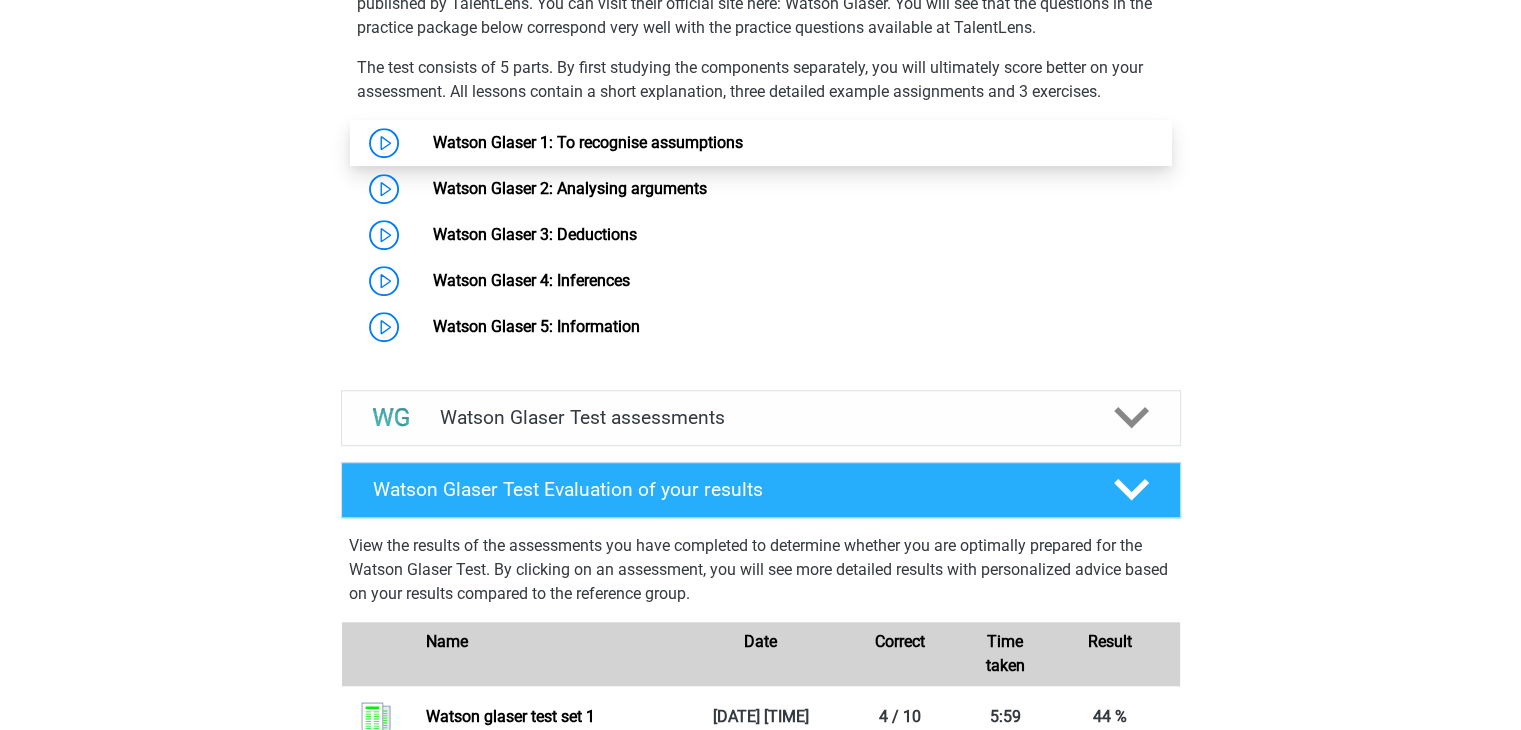 click on "Watson Glaser 1: To recognise assumptions" at bounding box center (588, 142) 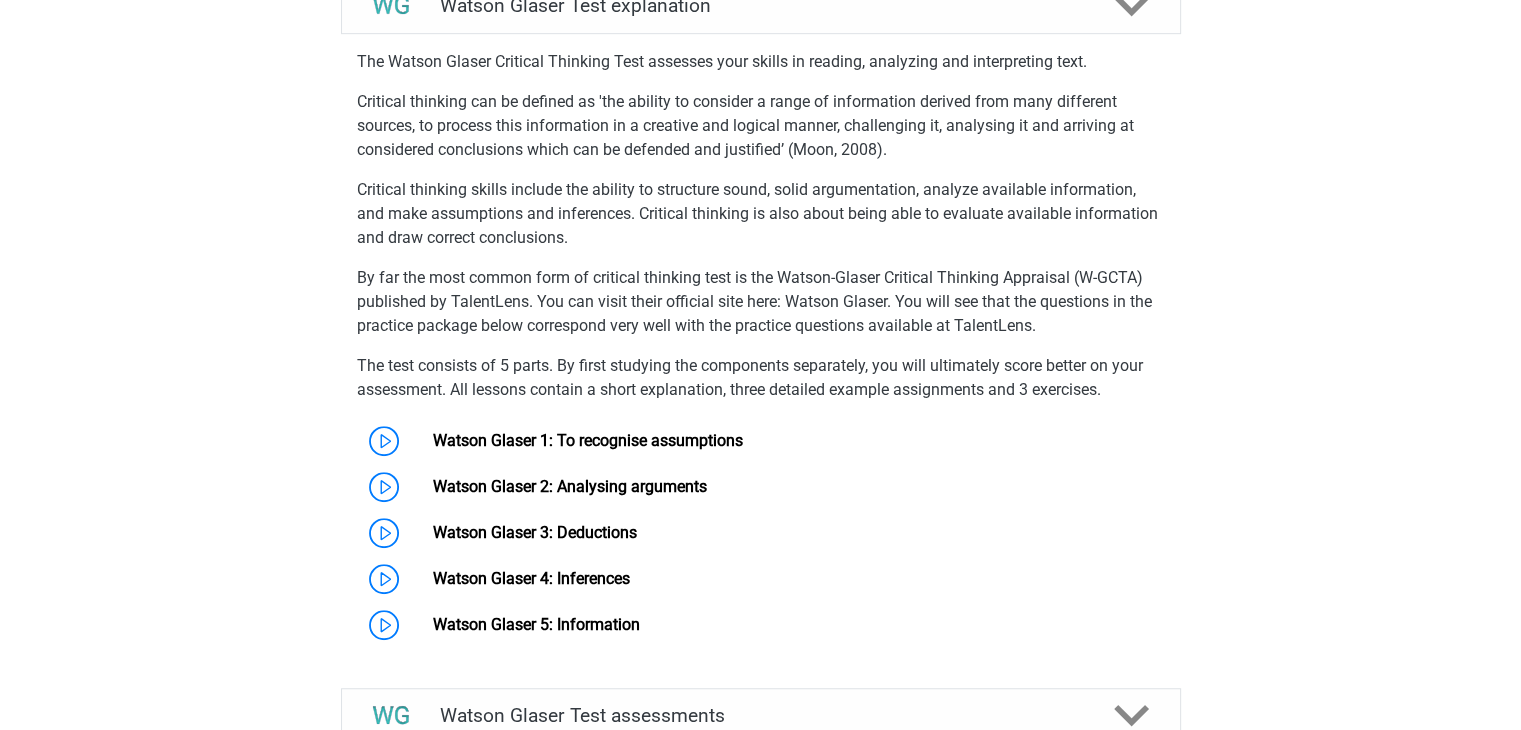 scroll, scrollTop: 1200, scrollLeft: 0, axis: vertical 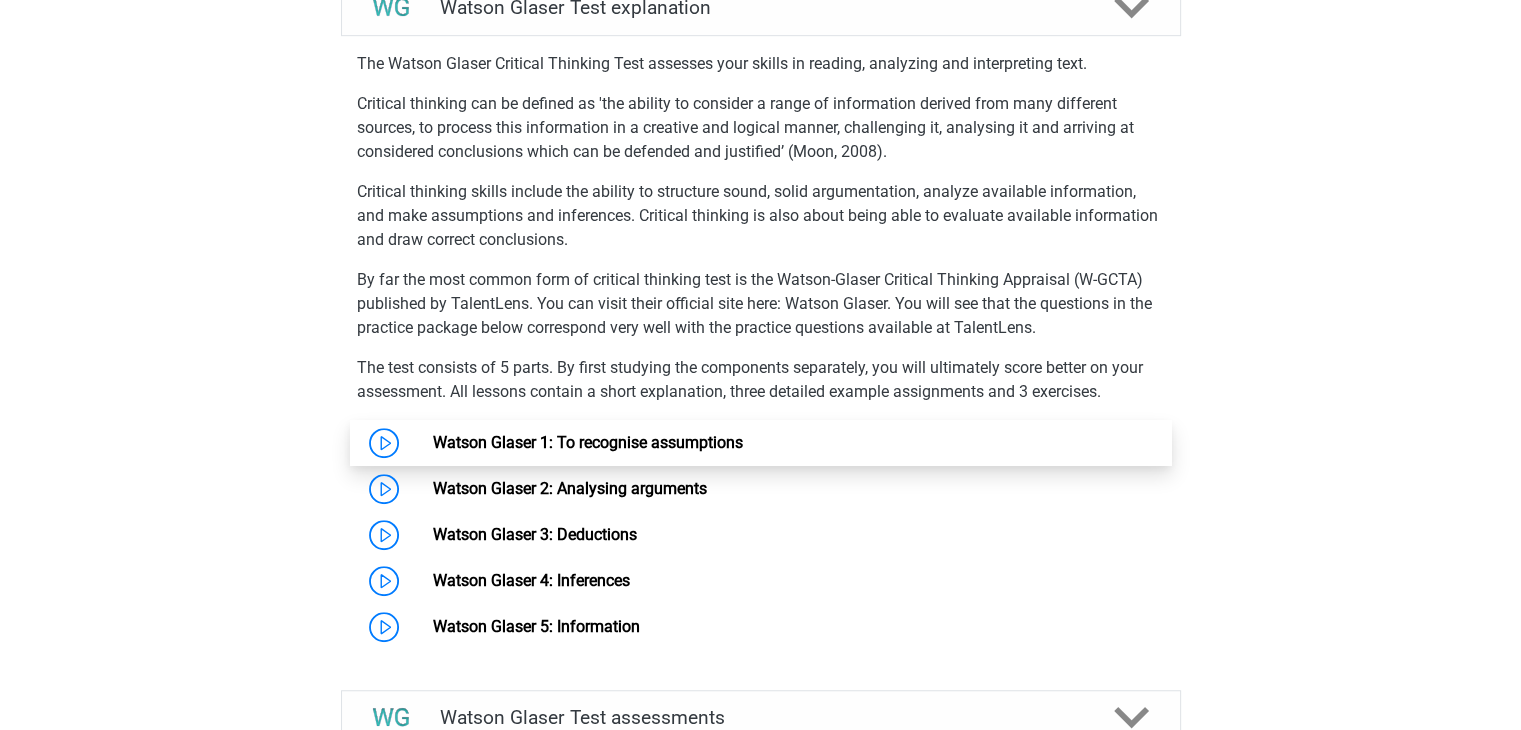 click on "Watson Glaser 1: To recognise assumptions" at bounding box center [588, 442] 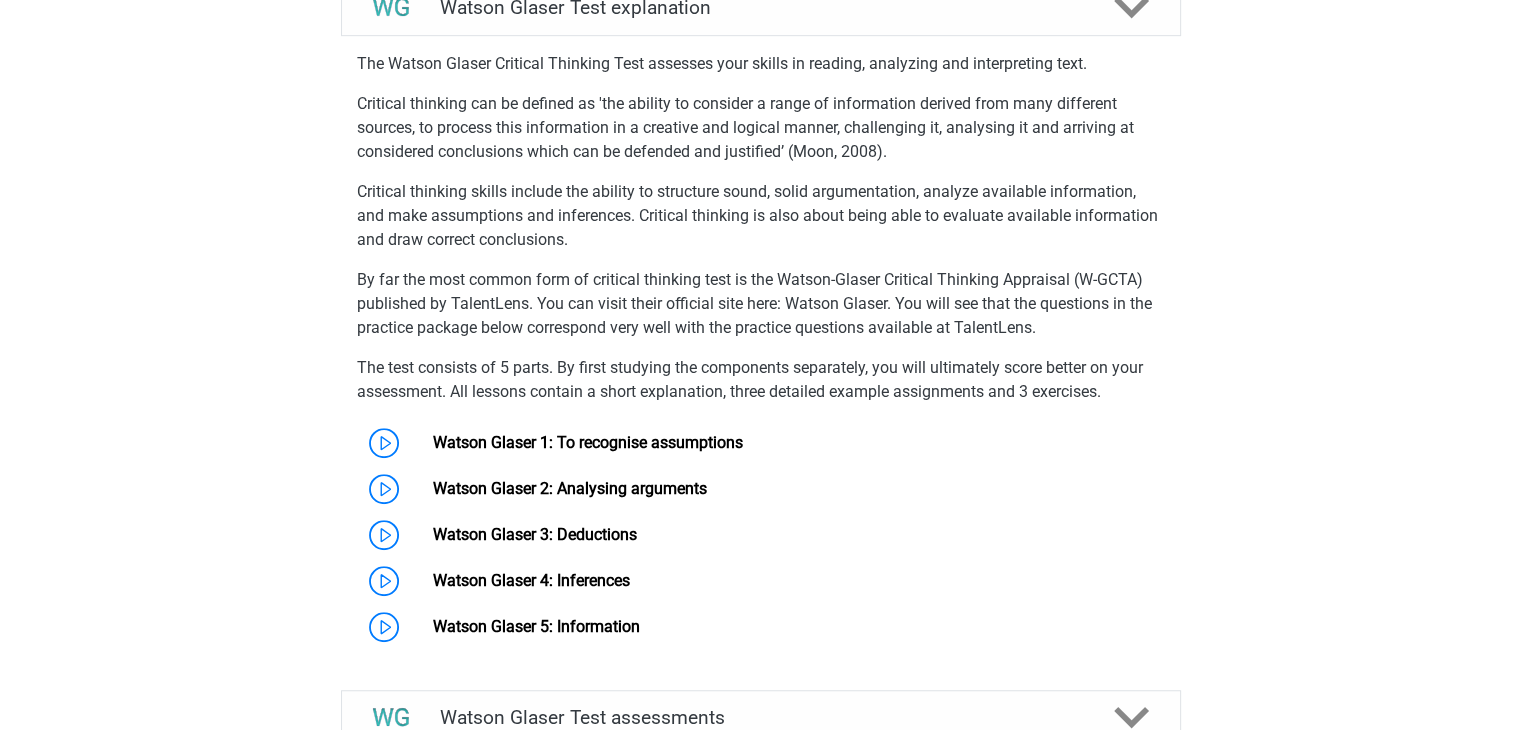 click on "Watson Glaser Test
Free Practice Test
We recommend that you first take a free practice test without time pressure. That way you can first see what kind of questions occur and how to solve them.
Time:  6:00
10" at bounding box center (761, 301) 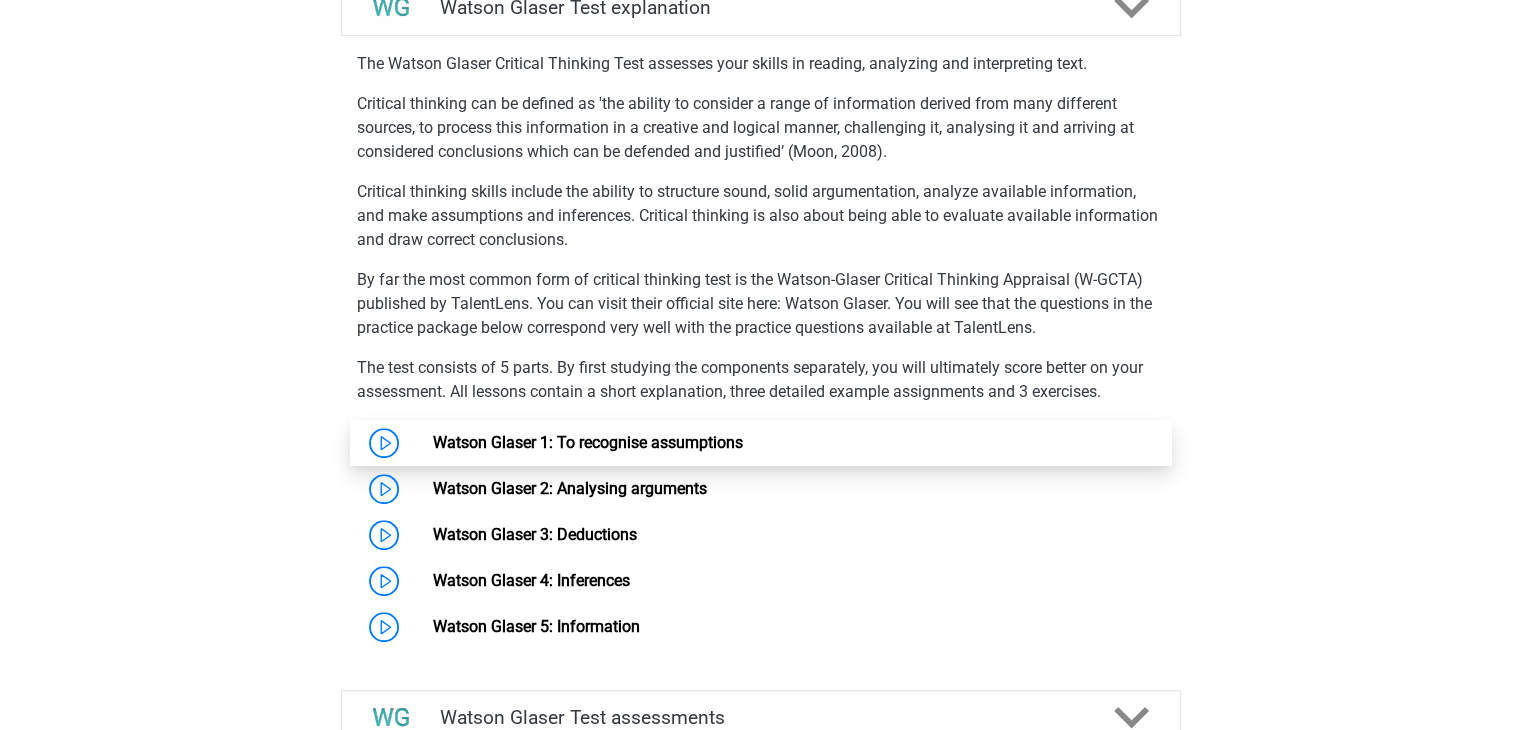 click on "Watson Glaser 1: To recognise assumptions" at bounding box center [588, 442] 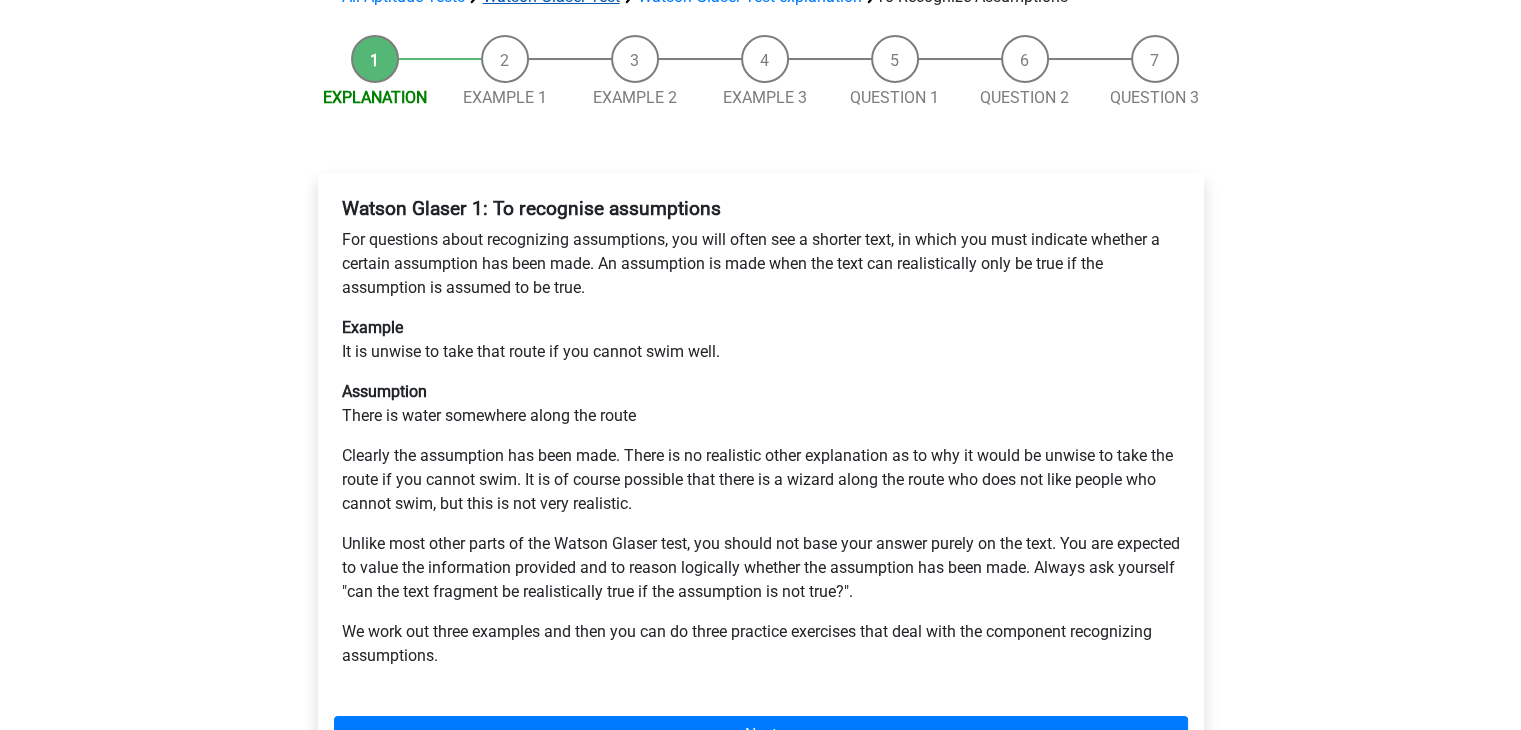 scroll, scrollTop: 0, scrollLeft: 0, axis: both 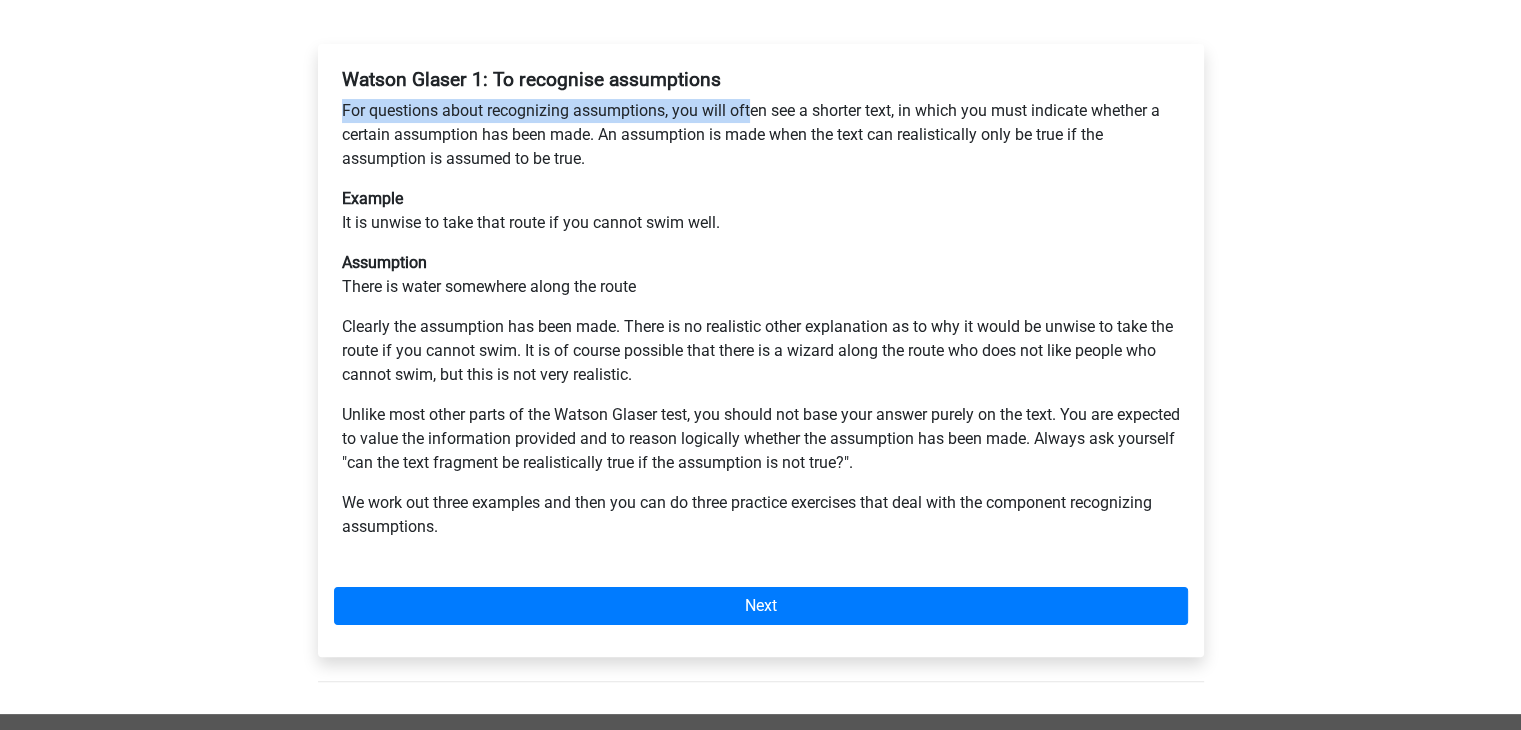 drag, startPoint x: 336, startPoint y: 102, endPoint x: 754, endPoint y: 117, distance: 418.26904 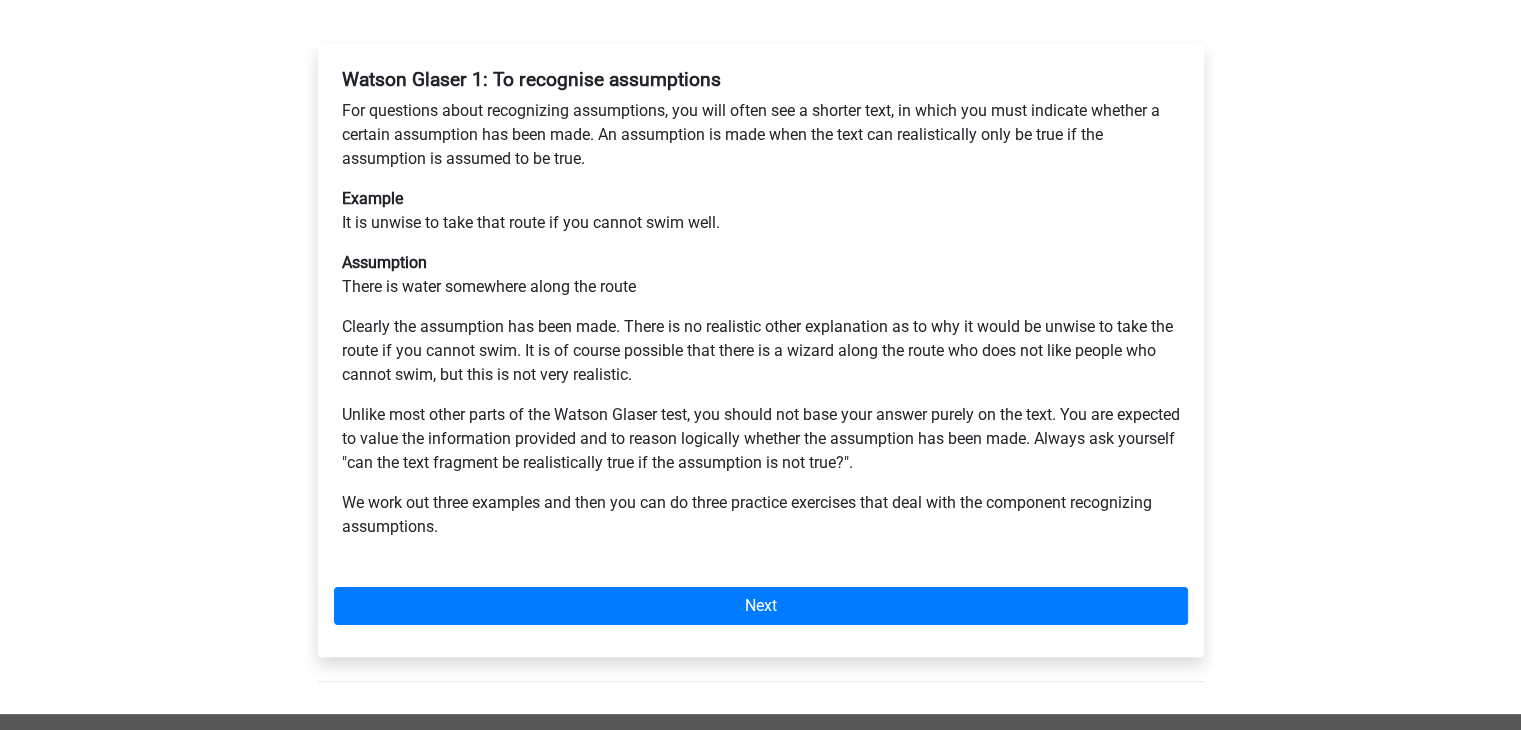 click on "For questions about recognizing assumptions, you will often see a shorter text, in which you must indicate whether a certain assumption has been made. An assumption is made when the text can realistically only be true if the assumption is assumed to be true." at bounding box center (761, 135) 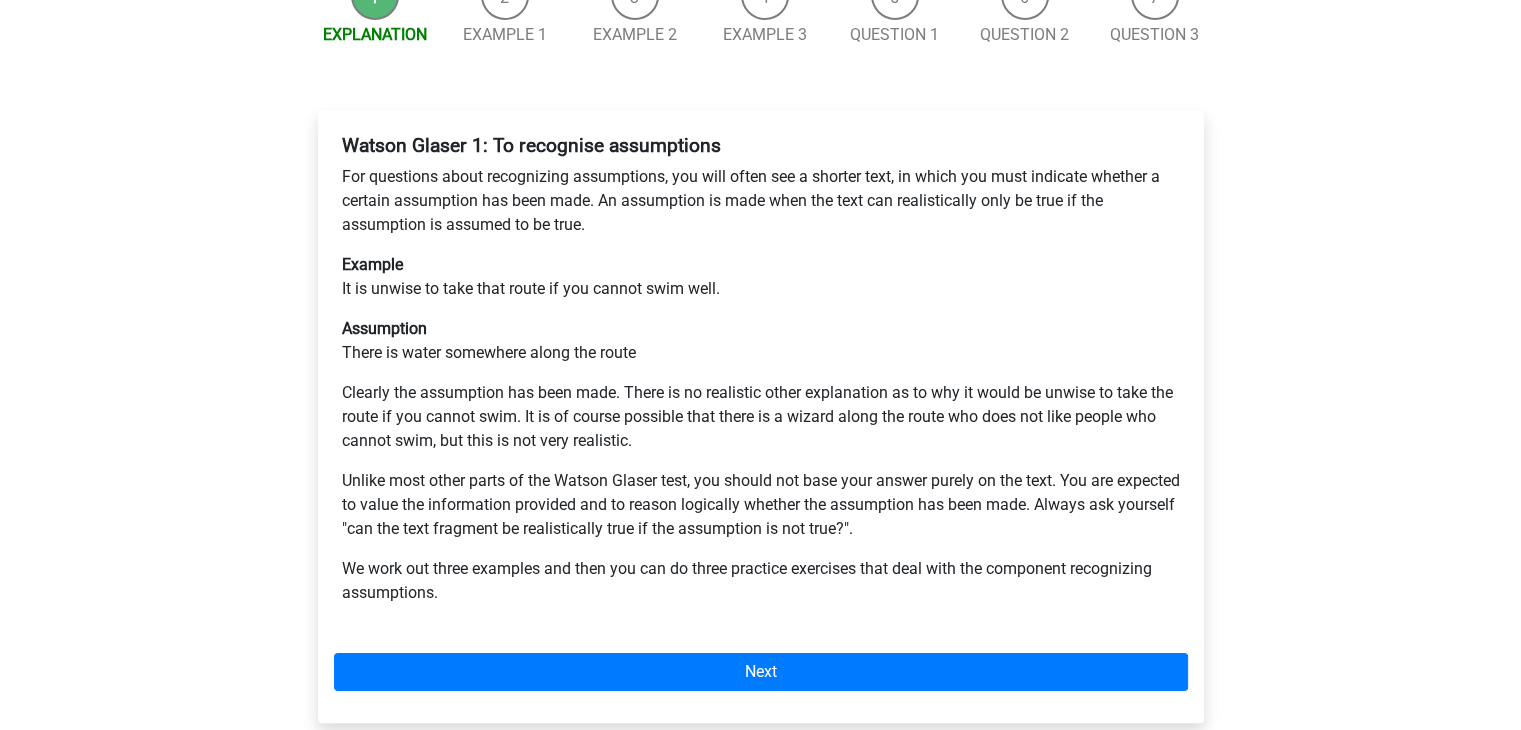 scroll, scrollTop: 200, scrollLeft: 0, axis: vertical 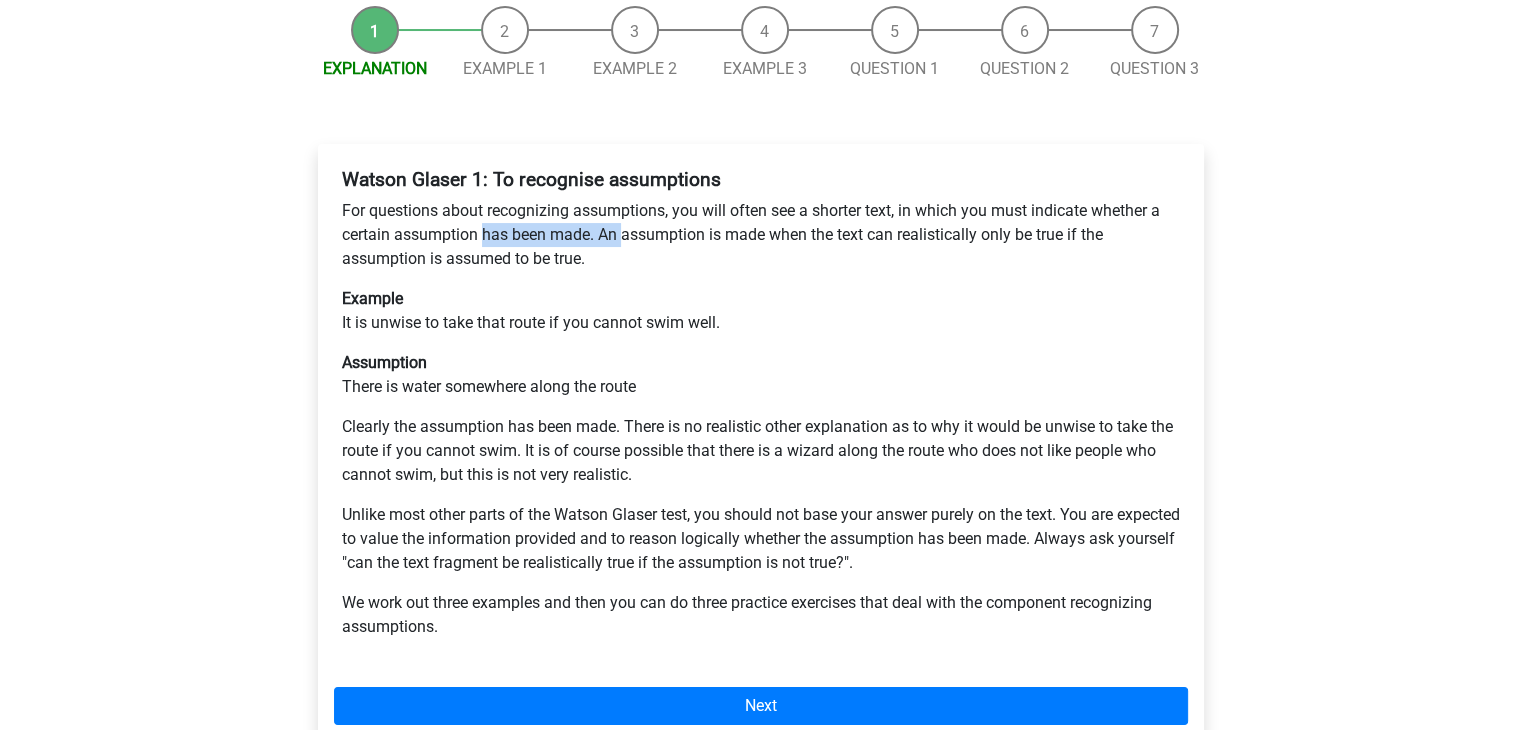 drag, startPoint x: 484, startPoint y: 226, endPoint x: 623, endPoint y: 226, distance: 139 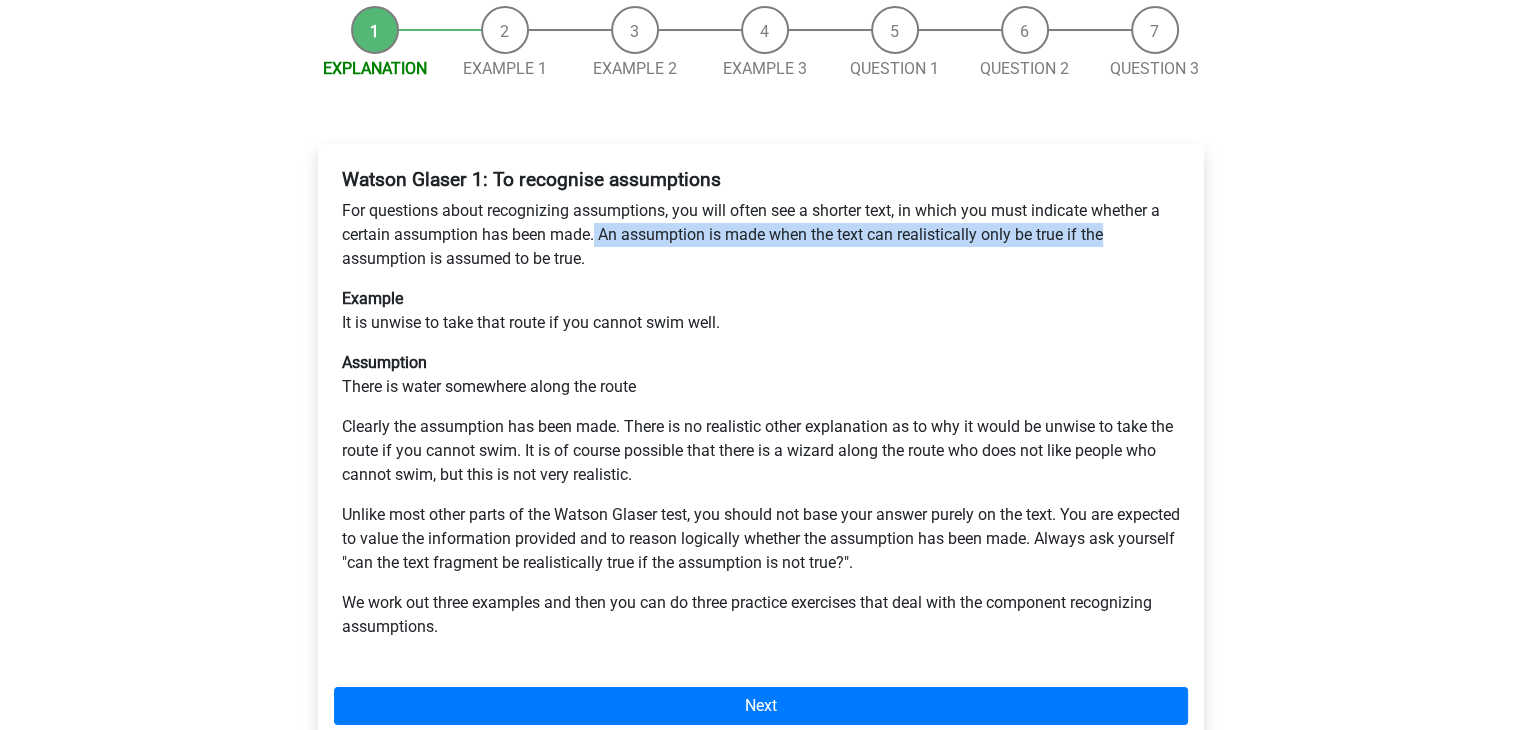drag, startPoint x: 595, startPoint y: 233, endPoint x: 1131, endPoint y: 229, distance: 536.01495 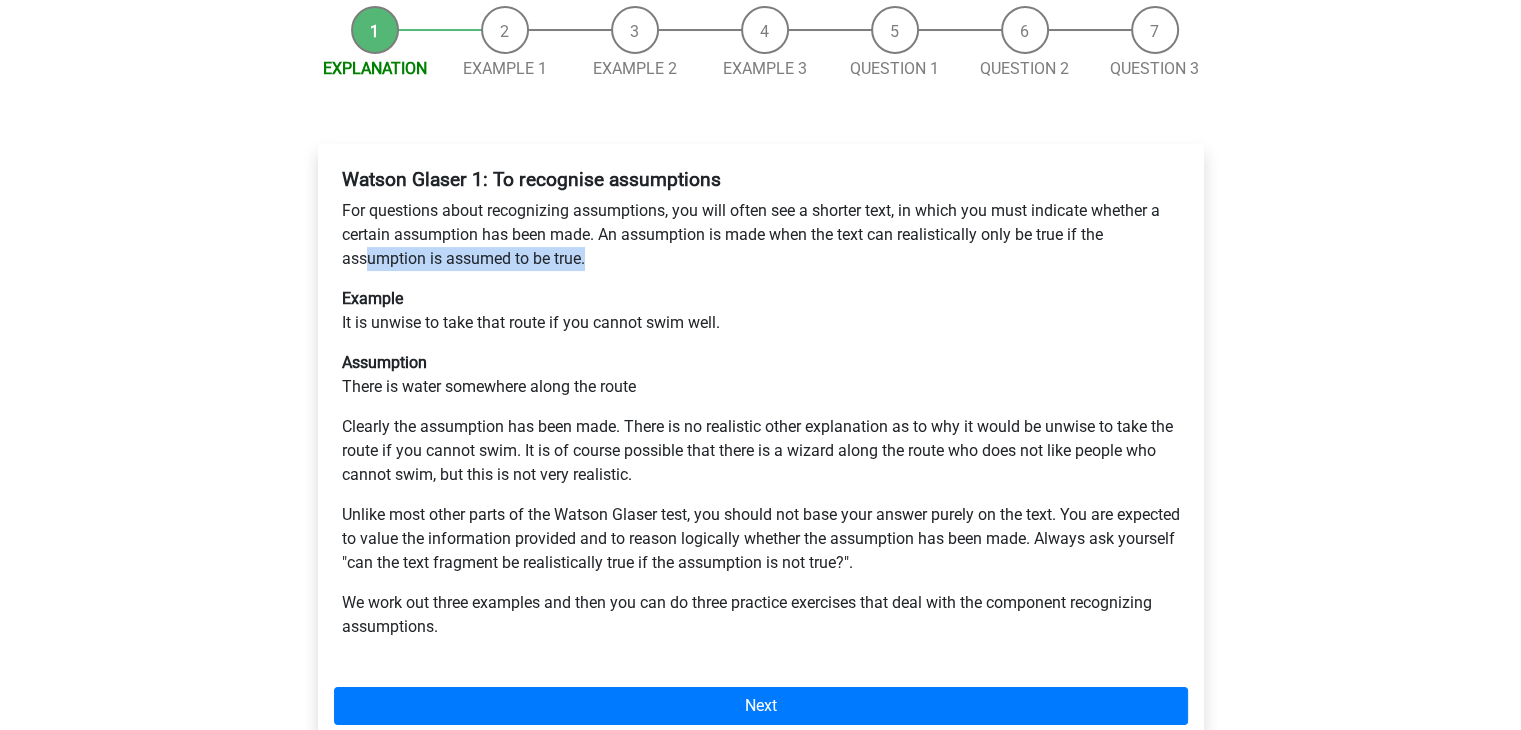 drag, startPoint x: 365, startPoint y: 257, endPoint x: 622, endPoint y: 257, distance: 257 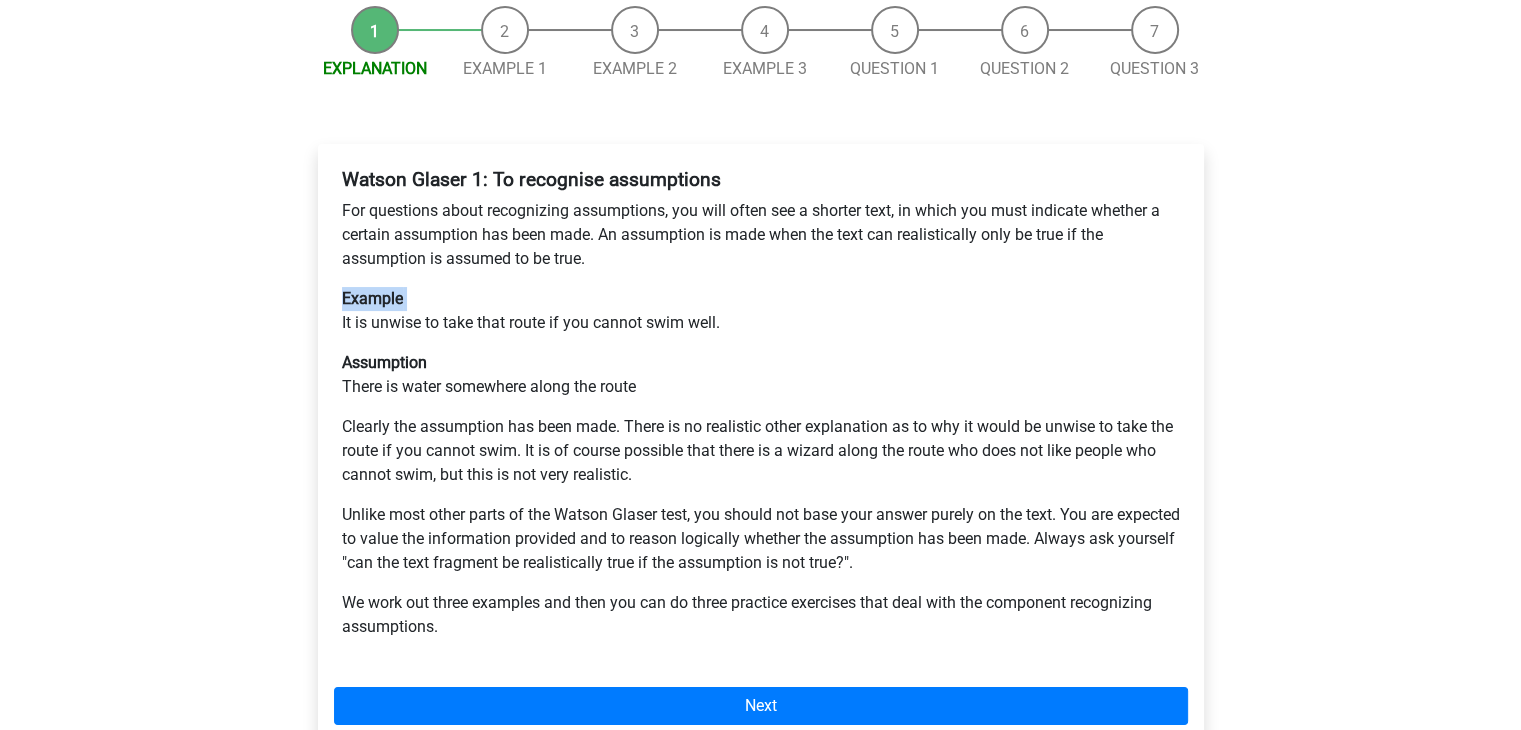 drag, startPoint x: 336, startPoint y: 321, endPoint x: 745, endPoint y: 304, distance: 409.35315 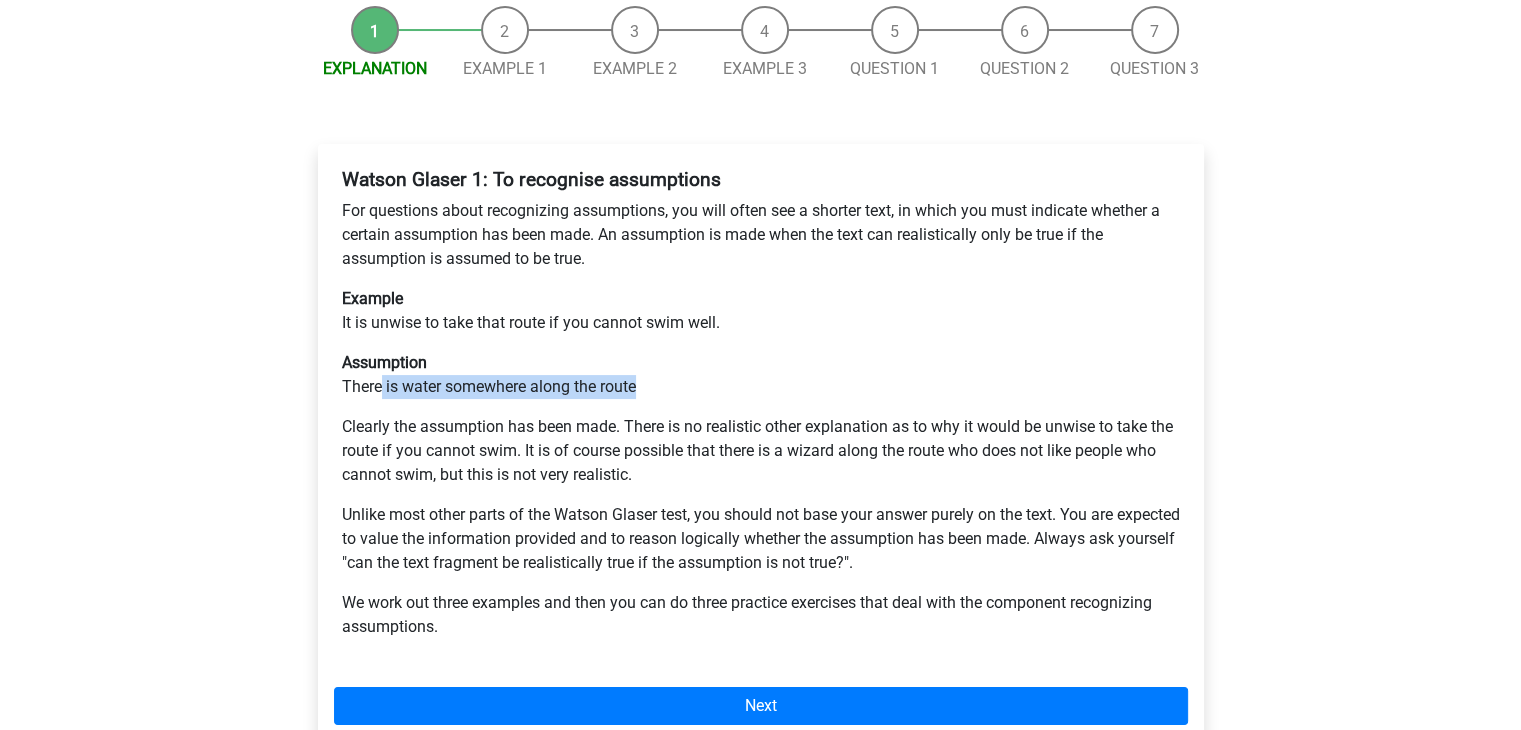 drag, startPoint x: 381, startPoint y: 392, endPoint x: 703, endPoint y: 391, distance: 322.00156 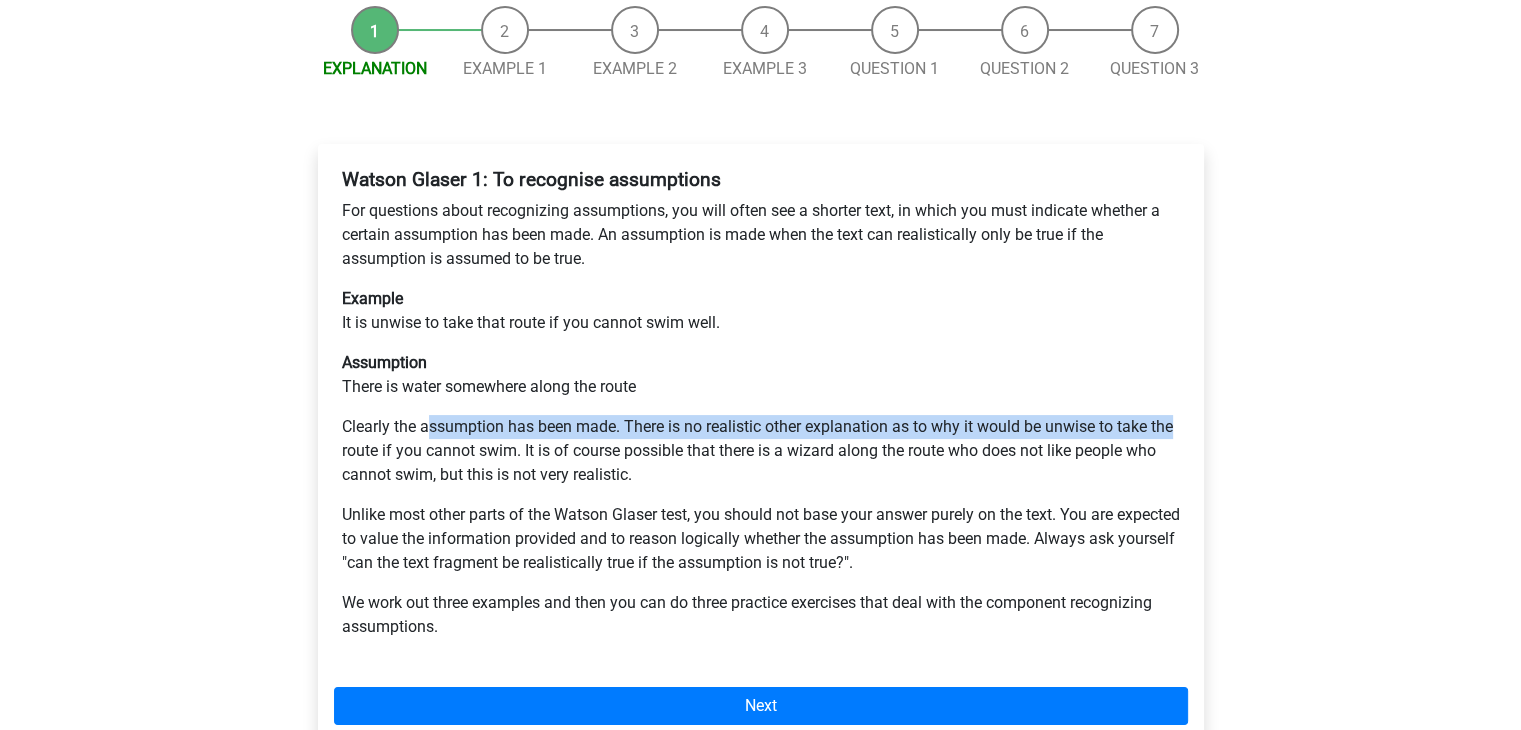 drag, startPoint x: 430, startPoint y: 432, endPoint x: 1175, endPoint y: 409, distance: 745.3549 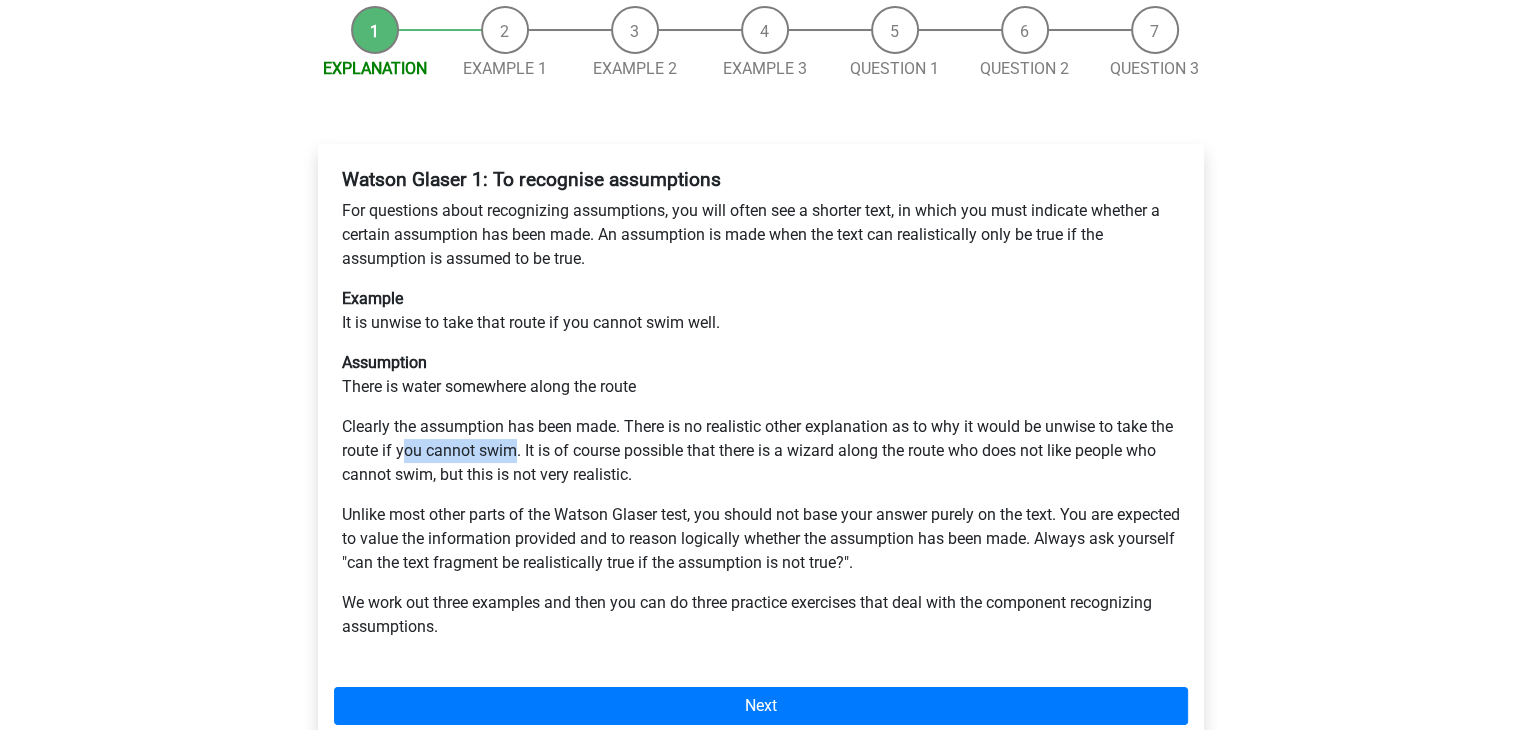 drag, startPoint x: 403, startPoint y: 453, endPoint x: 512, endPoint y: 445, distance: 109.29318 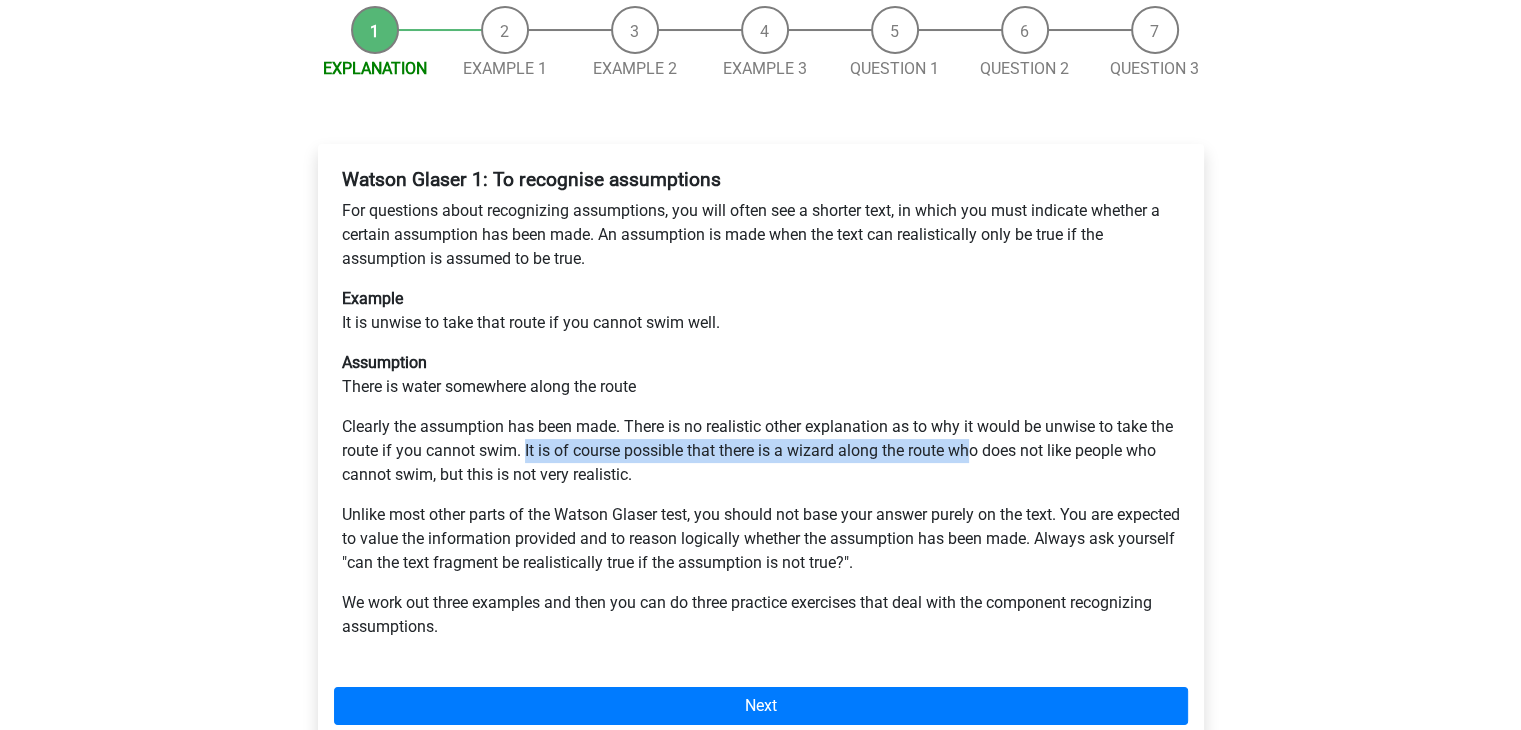 drag, startPoint x: 523, startPoint y: 444, endPoint x: 973, endPoint y: 448, distance: 450.0178 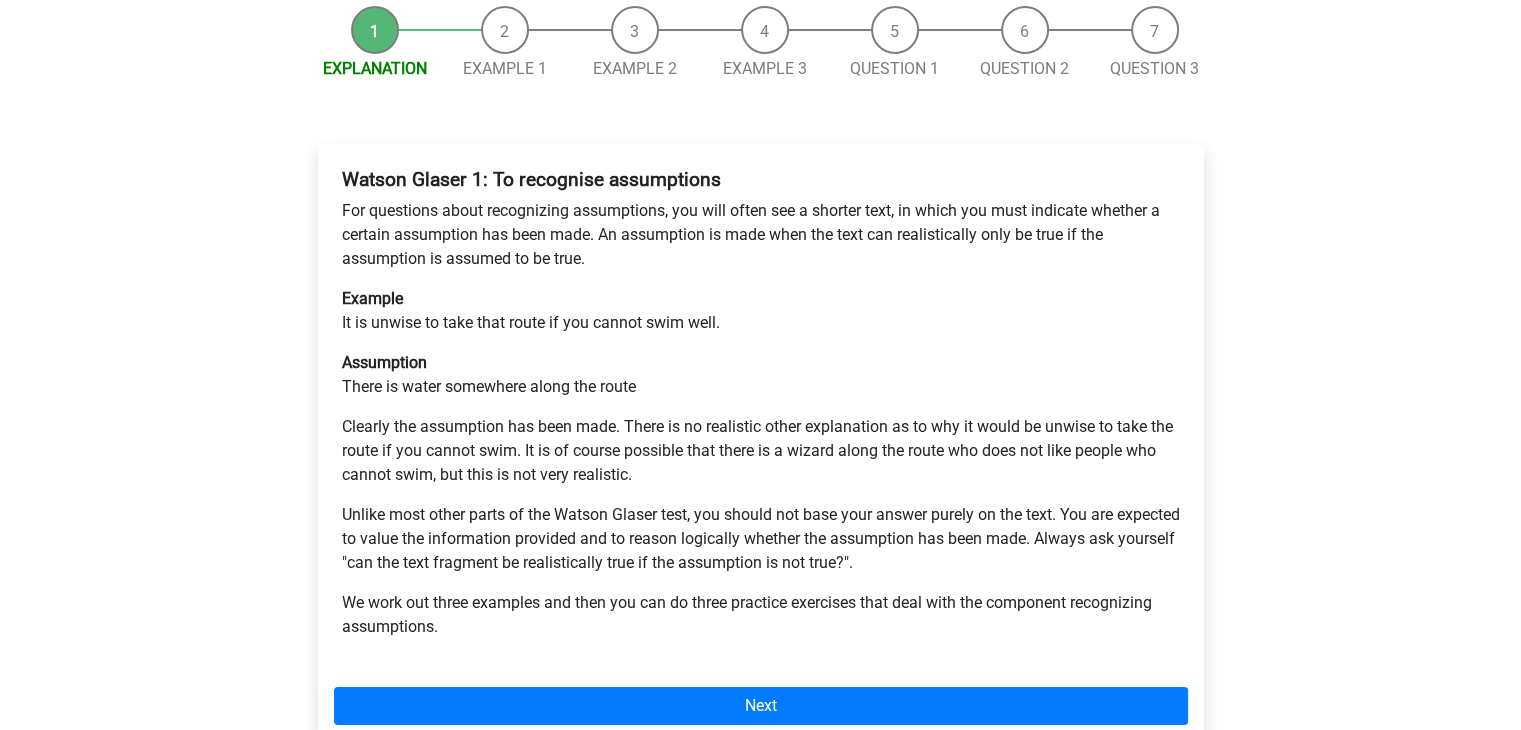 click on "Clearly the assumption has been made. There is no realistic other explanation as to why it would be unwise to take the route if you cannot swim. It is of course possible that there is a wizard along the route who does not like people who cannot swim, but this is not very realistic." at bounding box center [761, 451] 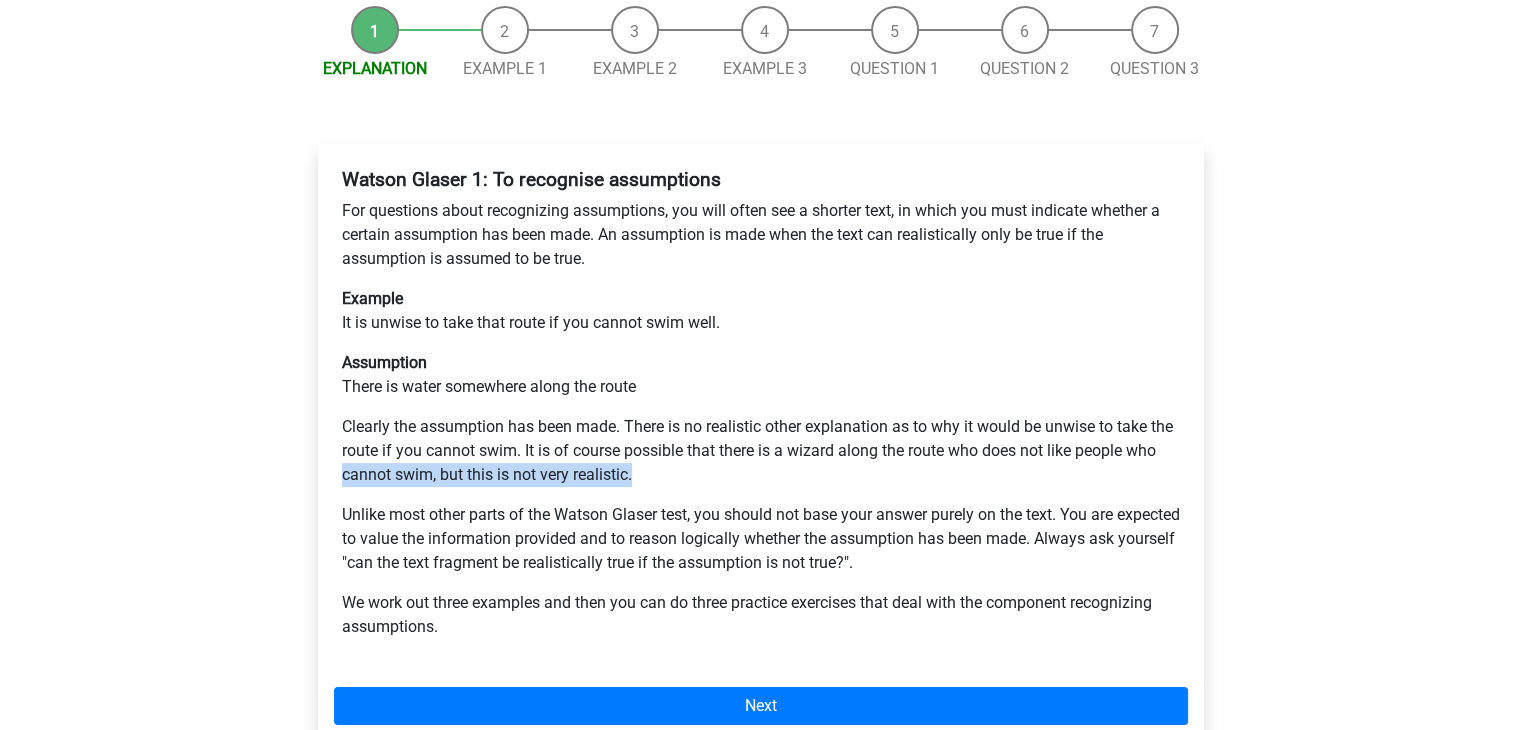 drag, startPoint x: 338, startPoint y: 479, endPoint x: 636, endPoint y: 481, distance: 298.0067 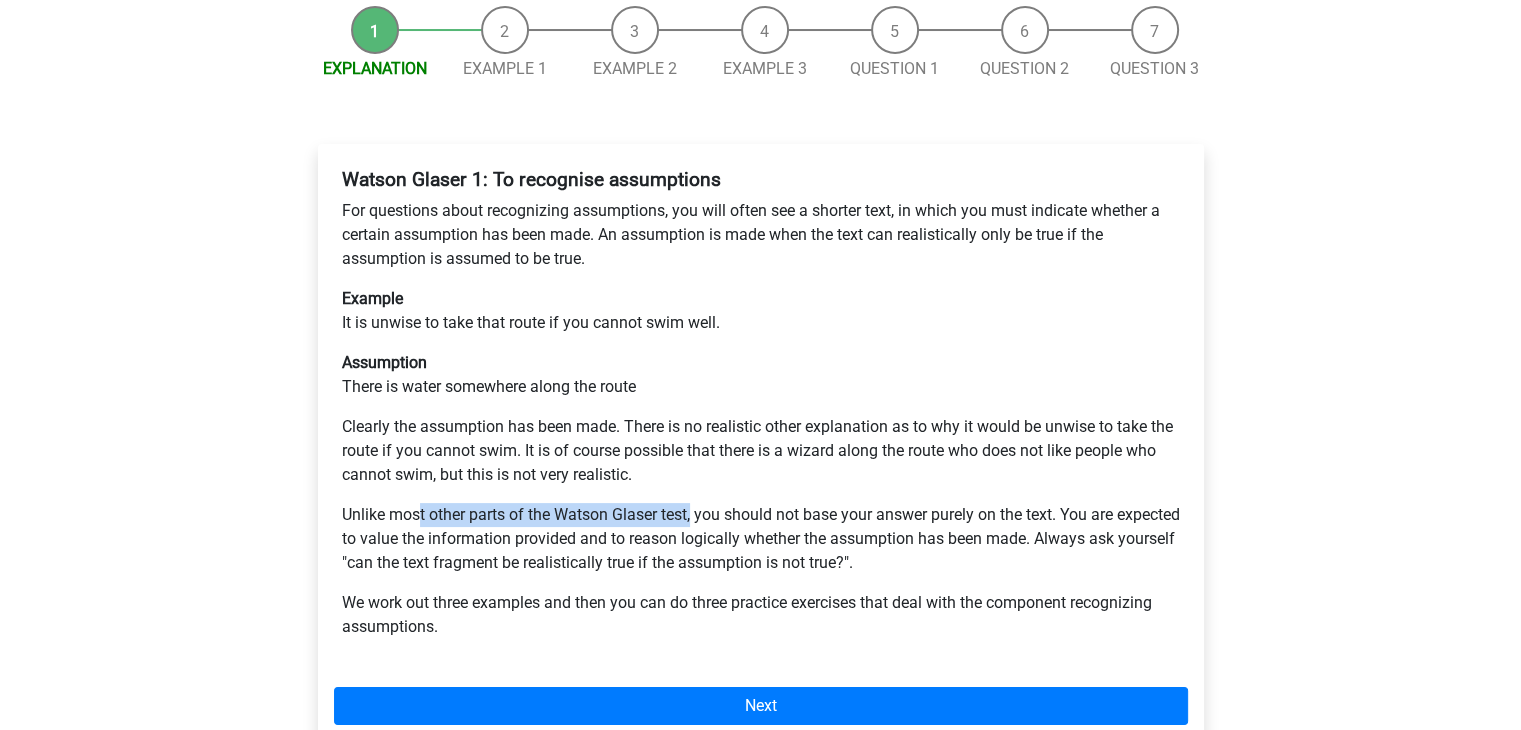 drag, startPoint x: 420, startPoint y: 513, endPoint x: 695, endPoint y: 513, distance: 275 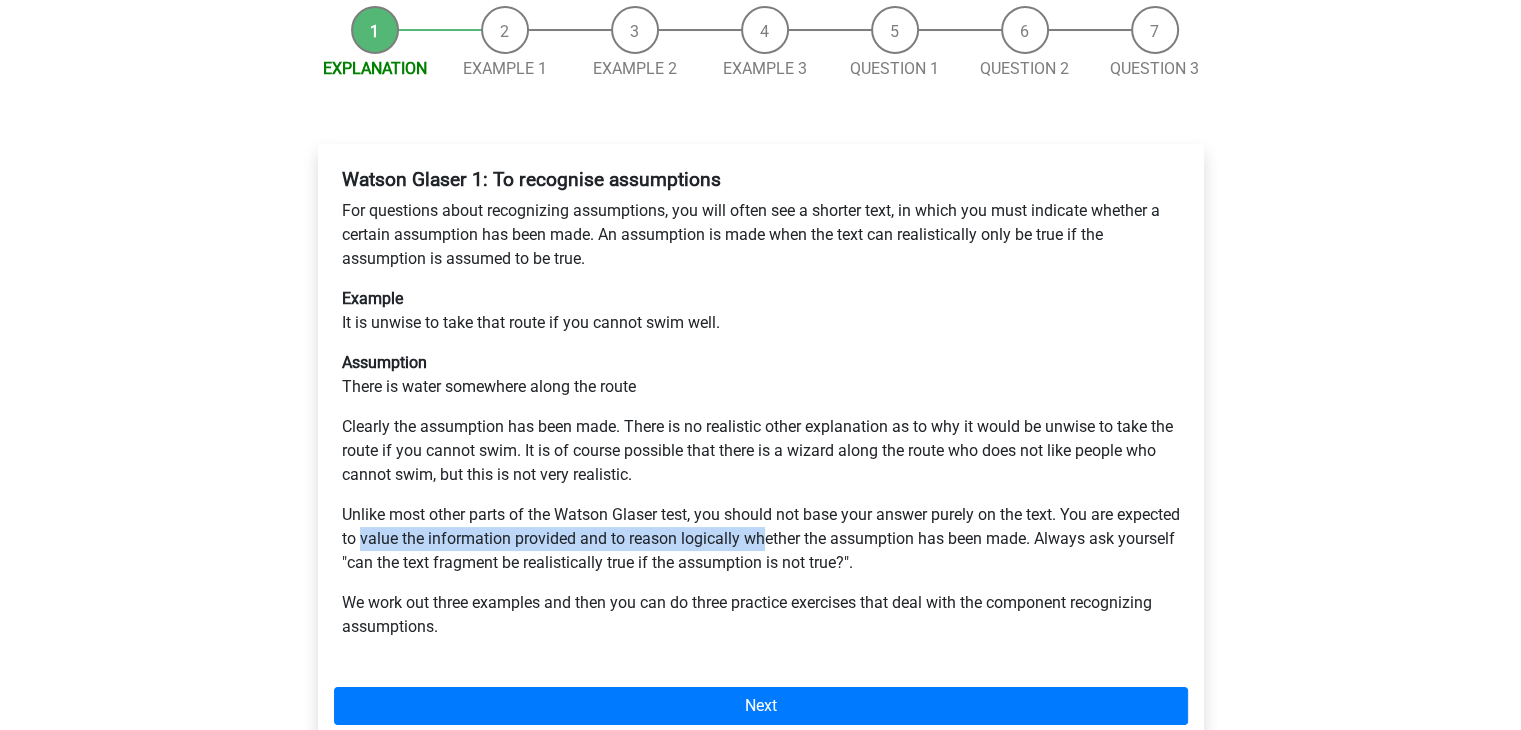 drag, startPoint x: 427, startPoint y: 537, endPoint x: 832, endPoint y: 537, distance: 405 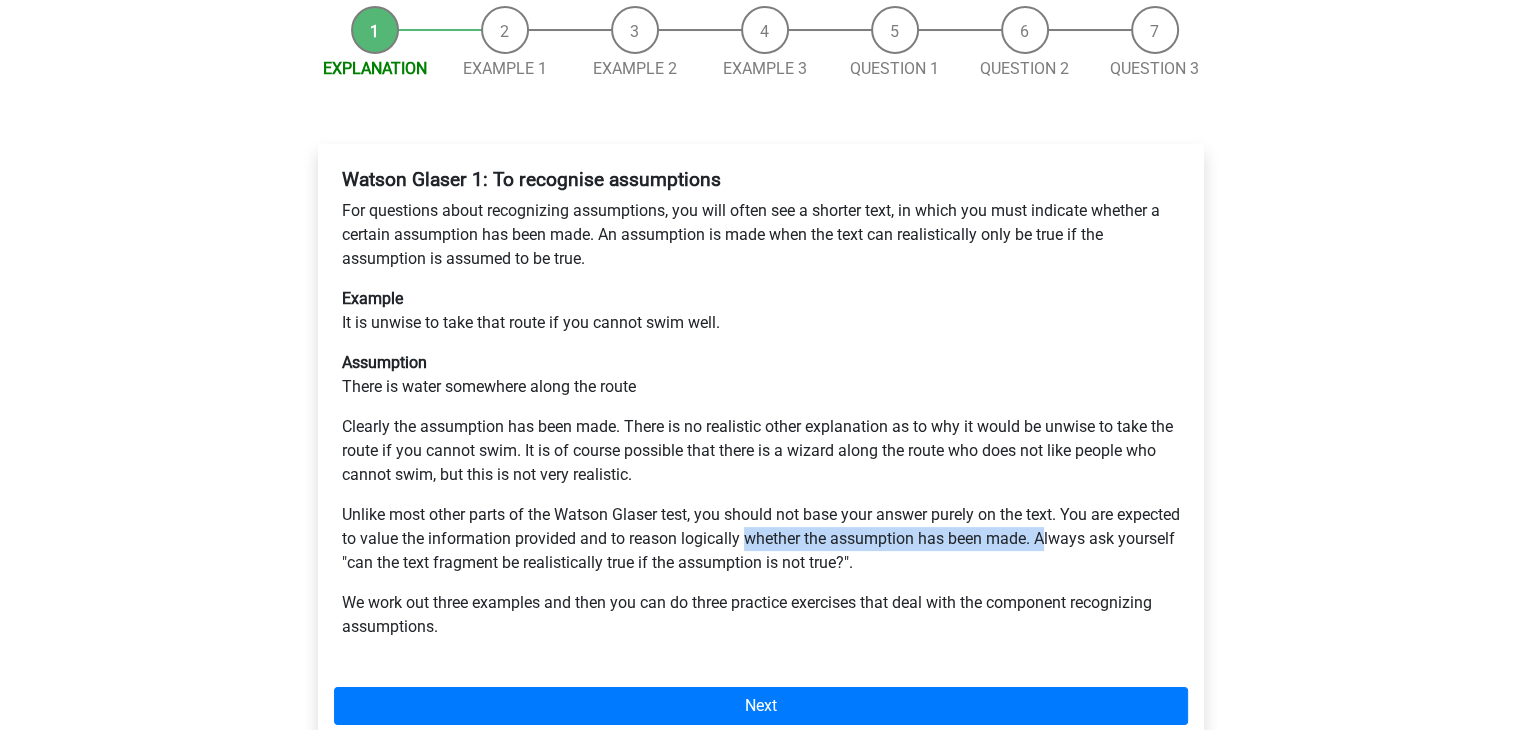 drag, startPoint x: 816, startPoint y: 539, endPoint x: 1113, endPoint y: 533, distance: 297.0606 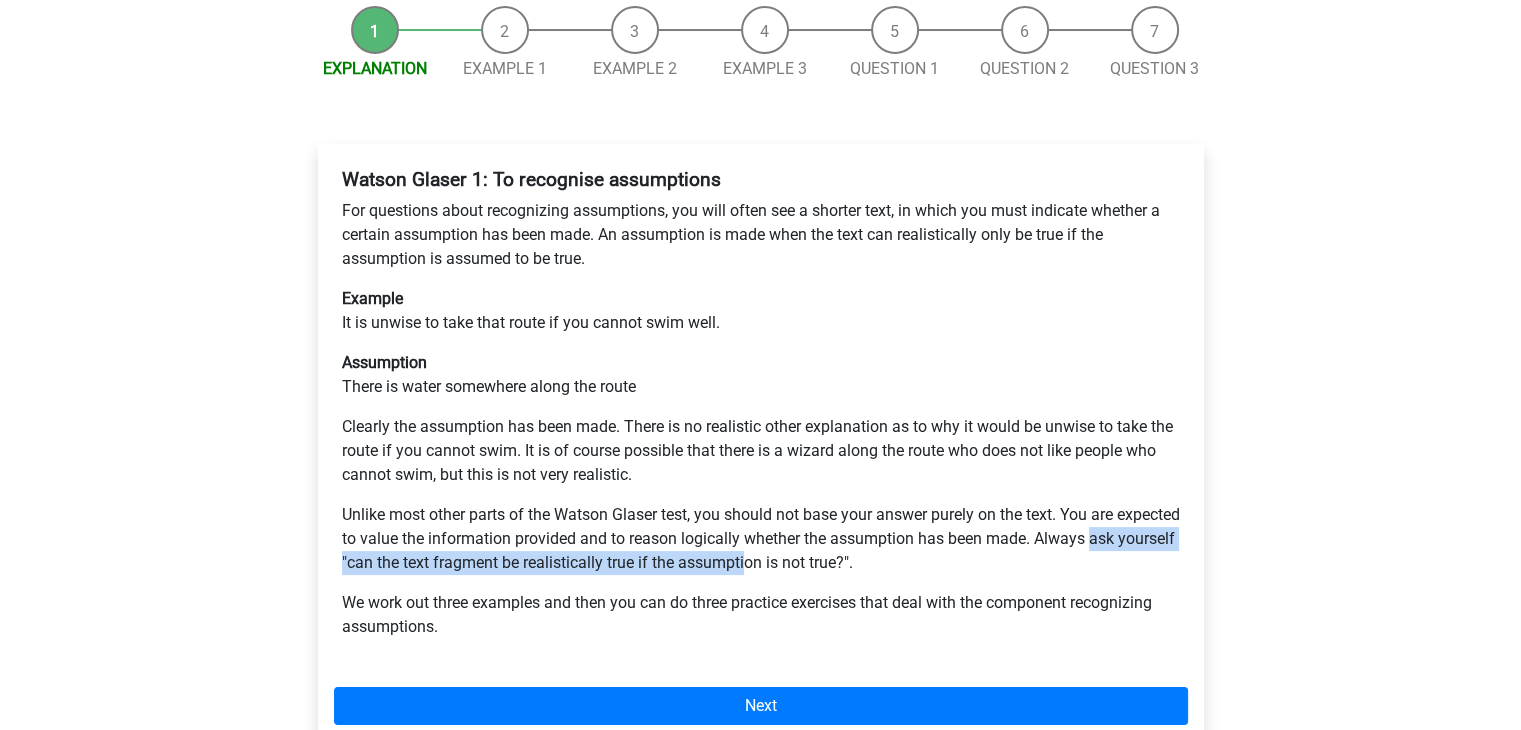 drag, startPoint x: 327, startPoint y: 569, endPoint x: 835, endPoint y: 554, distance: 508.2214 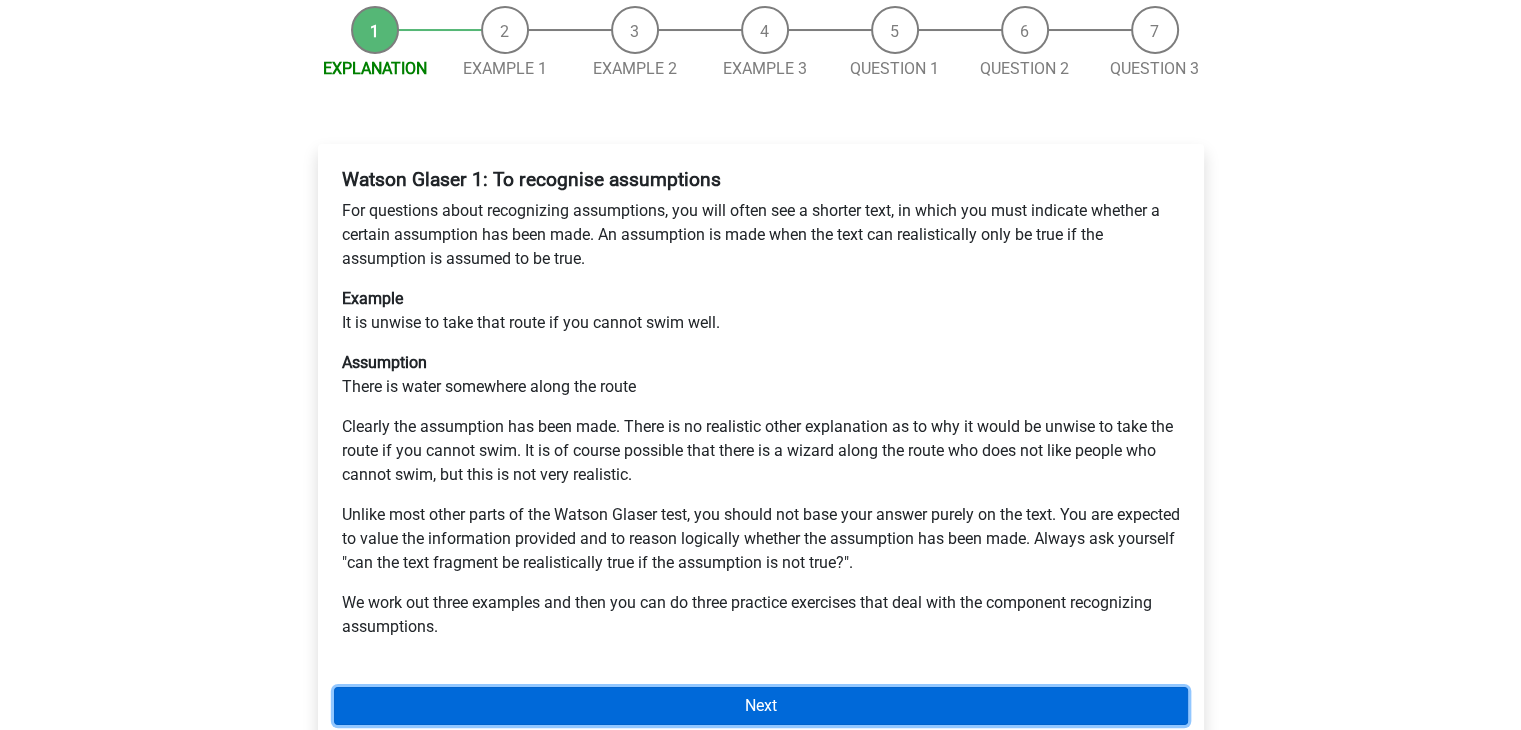 click on "Next" at bounding box center (761, 706) 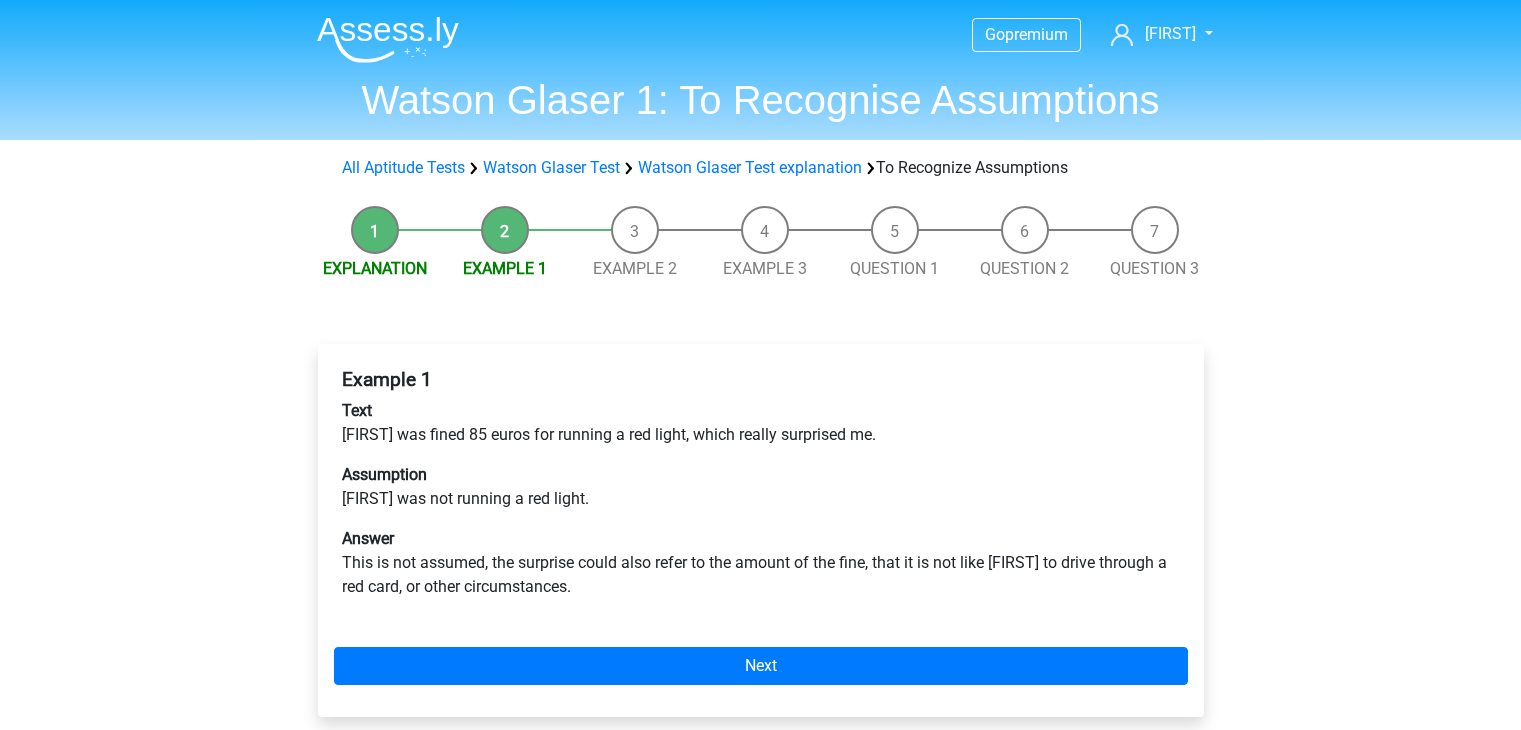scroll, scrollTop: 0, scrollLeft: 0, axis: both 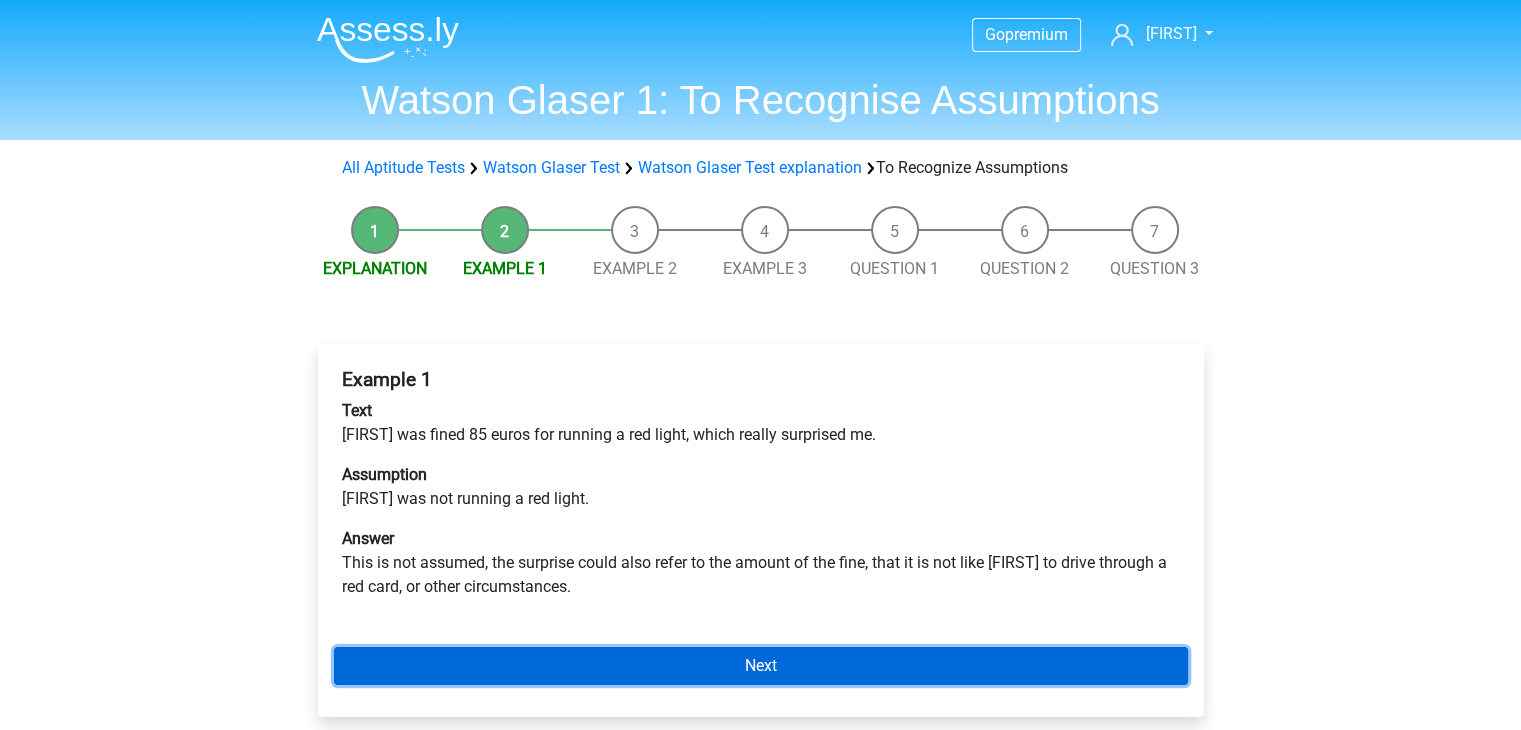 click on "Next" at bounding box center (761, 666) 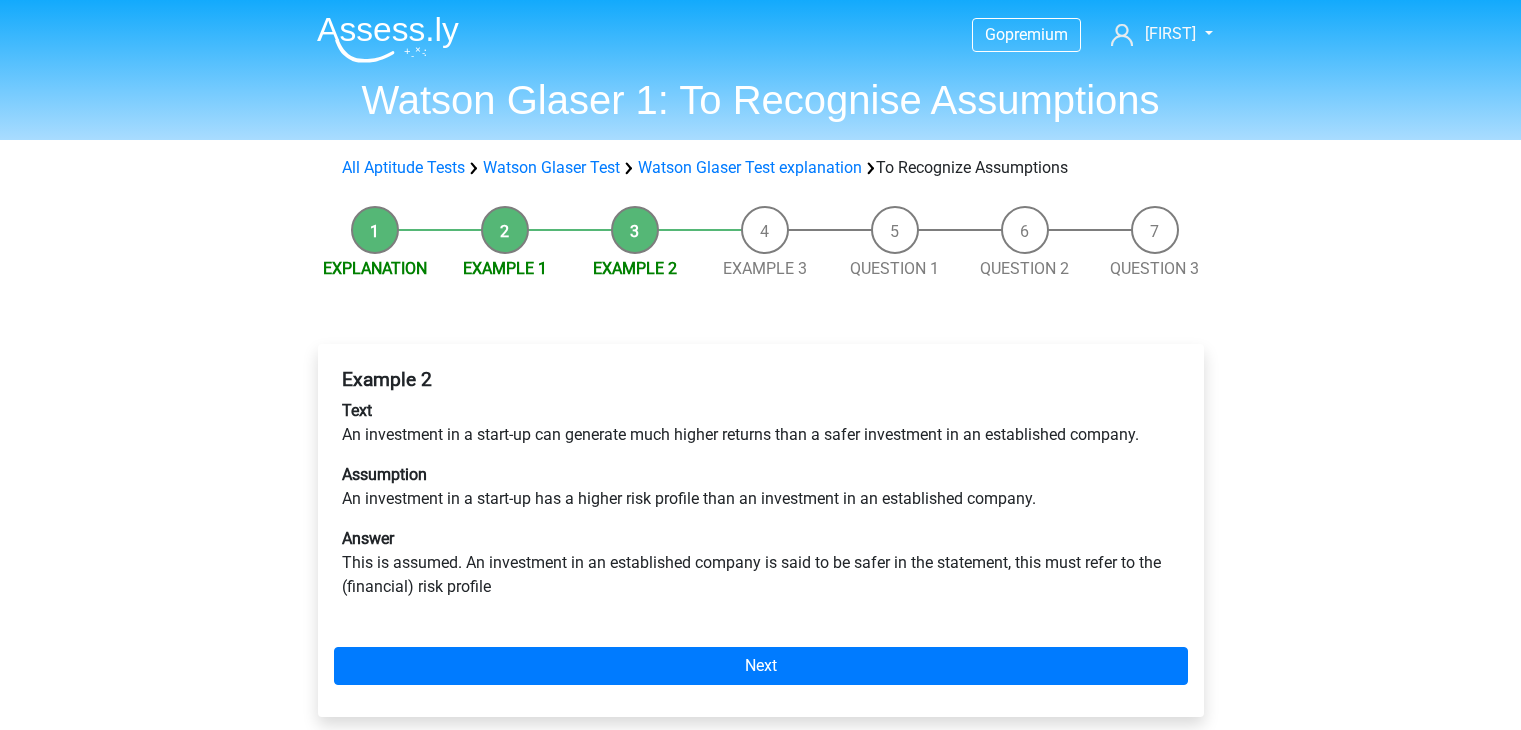scroll, scrollTop: 0, scrollLeft: 0, axis: both 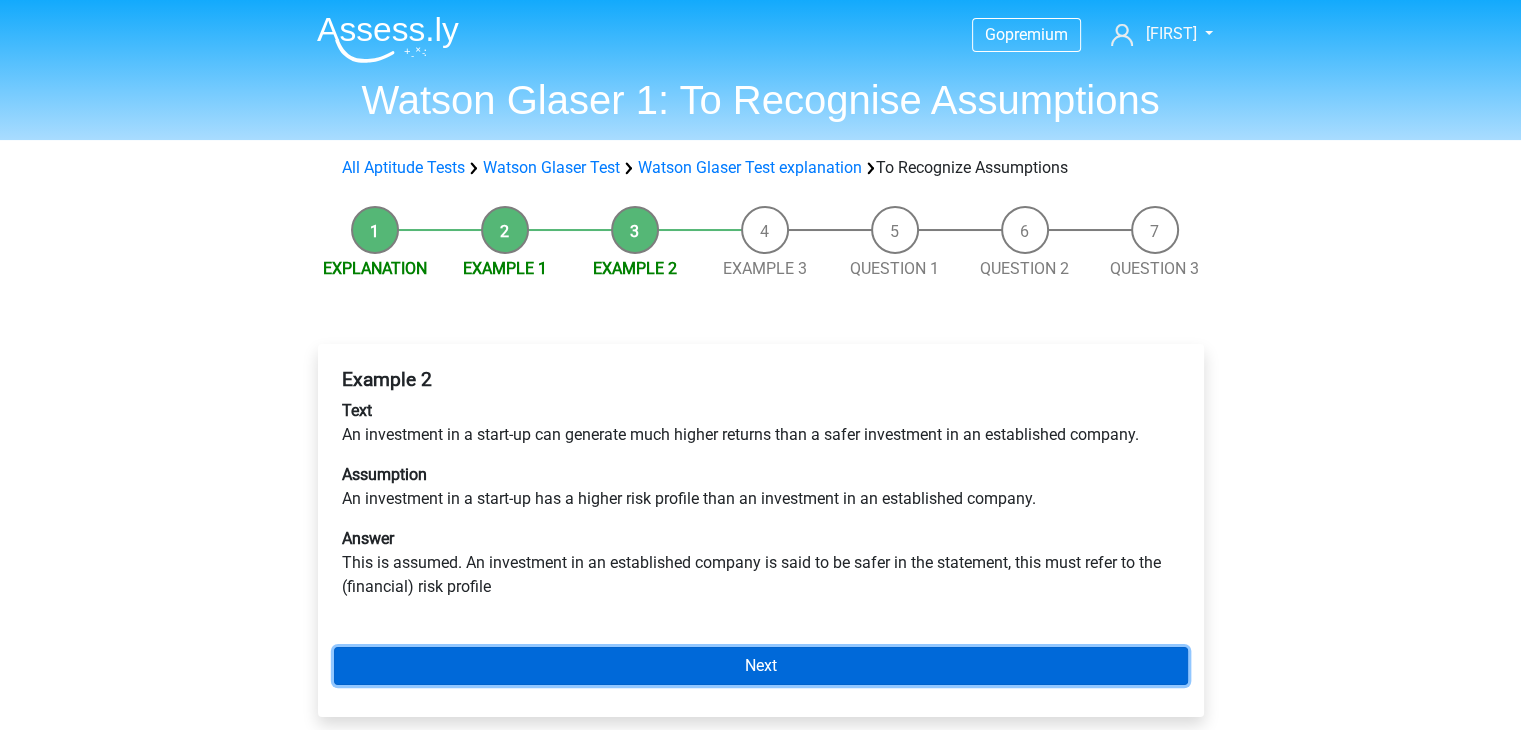 click on "Next" at bounding box center (761, 666) 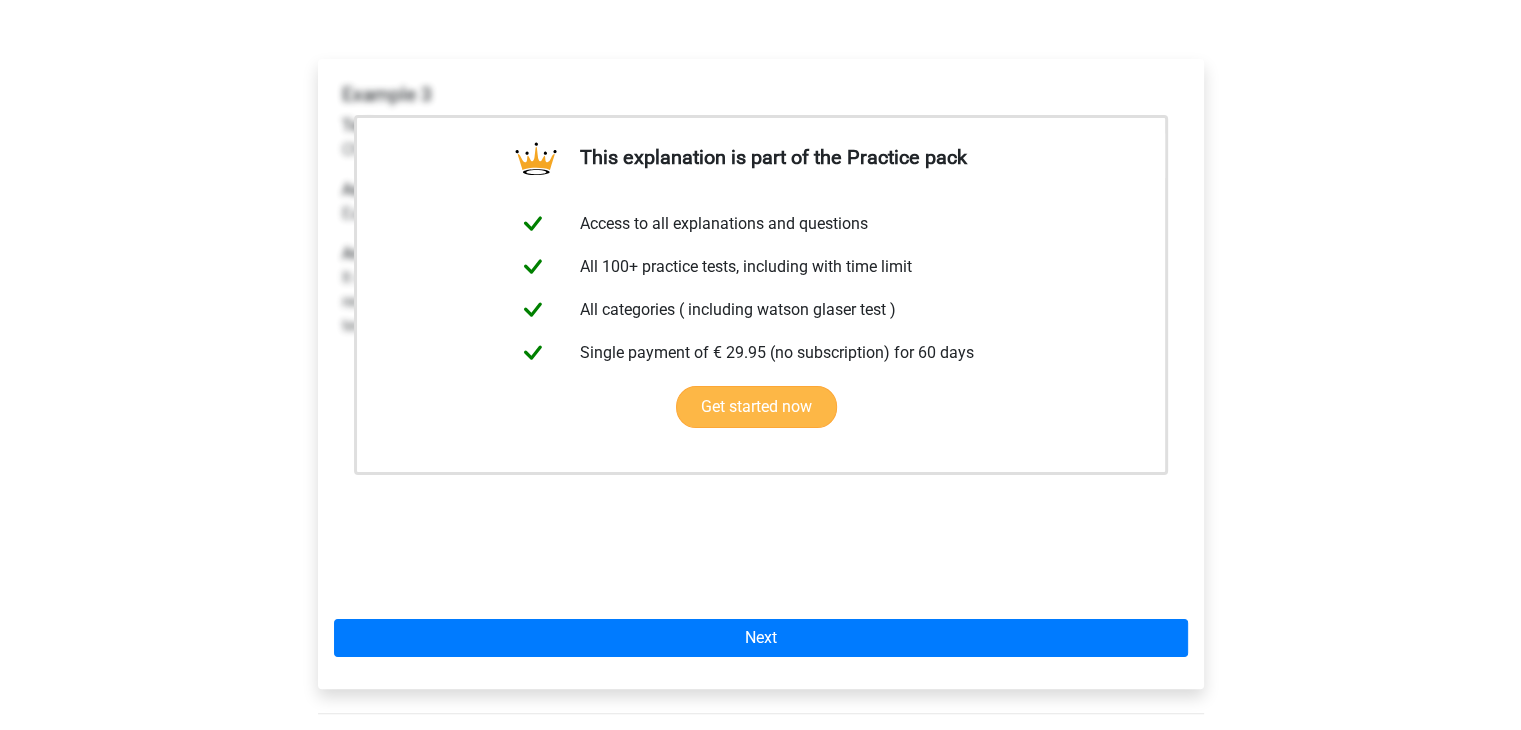 scroll, scrollTop: 400, scrollLeft: 0, axis: vertical 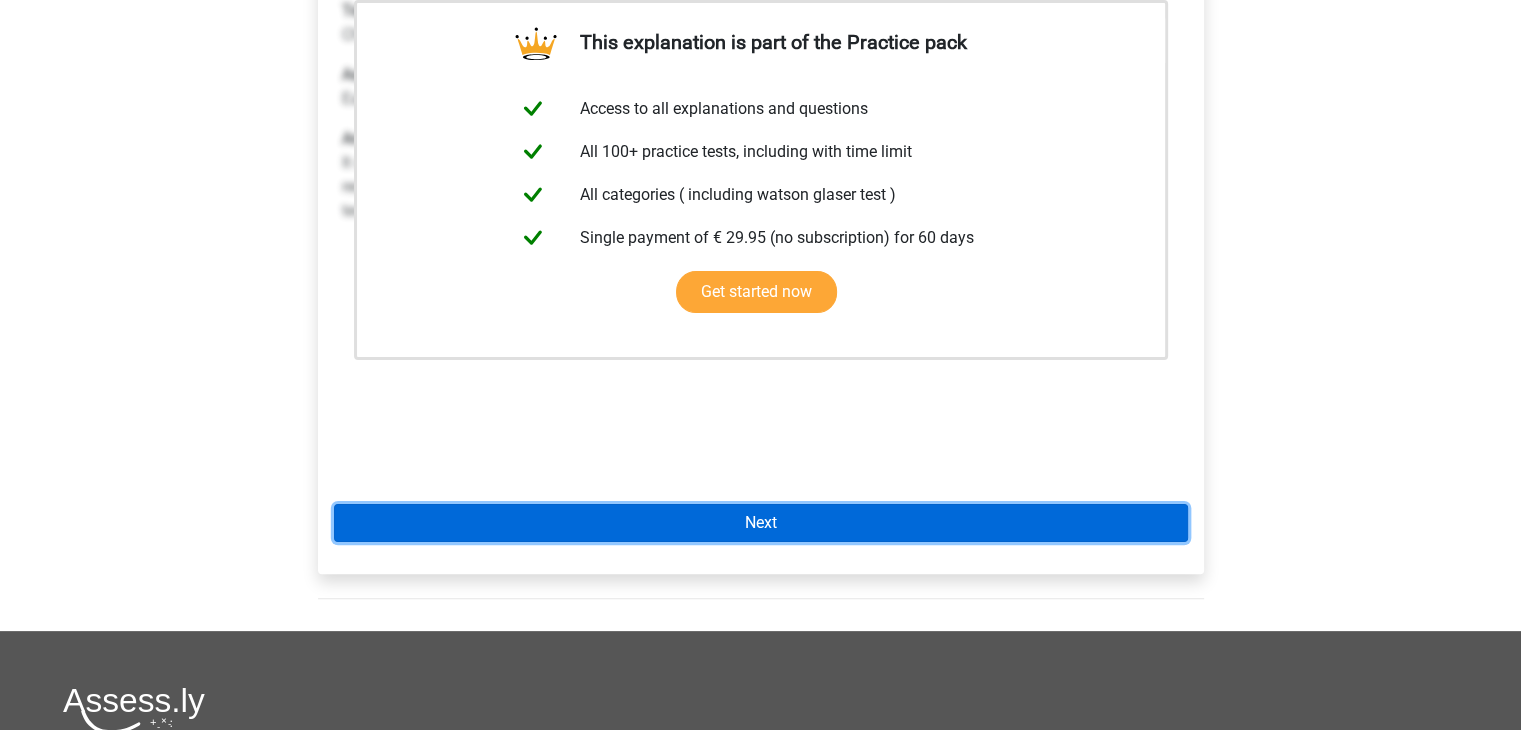 click on "Next" at bounding box center [761, 523] 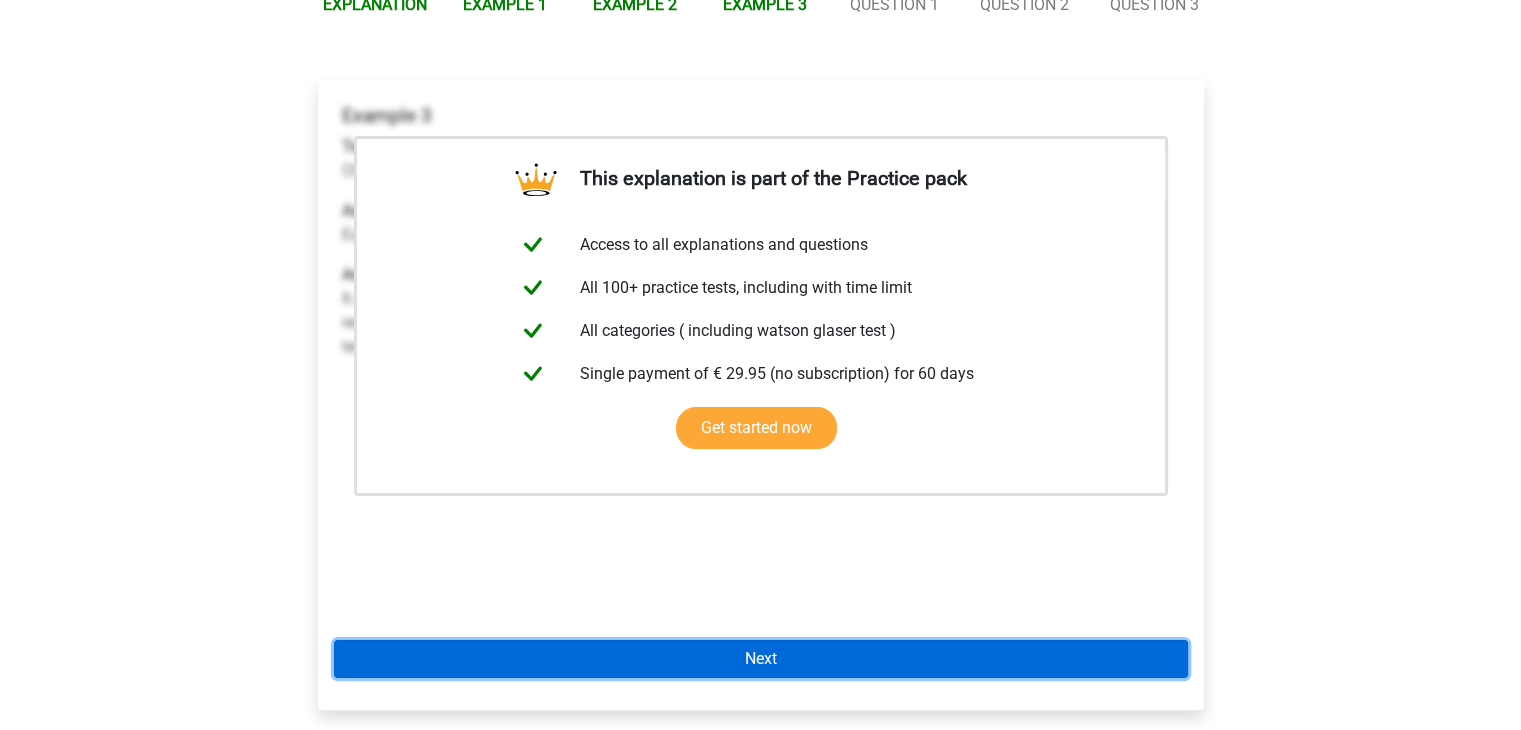 scroll, scrollTop: 300, scrollLeft: 0, axis: vertical 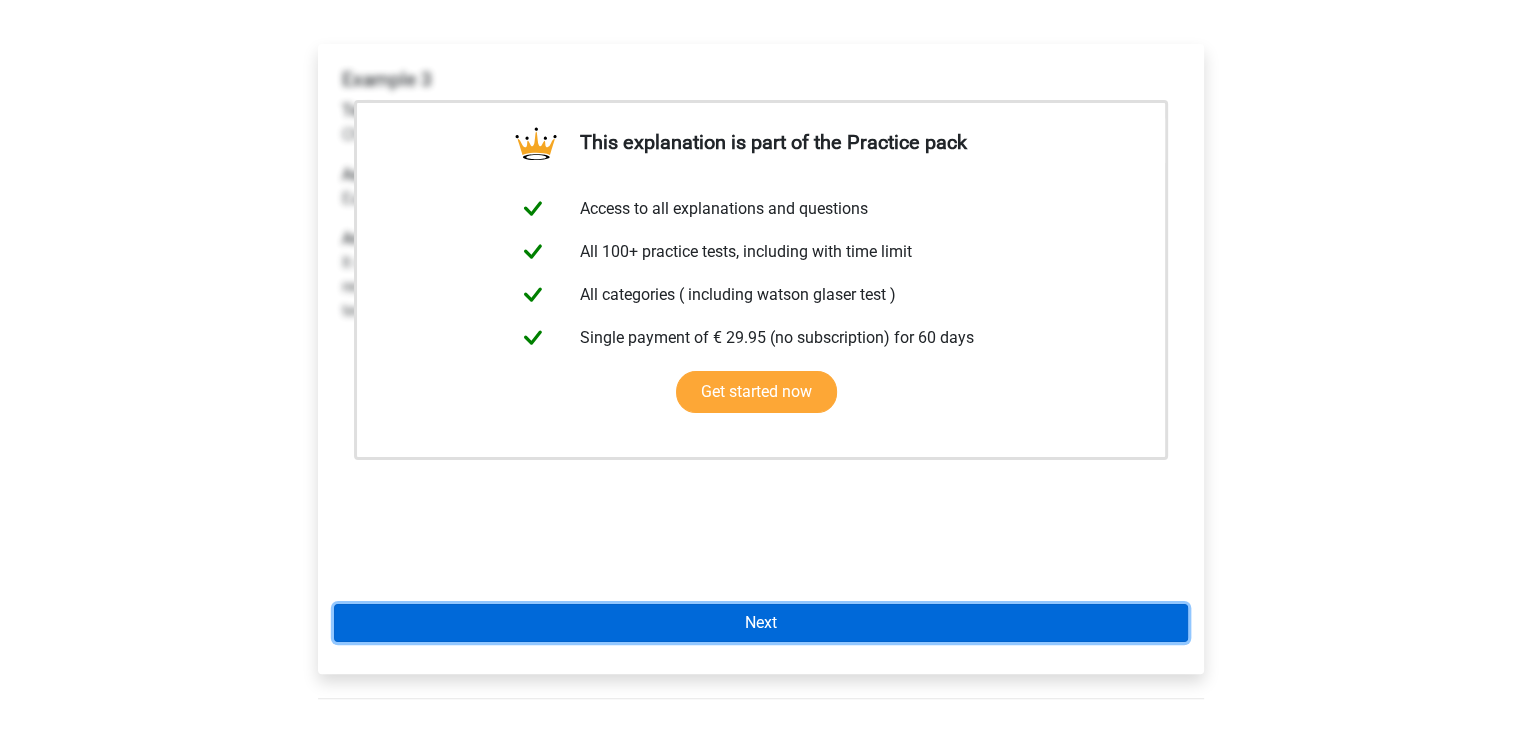 drag, startPoint x: 774, startPoint y: 620, endPoint x: 771, endPoint y: 587, distance: 33.13608 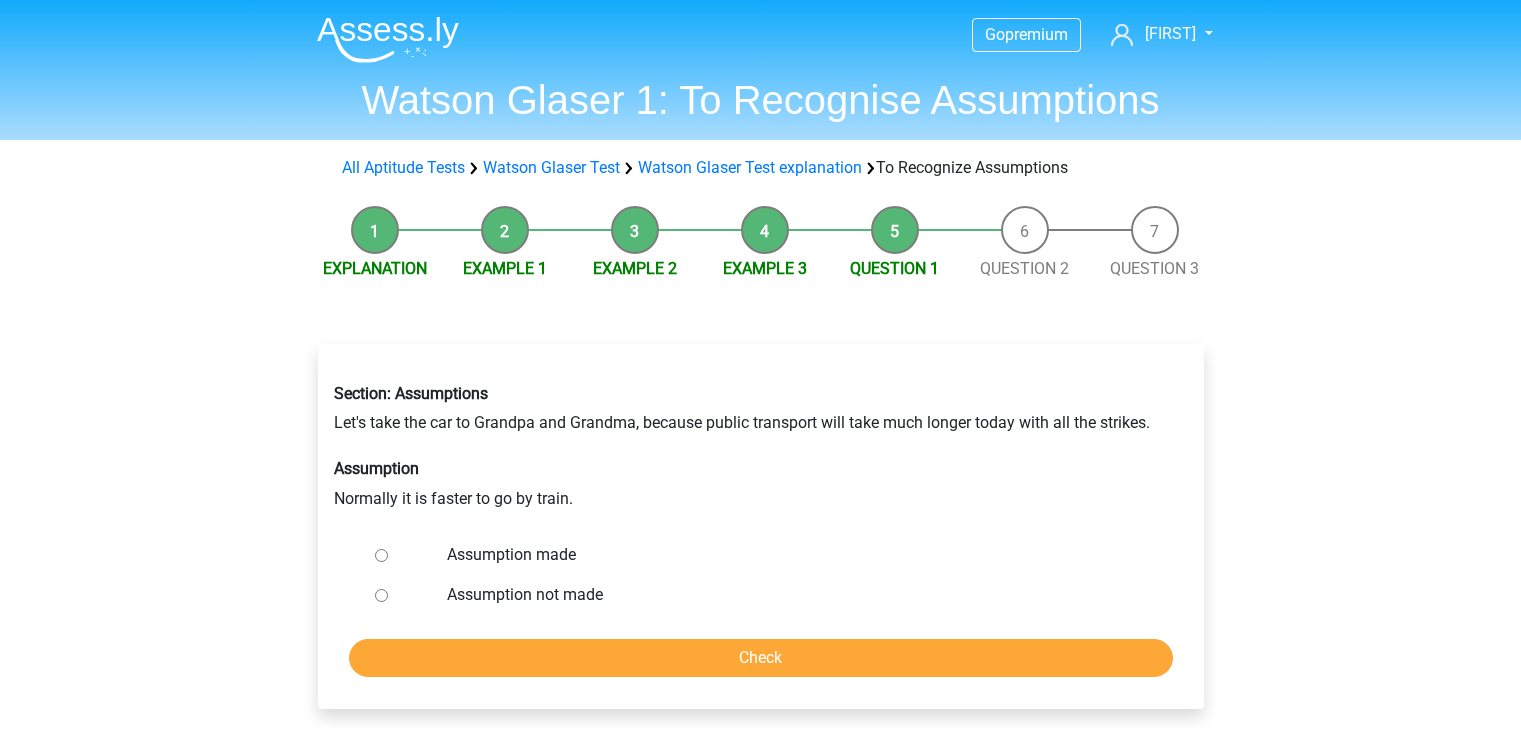 scroll, scrollTop: 100, scrollLeft: 0, axis: vertical 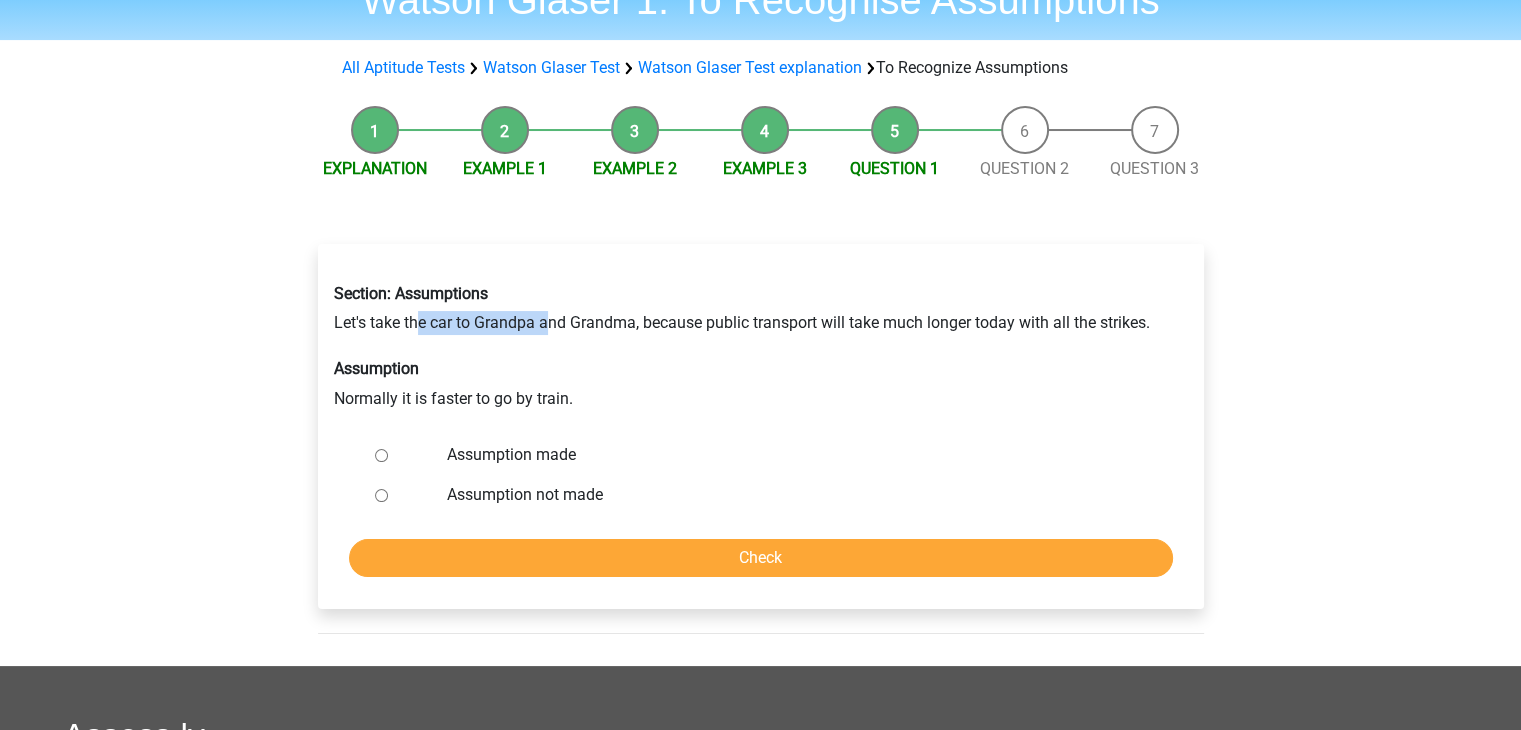 drag, startPoint x: 420, startPoint y: 318, endPoint x: 552, endPoint y: 317, distance: 132.00378 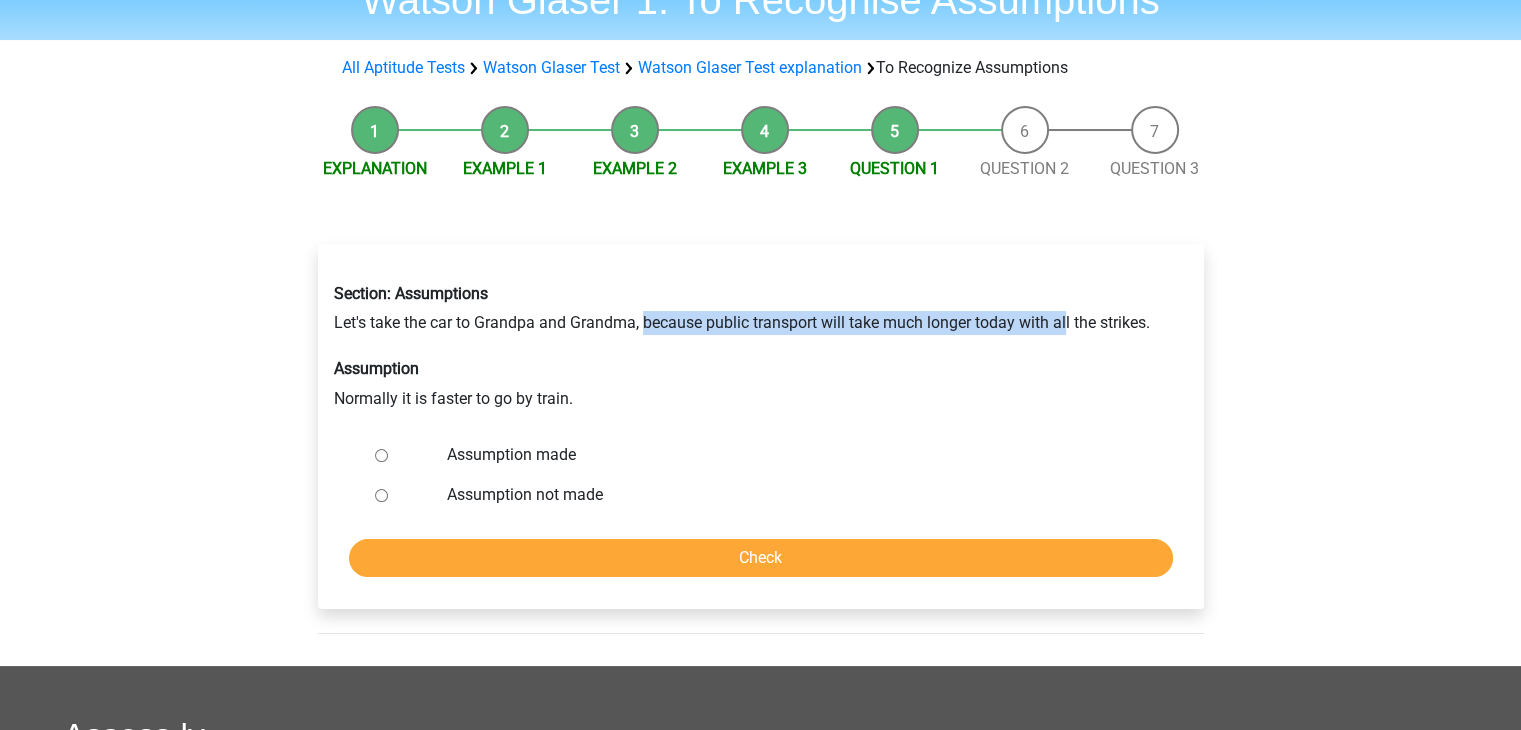 drag, startPoint x: 644, startPoint y: 321, endPoint x: 1072, endPoint y: 311, distance: 428.11682 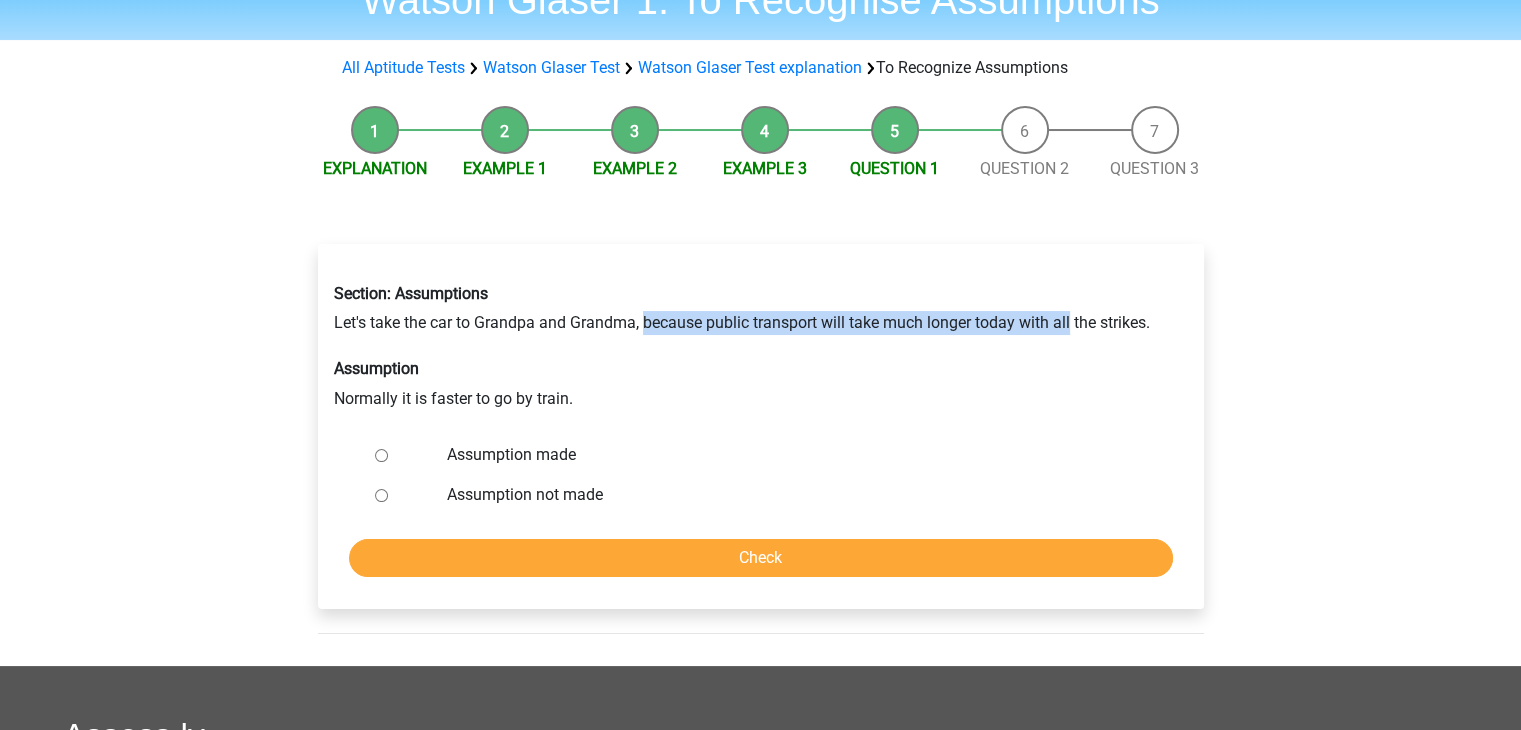 click on "Section: Assumptions Let's take the car to Grandpa and Grandma, because public transport will take much longer today with all the strikes. Assumption Normally it is faster to go by train." at bounding box center [761, 347] 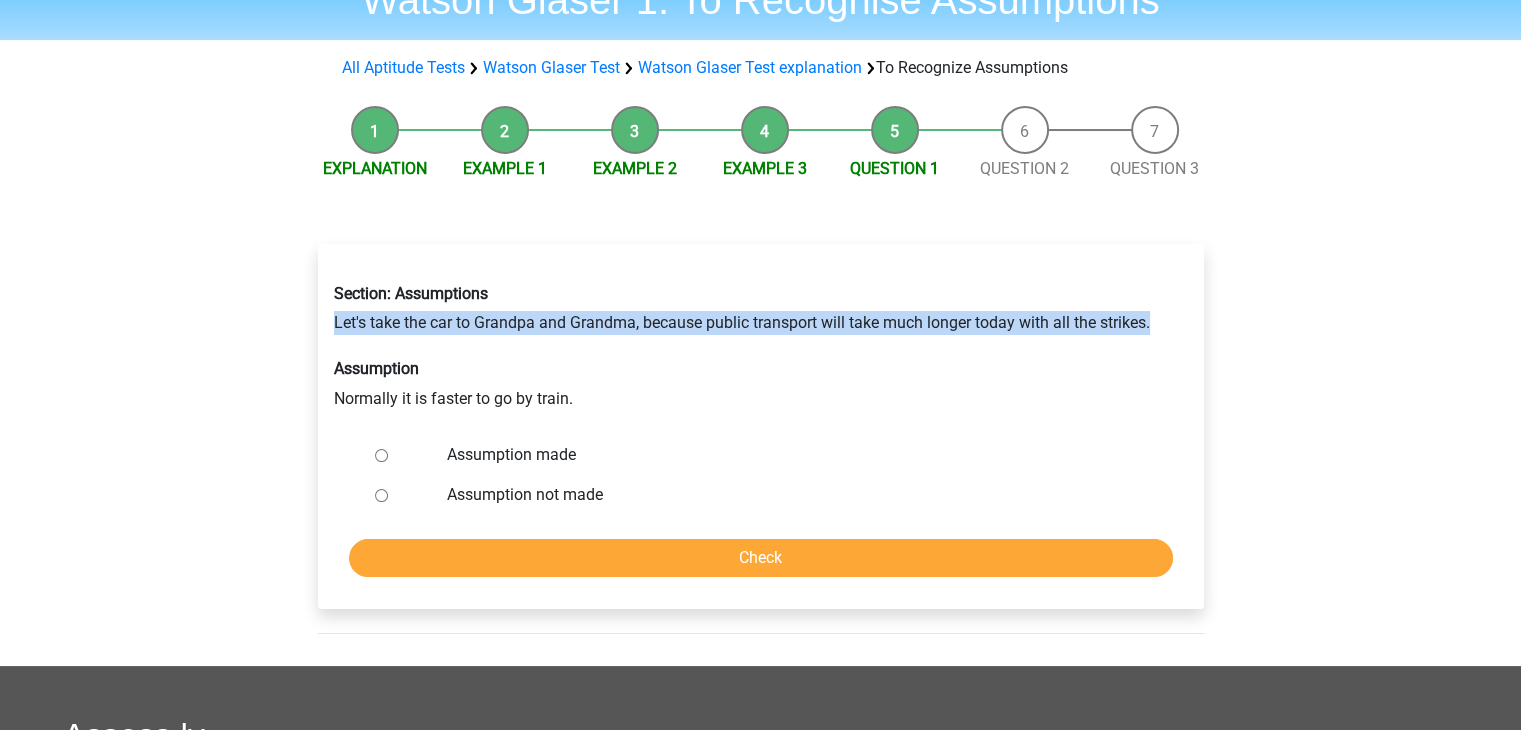 drag, startPoint x: 1164, startPoint y: 323, endPoint x: 304, endPoint y: 324, distance: 860.0006 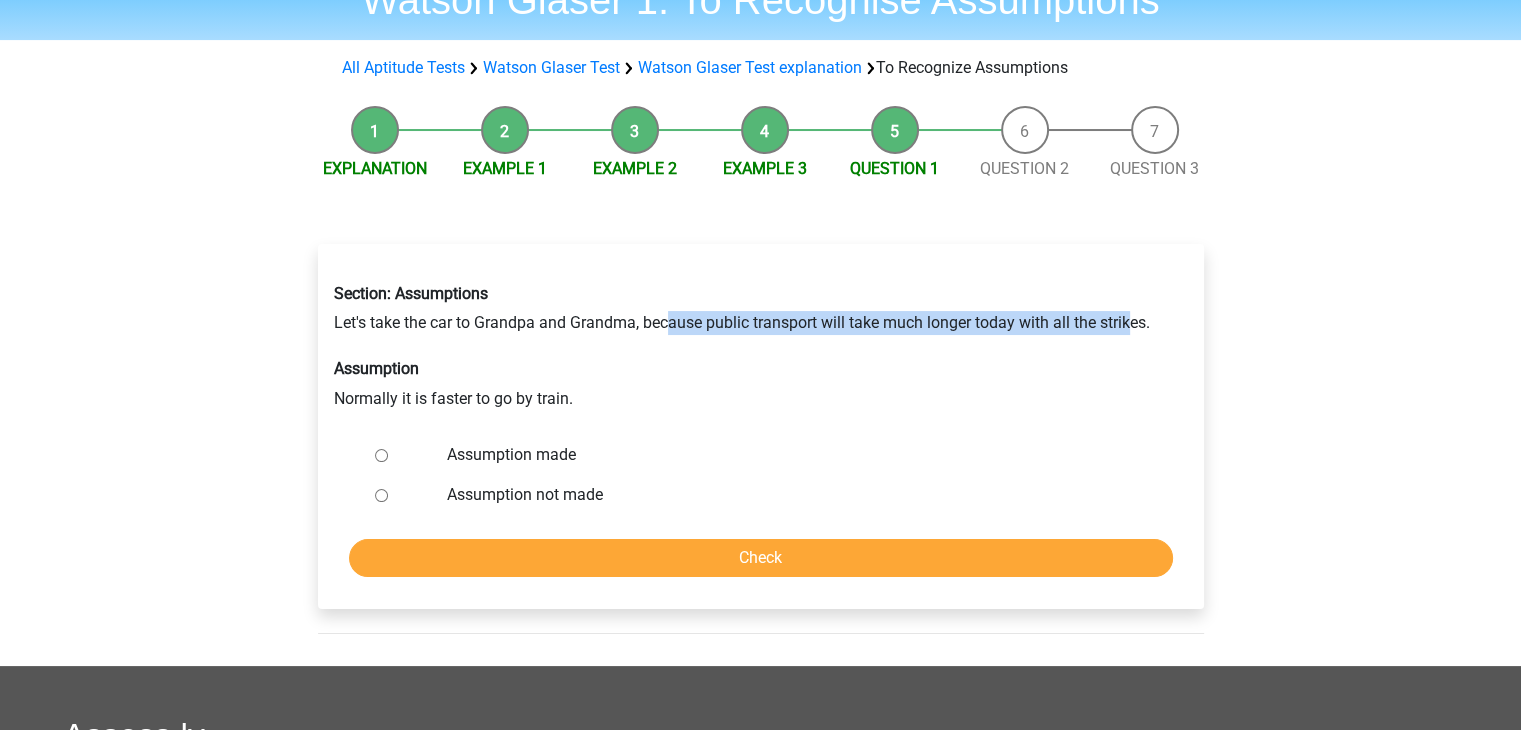 drag, startPoint x: 668, startPoint y: 317, endPoint x: 1140, endPoint y: 310, distance: 472.0519 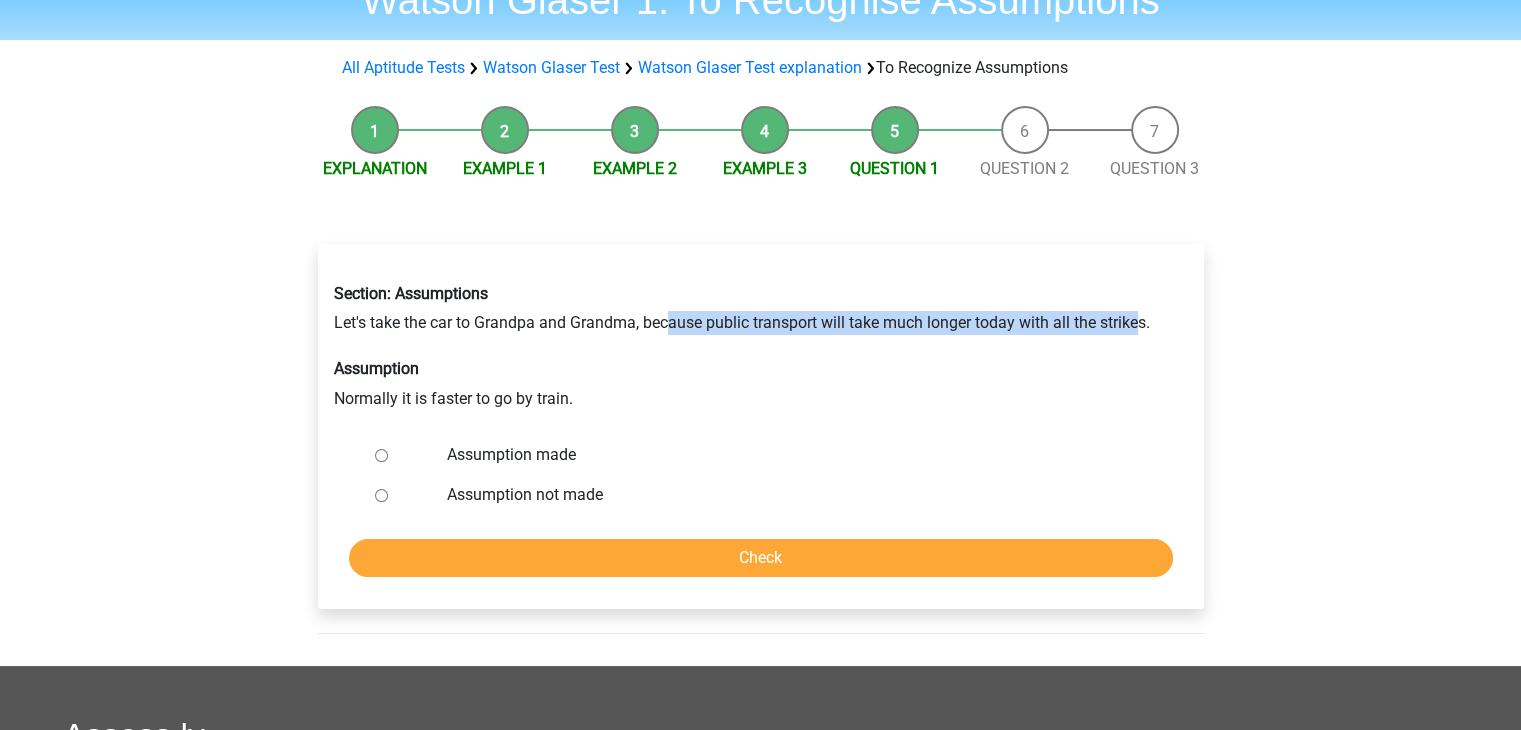 click on "Section: Assumptions Let's take the car to Grandpa and Grandma, because public transport will take much longer today with all the strikes. Assumption Normally it is faster to go by train." at bounding box center (761, 347) 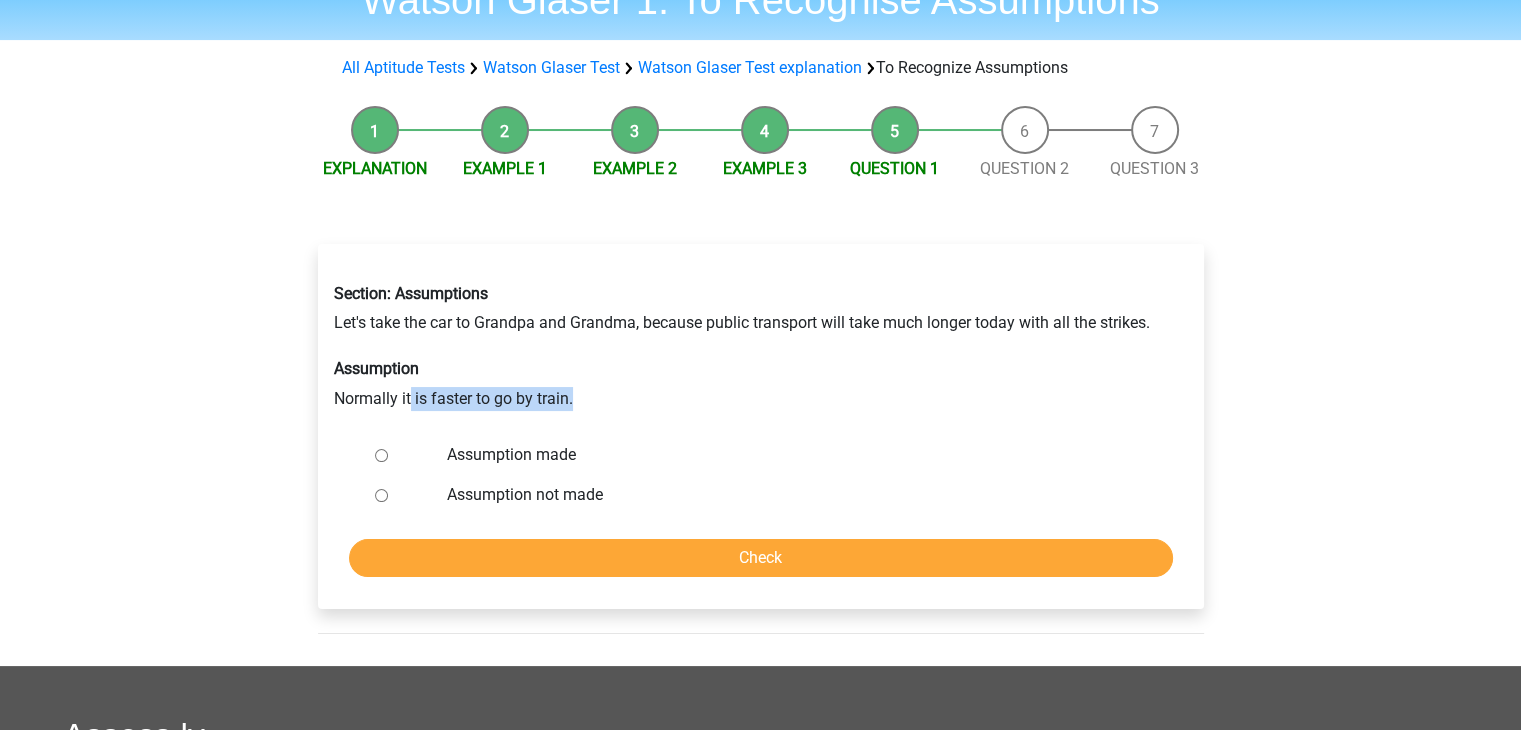 drag, startPoint x: 411, startPoint y: 399, endPoint x: 608, endPoint y: 399, distance: 197 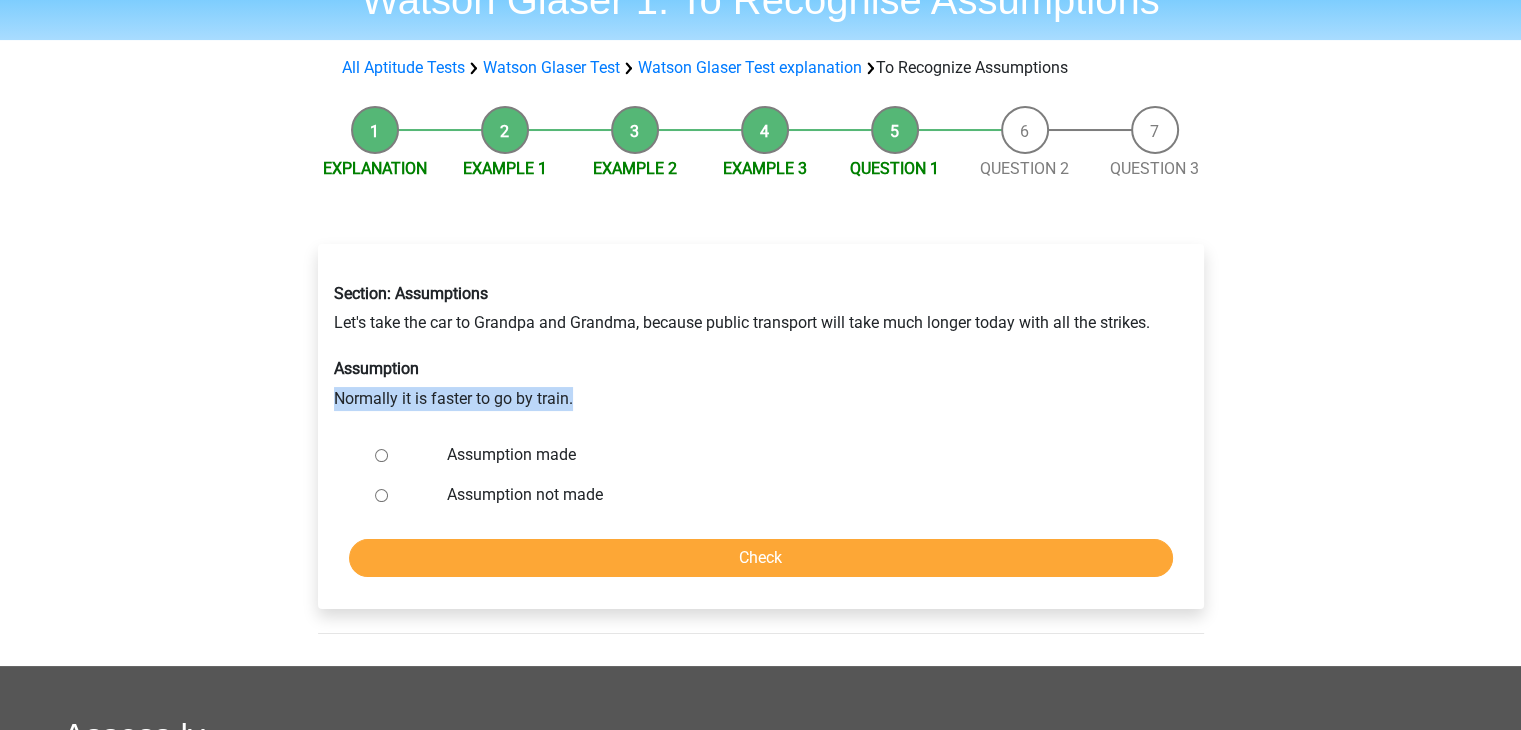 drag, startPoint x: 612, startPoint y: 397, endPoint x: 319, endPoint y: 404, distance: 293.08362 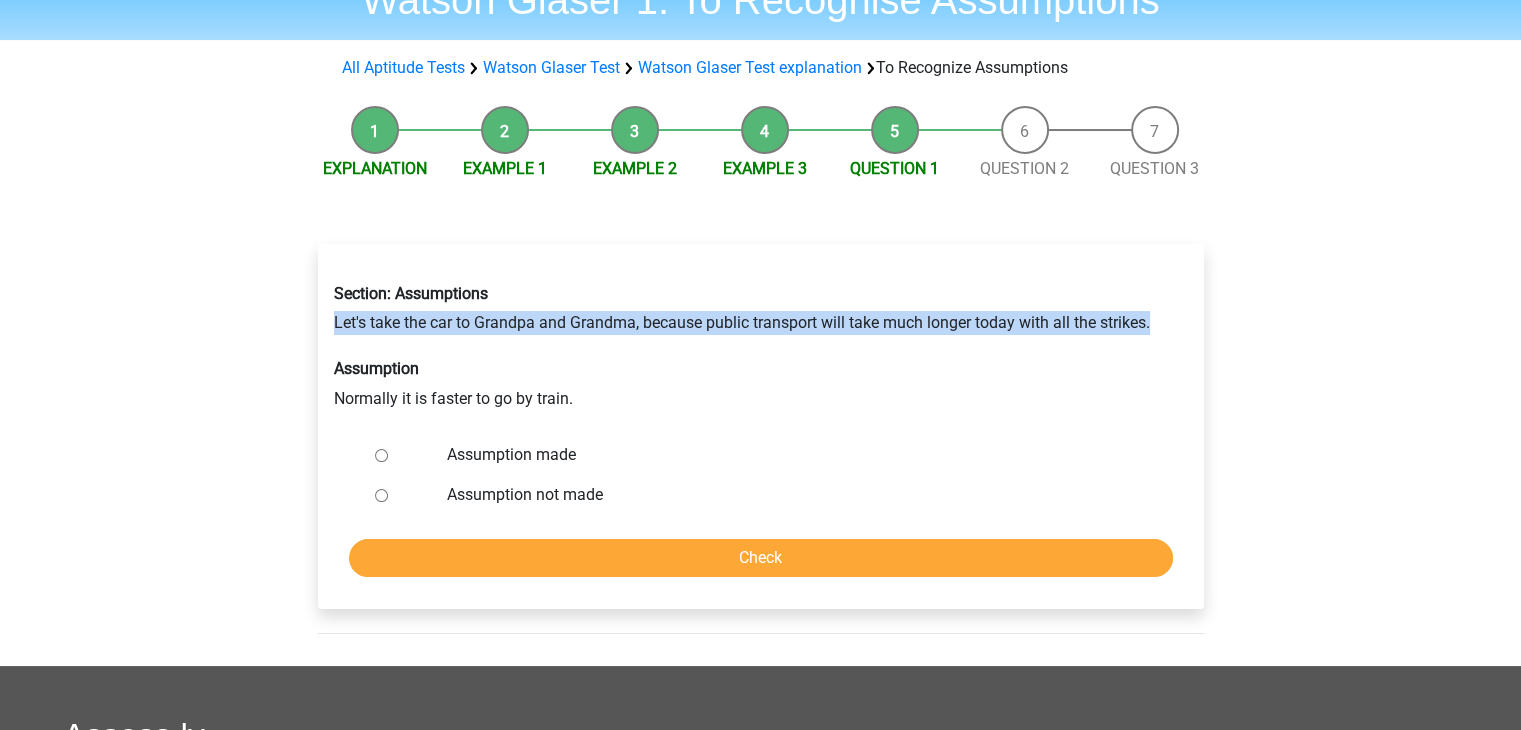 drag, startPoint x: 333, startPoint y: 325, endPoint x: 1168, endPoint y: 326, distance: 835.0006 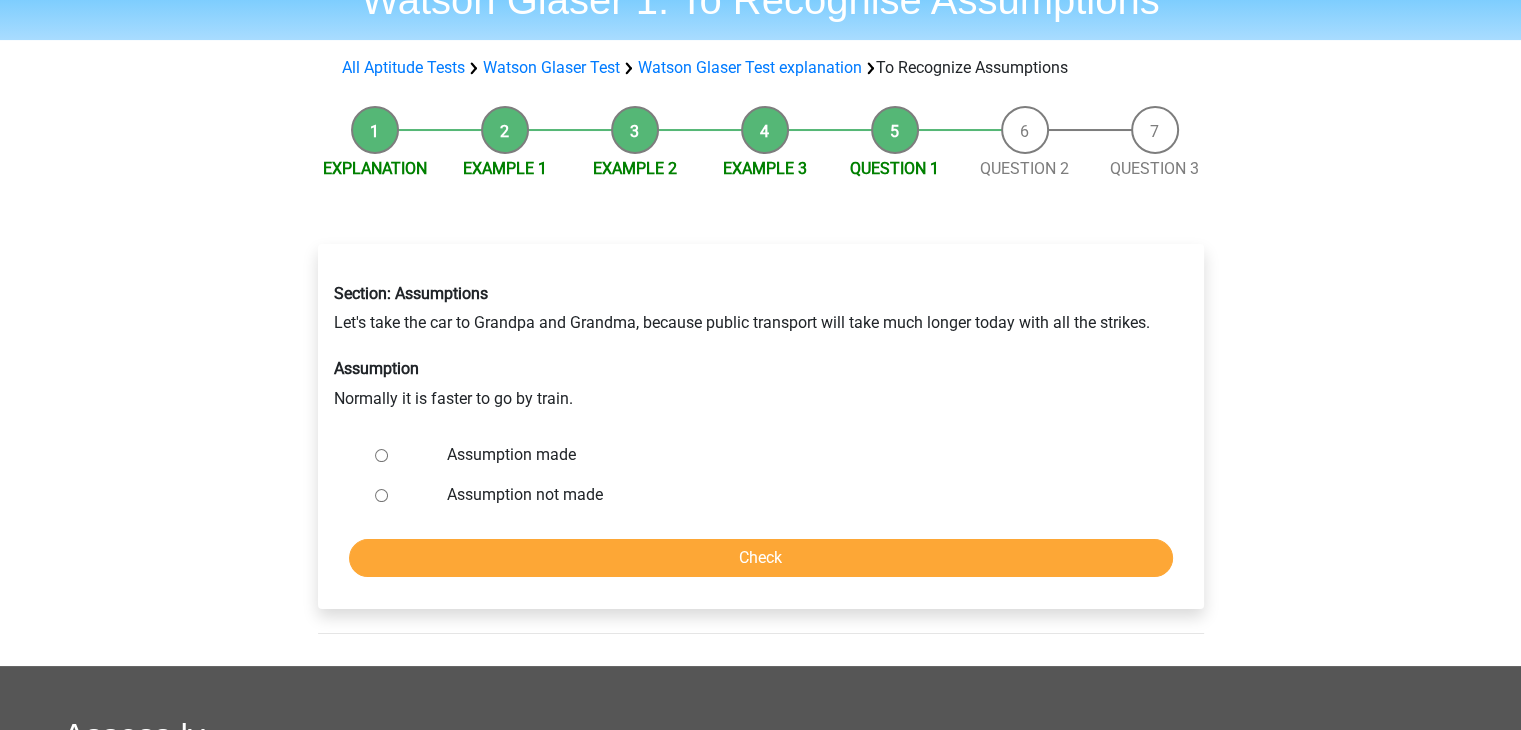 click at bounding box center (400, 495) 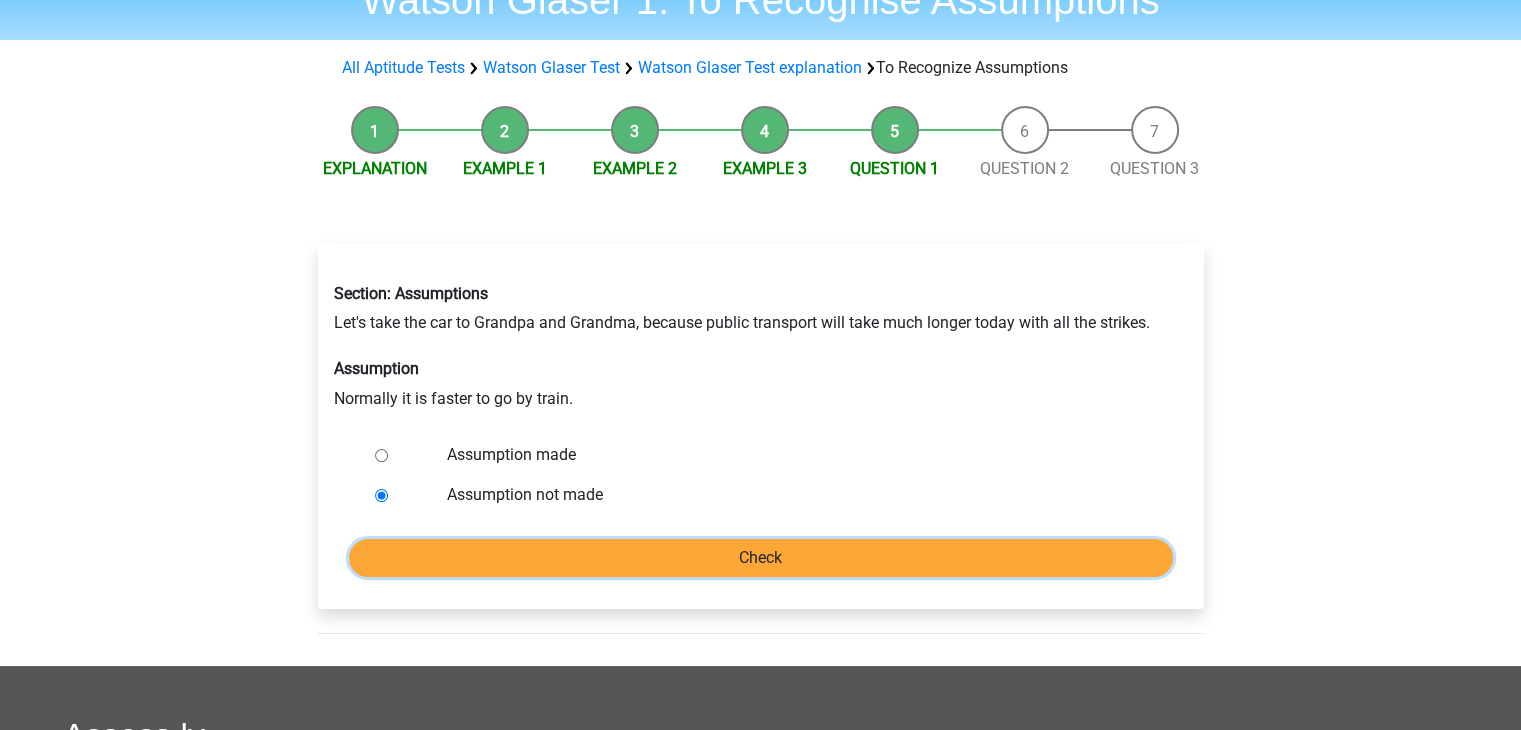 click on "Check" at bounding box center [761, 558] 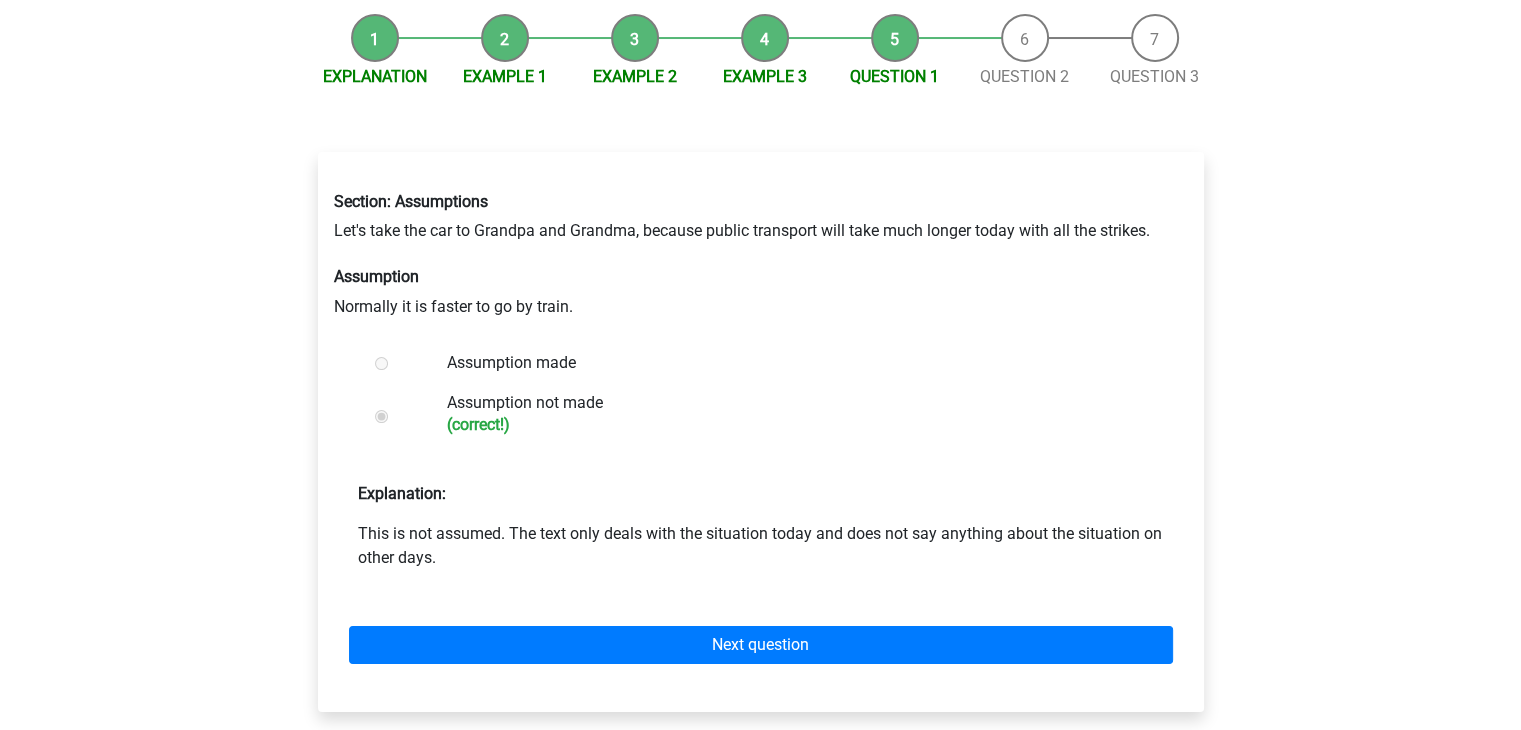 scroll, scrollTop: 200, scrollLeft: 0, axis: vertical 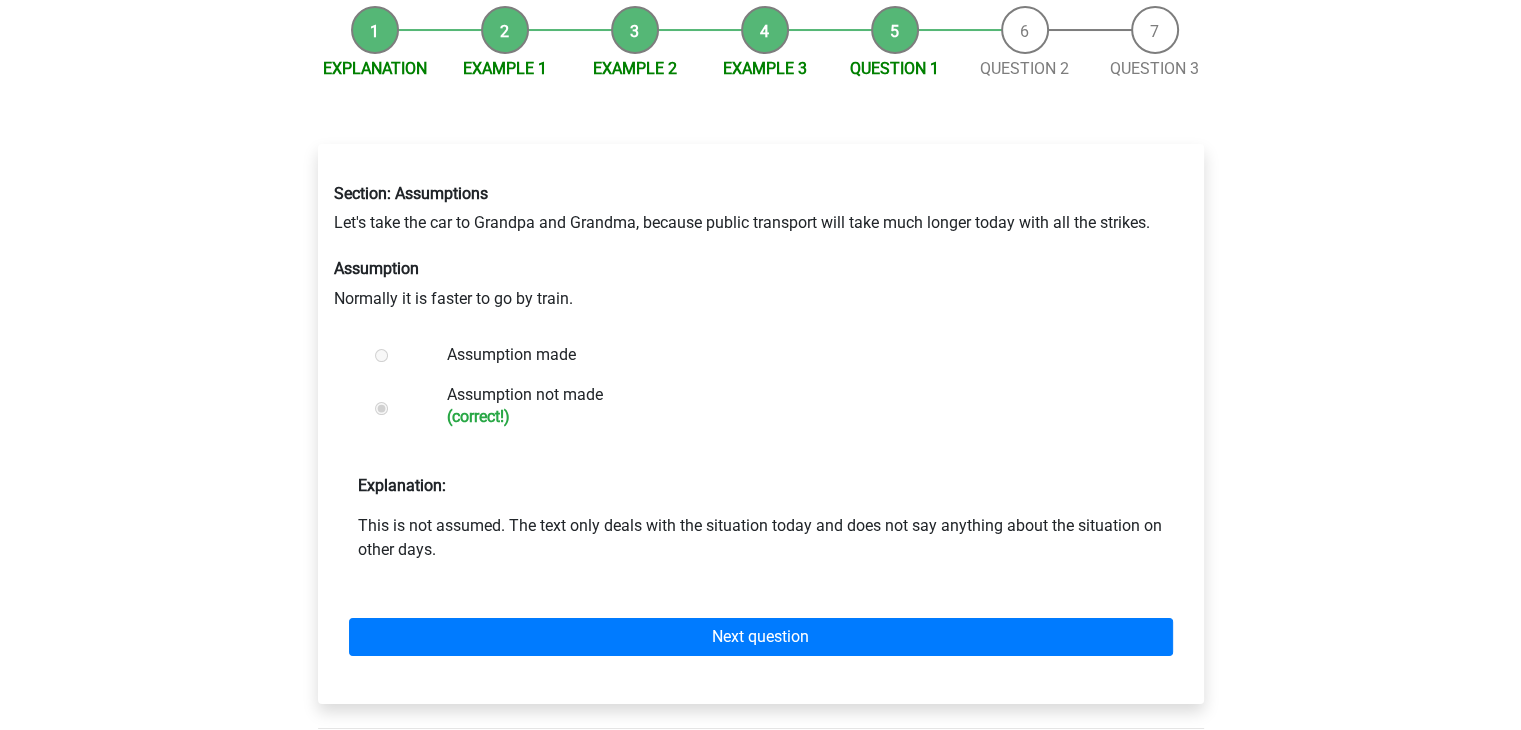 drag, startPoint x: 512, startPoint y: 522, endPoint x: 1138, endPoint y: 508, distance: 626.15656 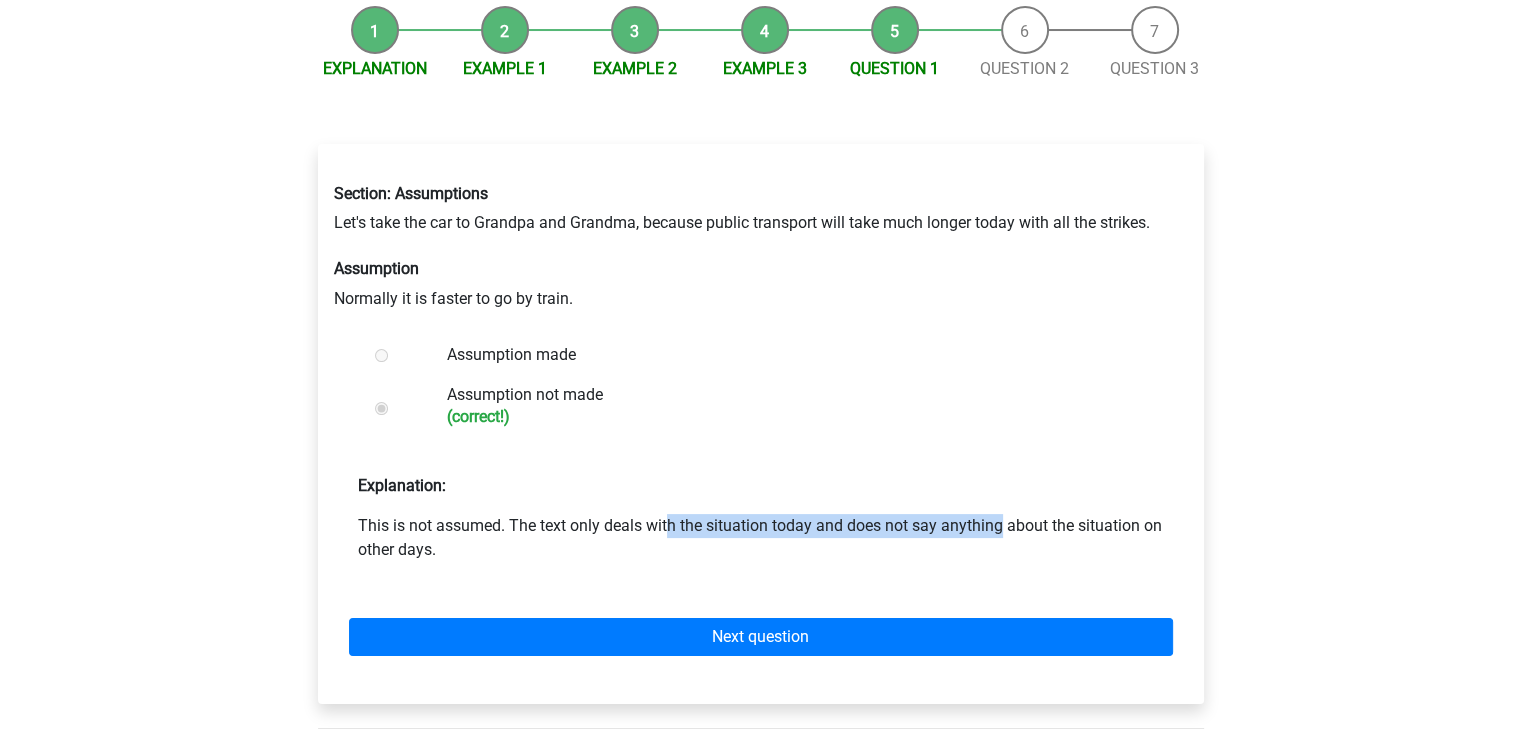 drag, startPoint x: 512, startPoint y: 524, endPoint x: 835, endPoint y: 524, distance: 323 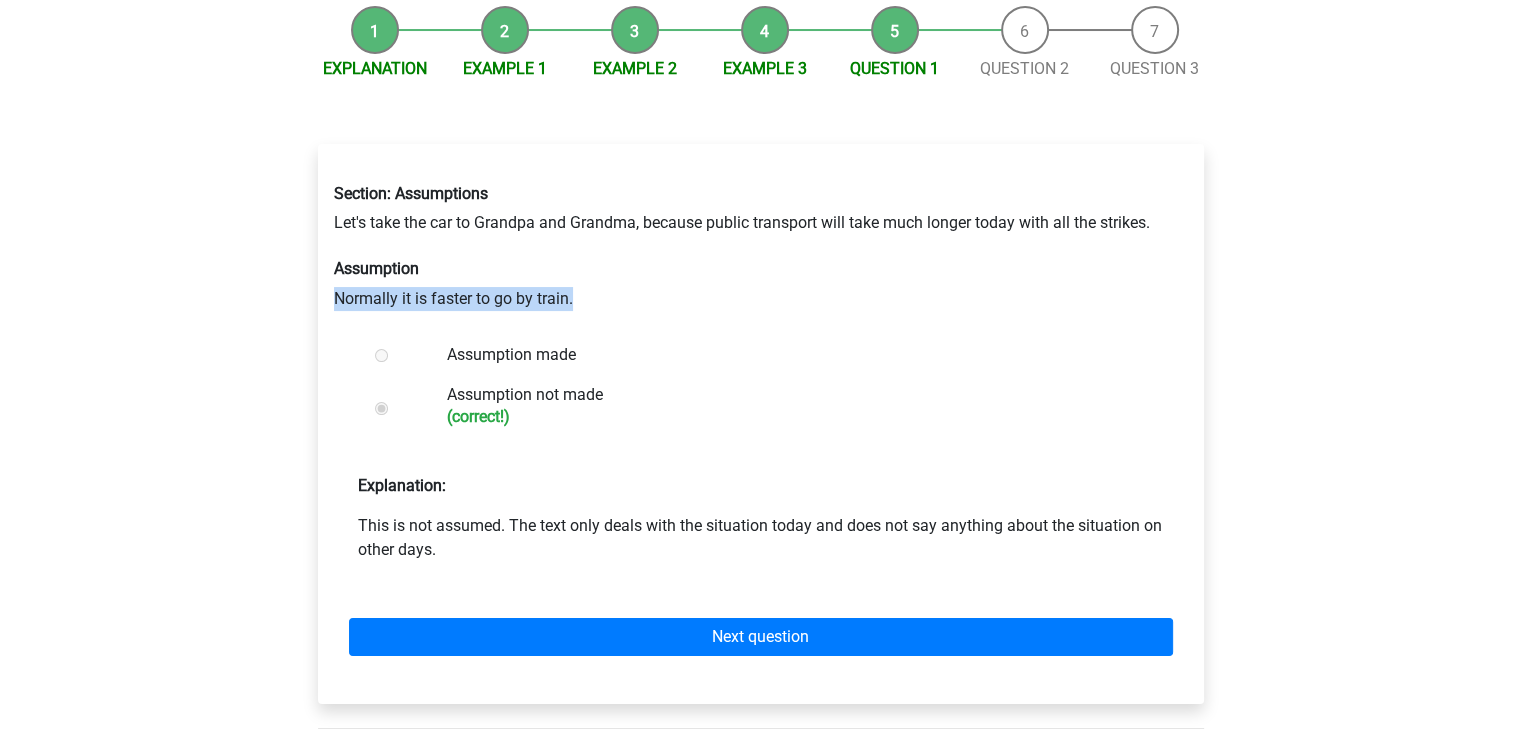drag, startPoint x: 308, startPoint y: 293, endPoint x: 666, endPoint y: 309, distance: 358.35736 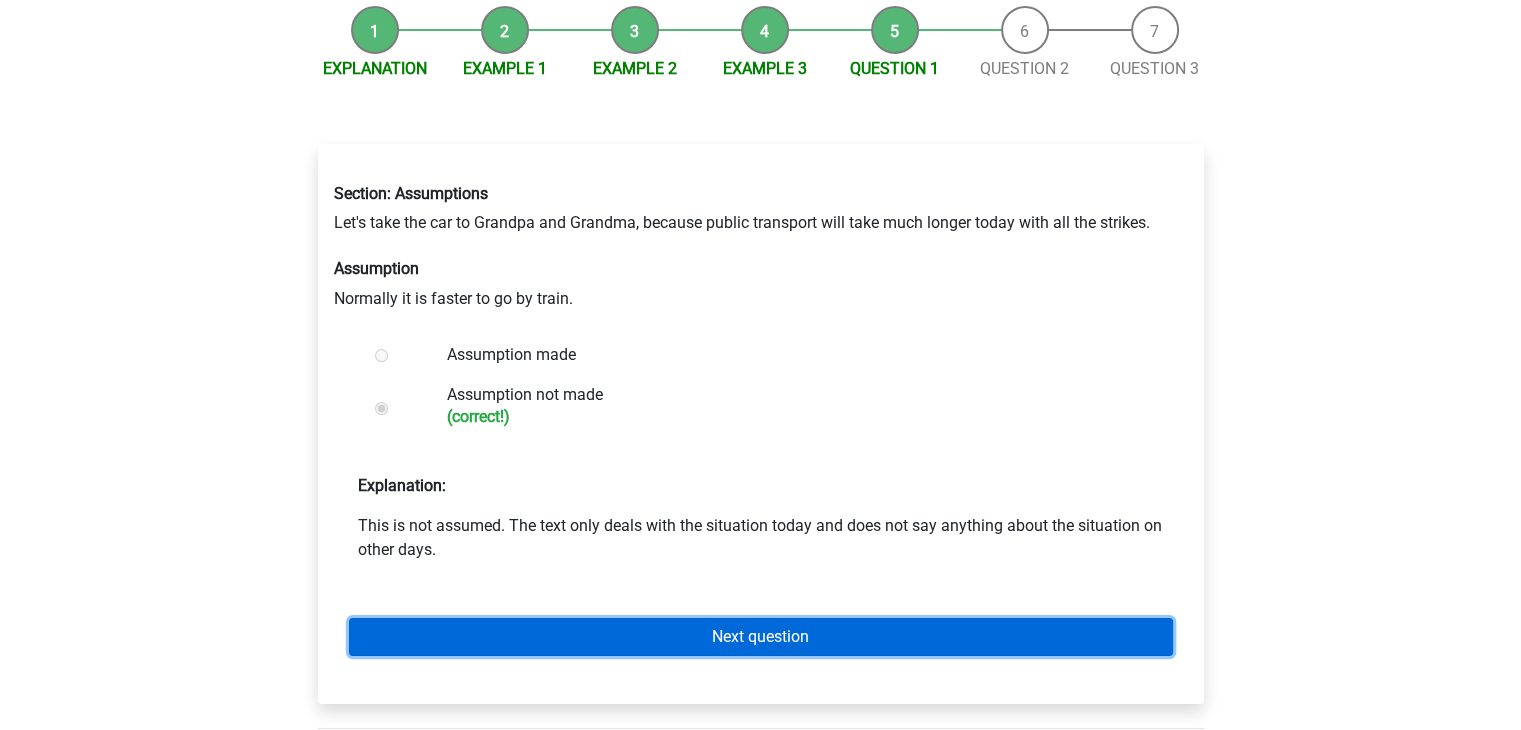 click on "Next question" at bounding box center (761, 637) 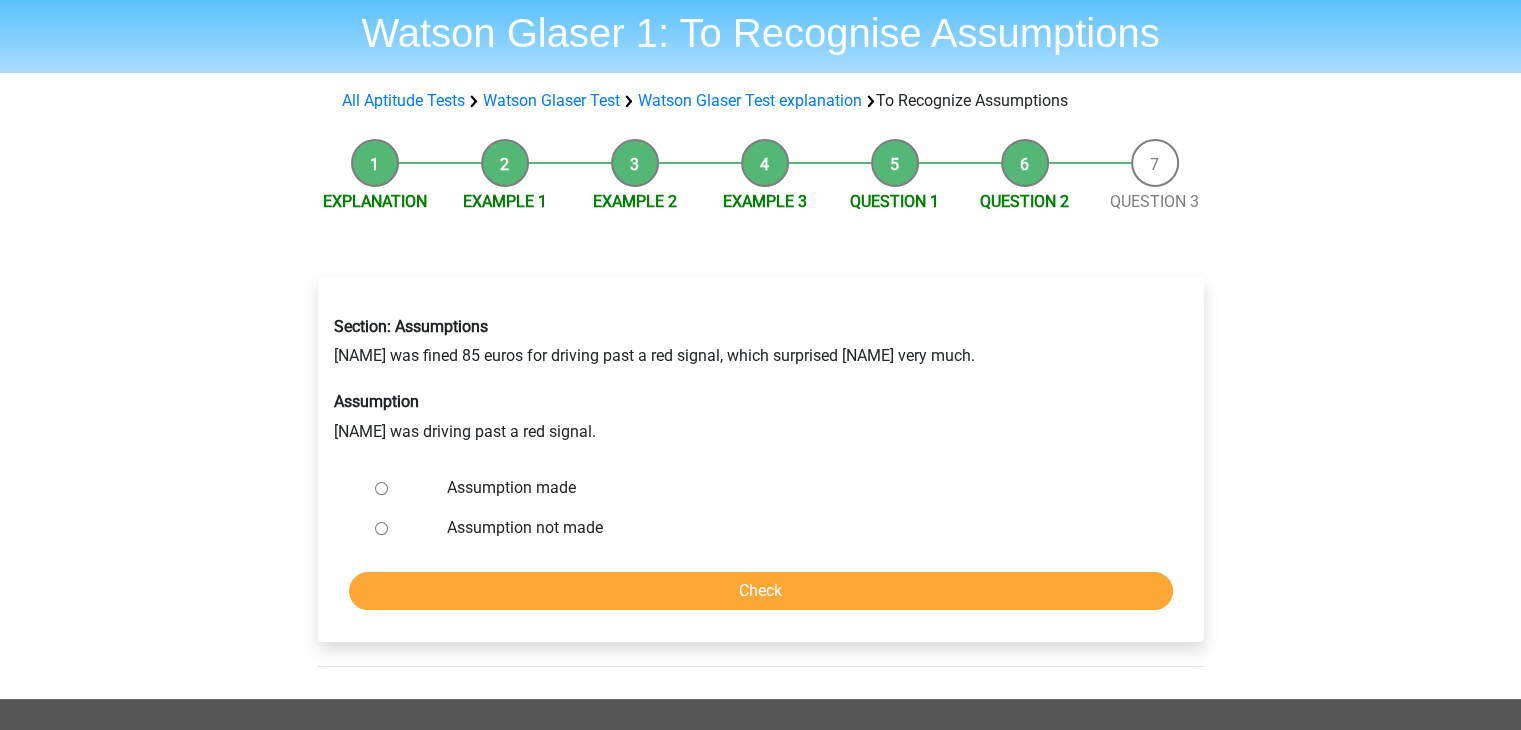 scroll, scrollTop: 100, scrollLeft: 0, axis: vertical 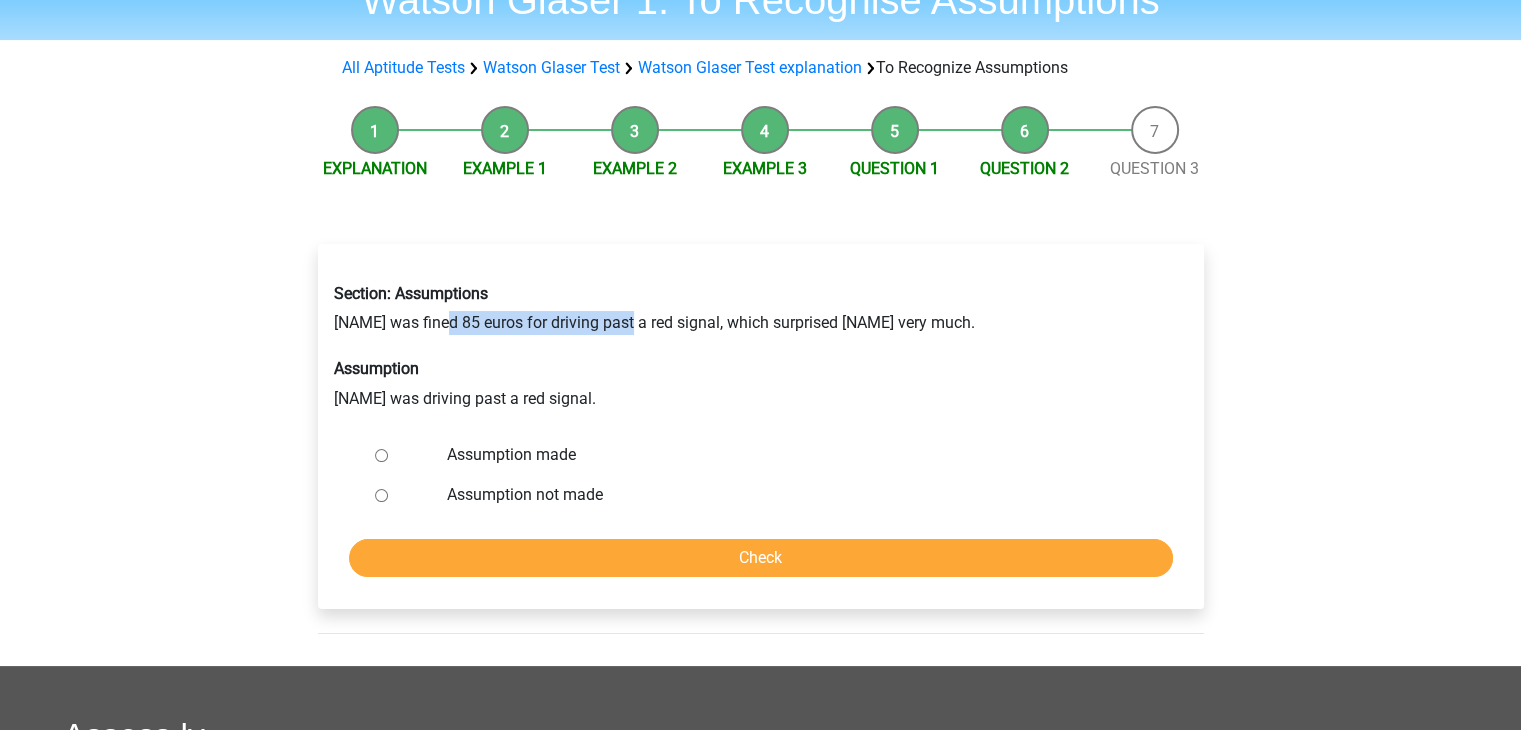 drag, startPoint x: 444, startPoint y: 321, endPoint x: 627, endPoint y: 321, distance: 183 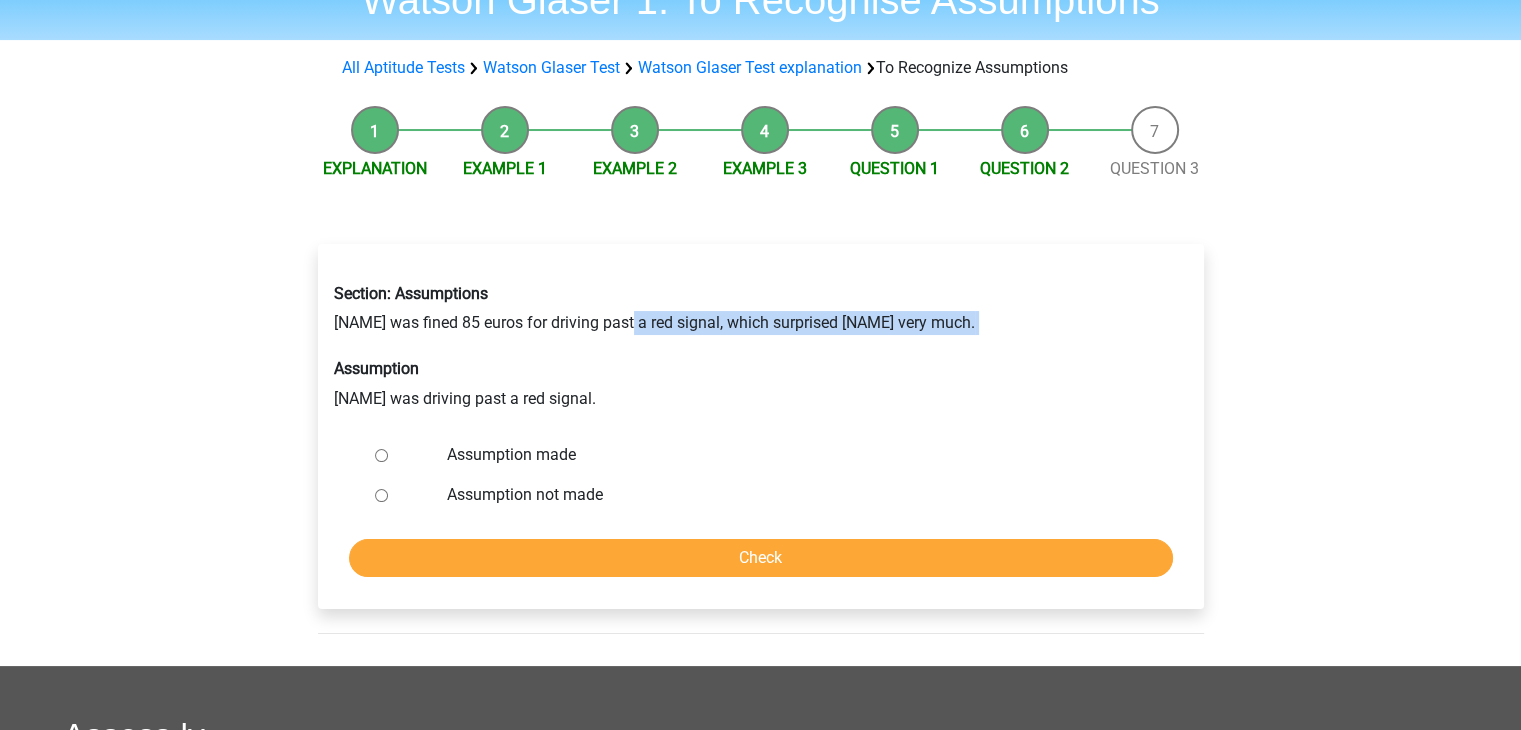 drag, startPoint x: 626, startPoint y: 321, endPoint x: 939, endPoint y: 321, distance: 313 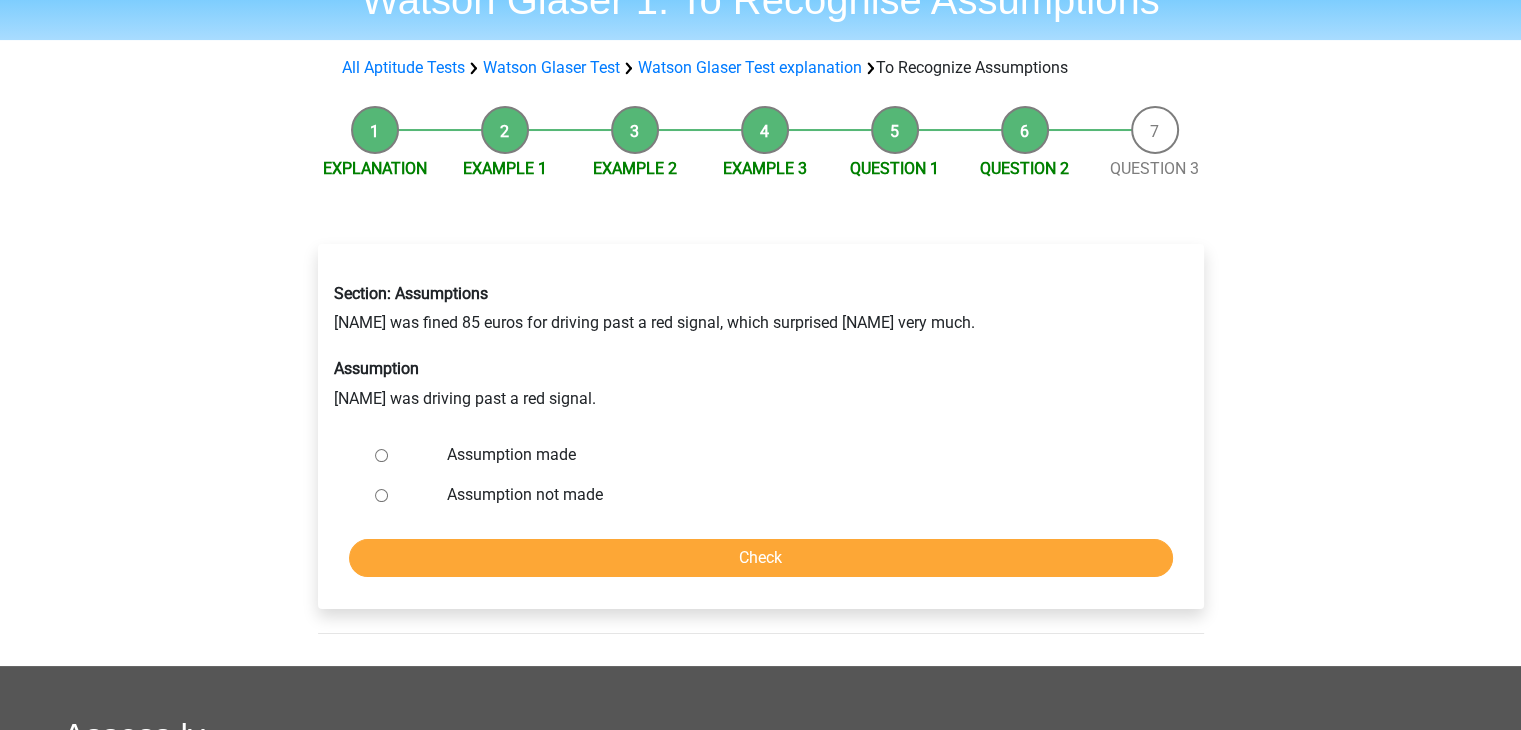drag, startPoint x: 305, startPoint y: 398, endPoint x: 600, endPoint y: 377, distance: 295.74652 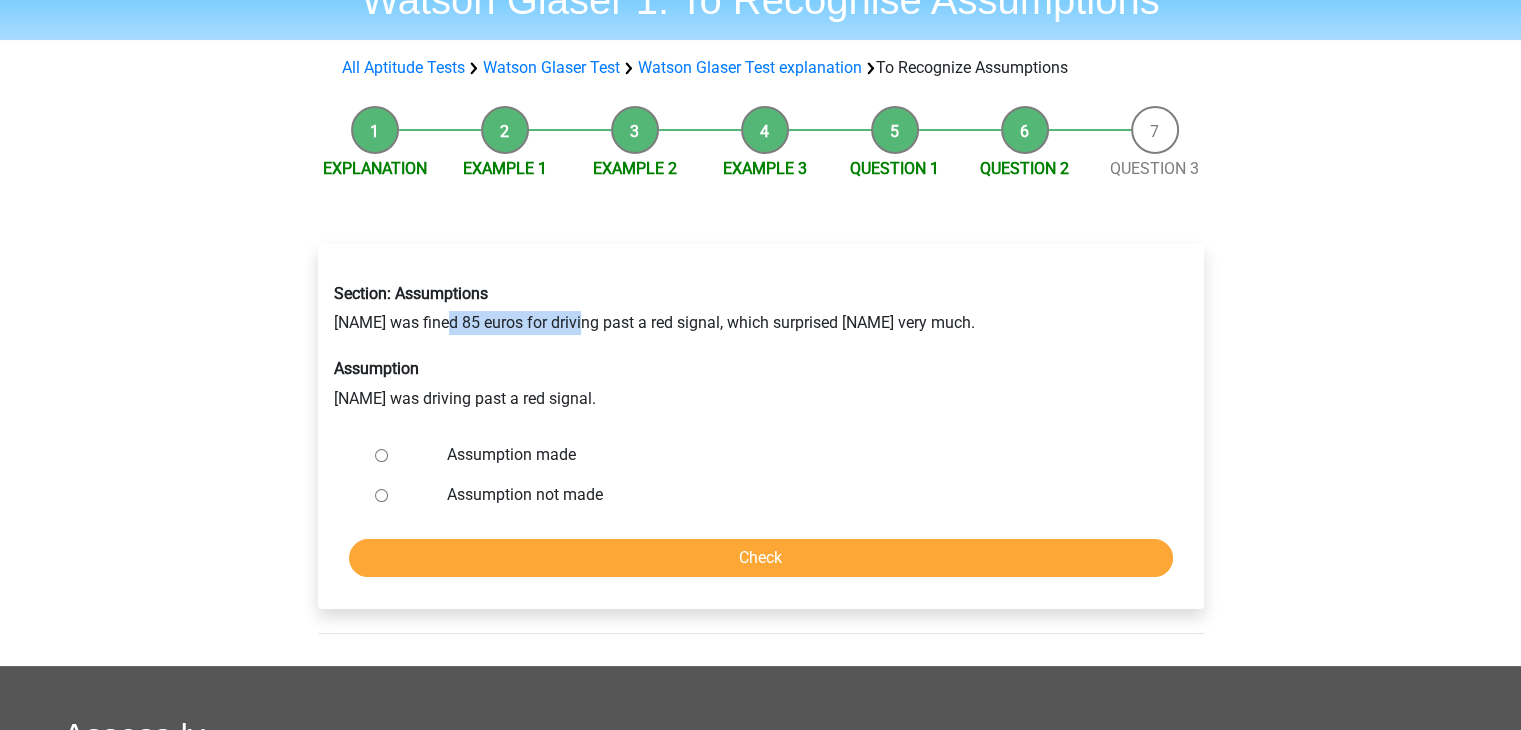 drag, startPoint x: 442, startPoint y: 322, endPoint x: 575, endPoint y: 317, distance: 133.09395 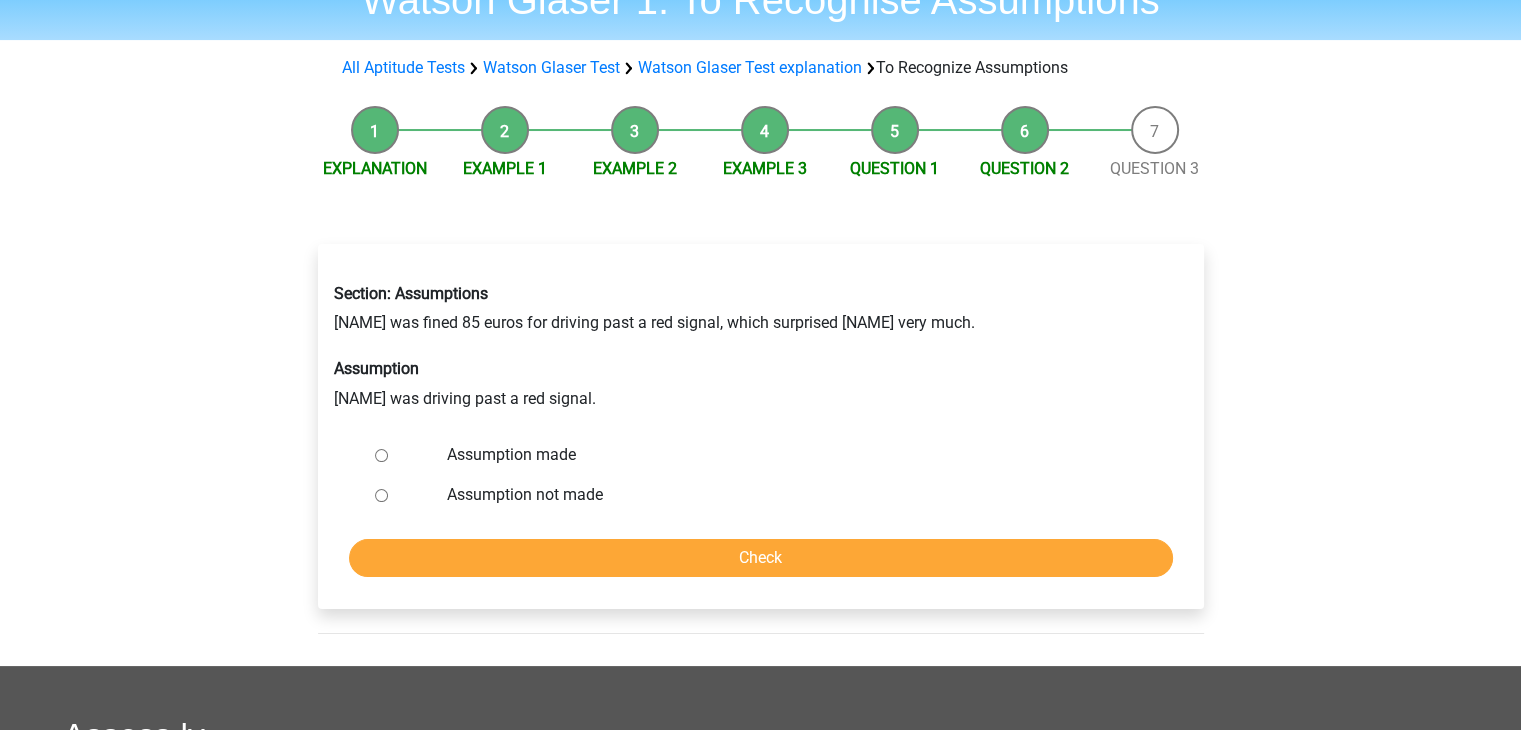 click on "Assumption made" at bounding box center [381, 455] 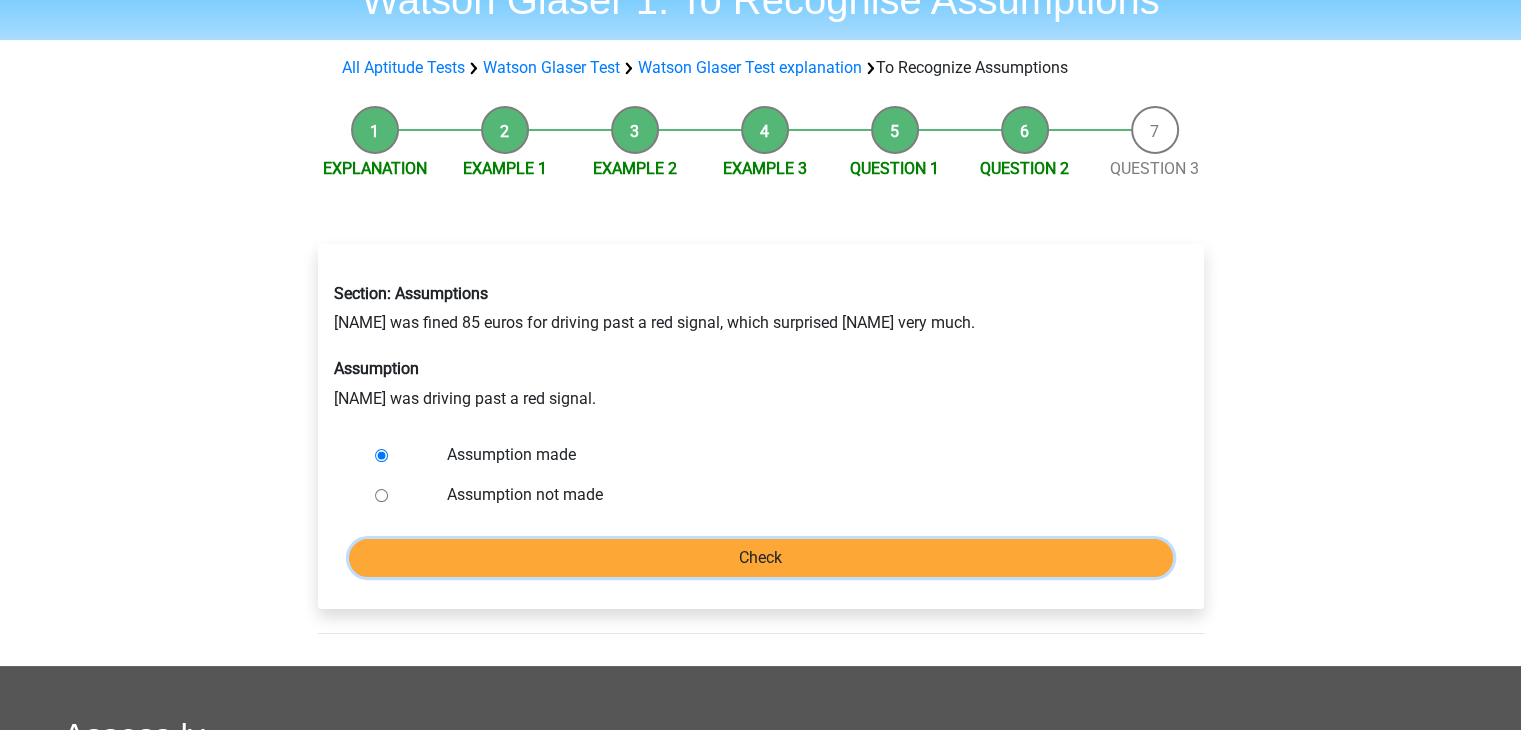 click on "Check" at bounding box center (761, 558) 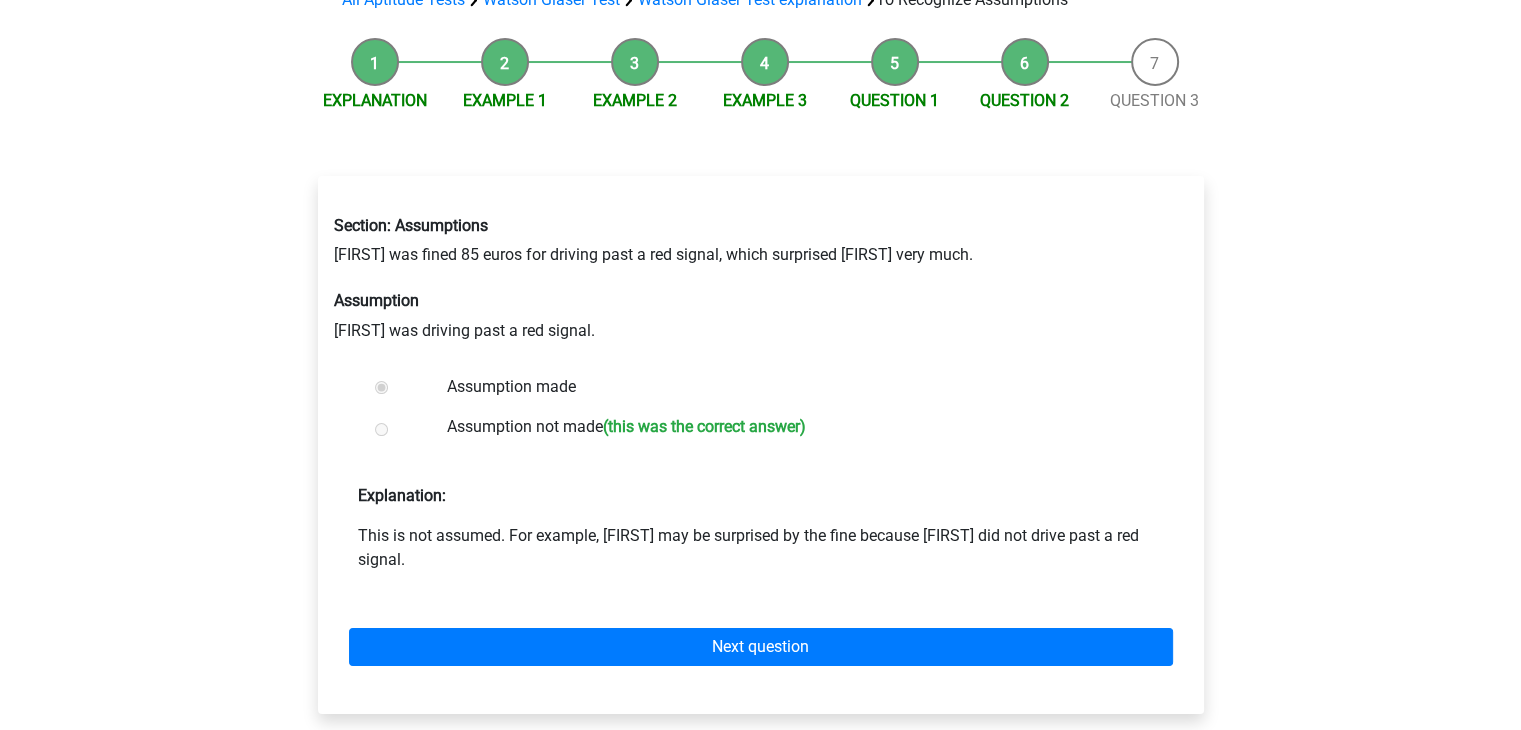 scroll, scrollTop: 200, scrollLeft: 0, axis: vertical 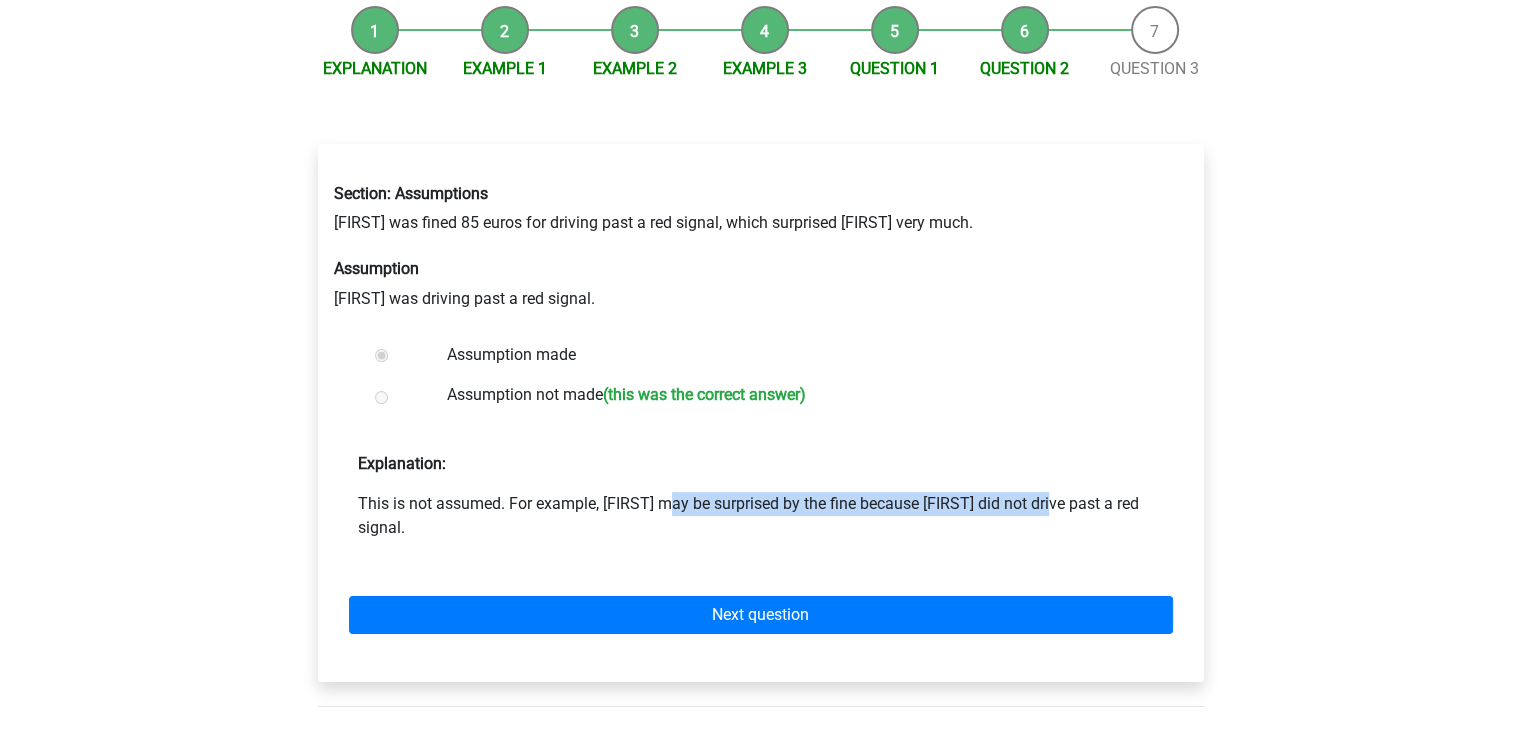 drag, startPoint x: 504, startPoint y: 510, endPoint x: 897, endPoint y: 500, distance: 393.1272 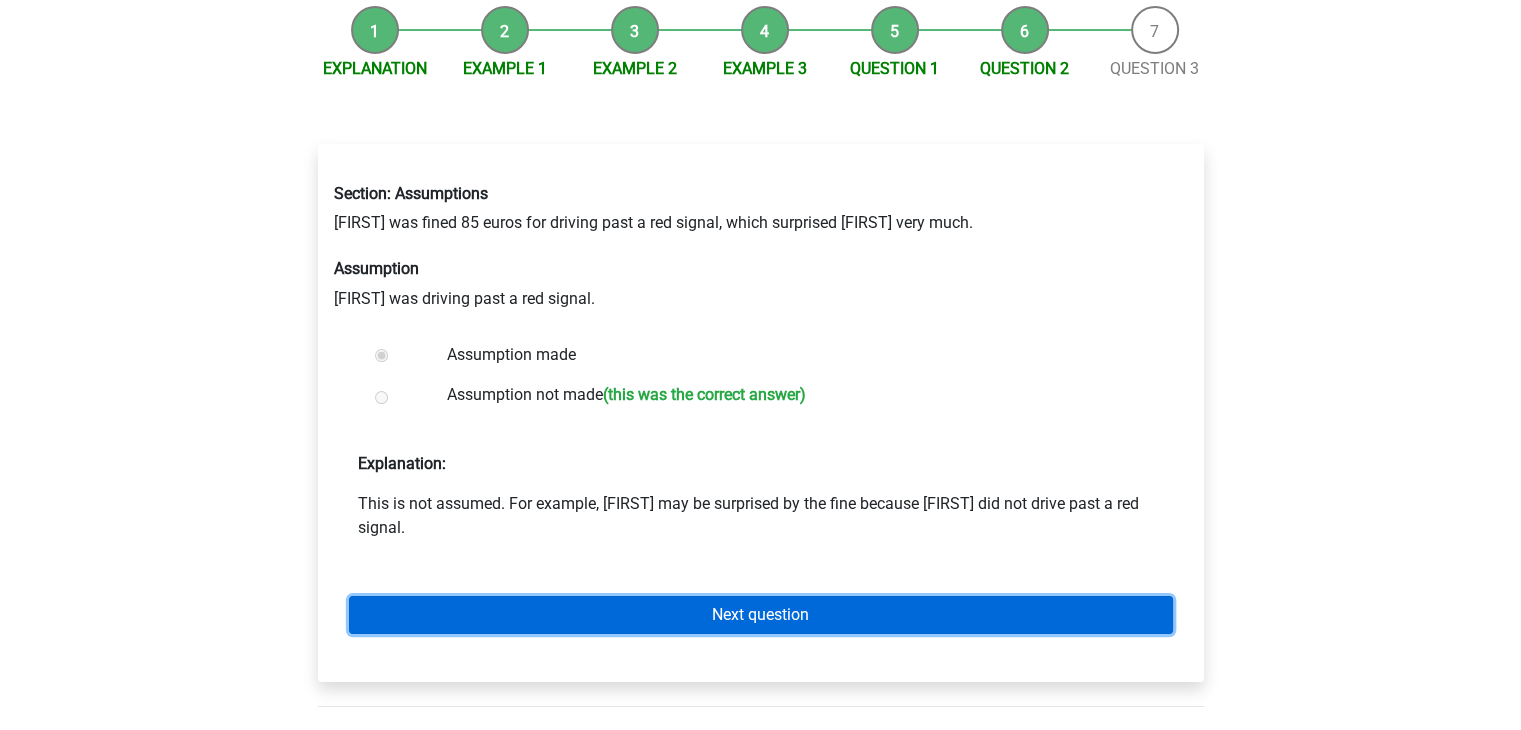 click on "Next question" at bounding box center (761, 615) 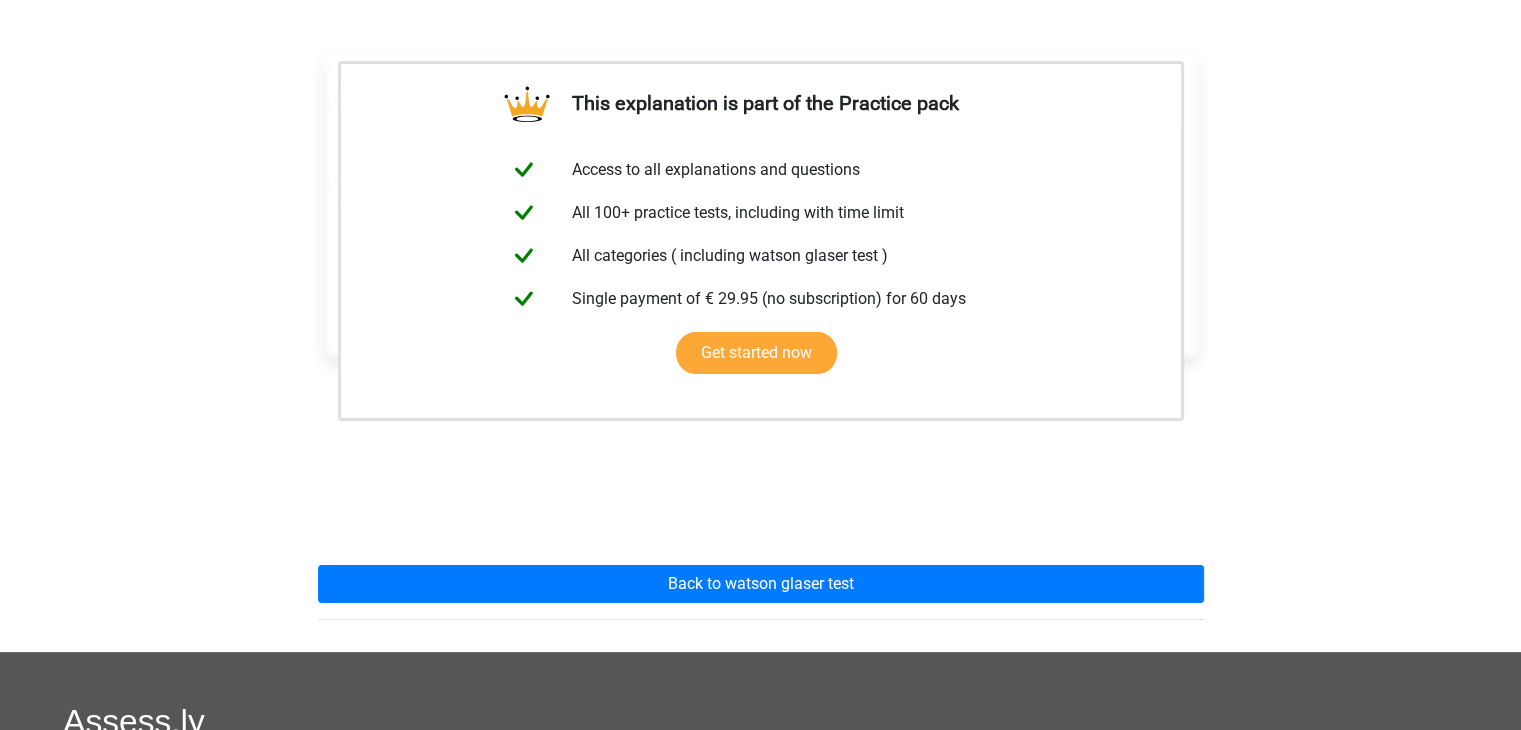 scroll, scrollTop: 300, scrollLeft: 0, axis: vertical 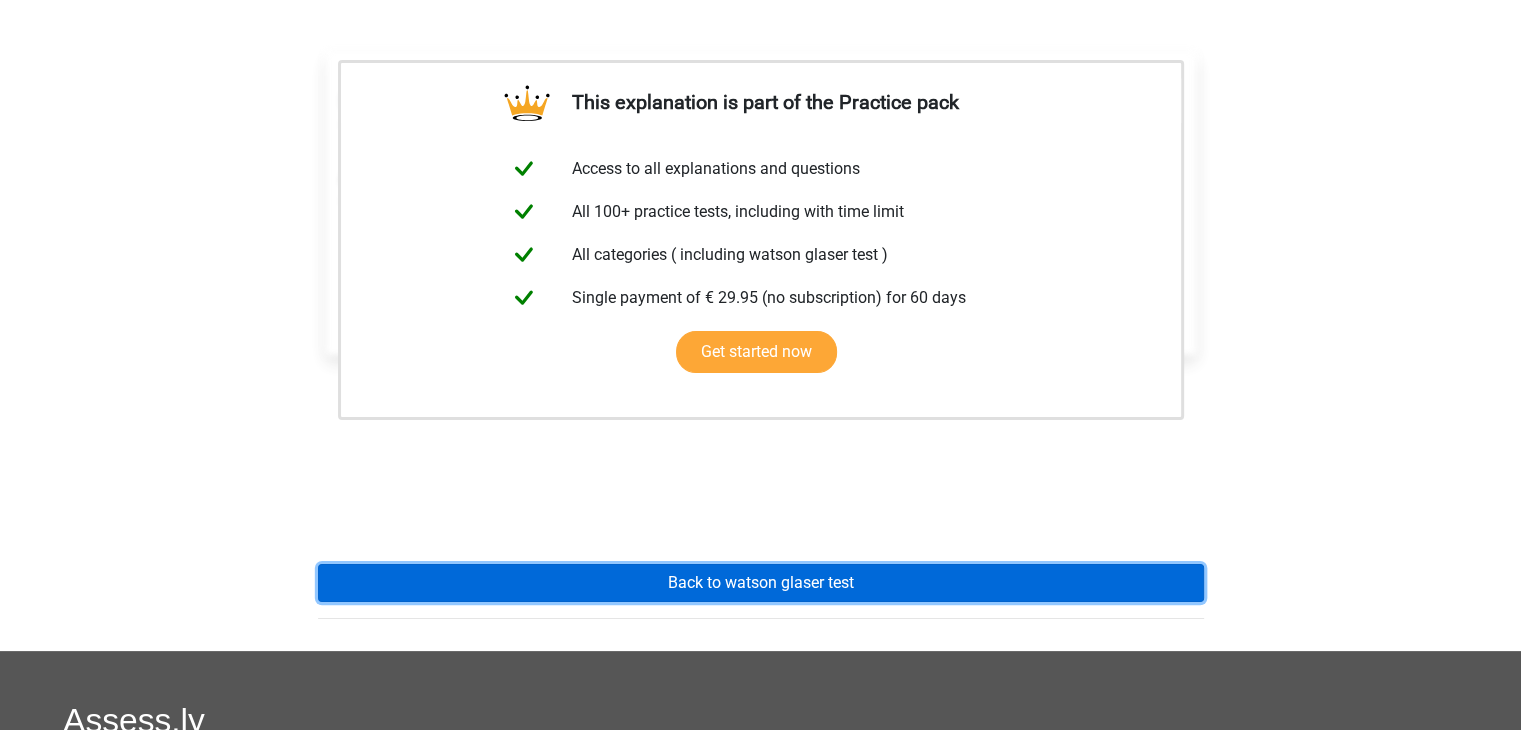 click on "Back to watson glaser test" at bounding box center [761, 583] 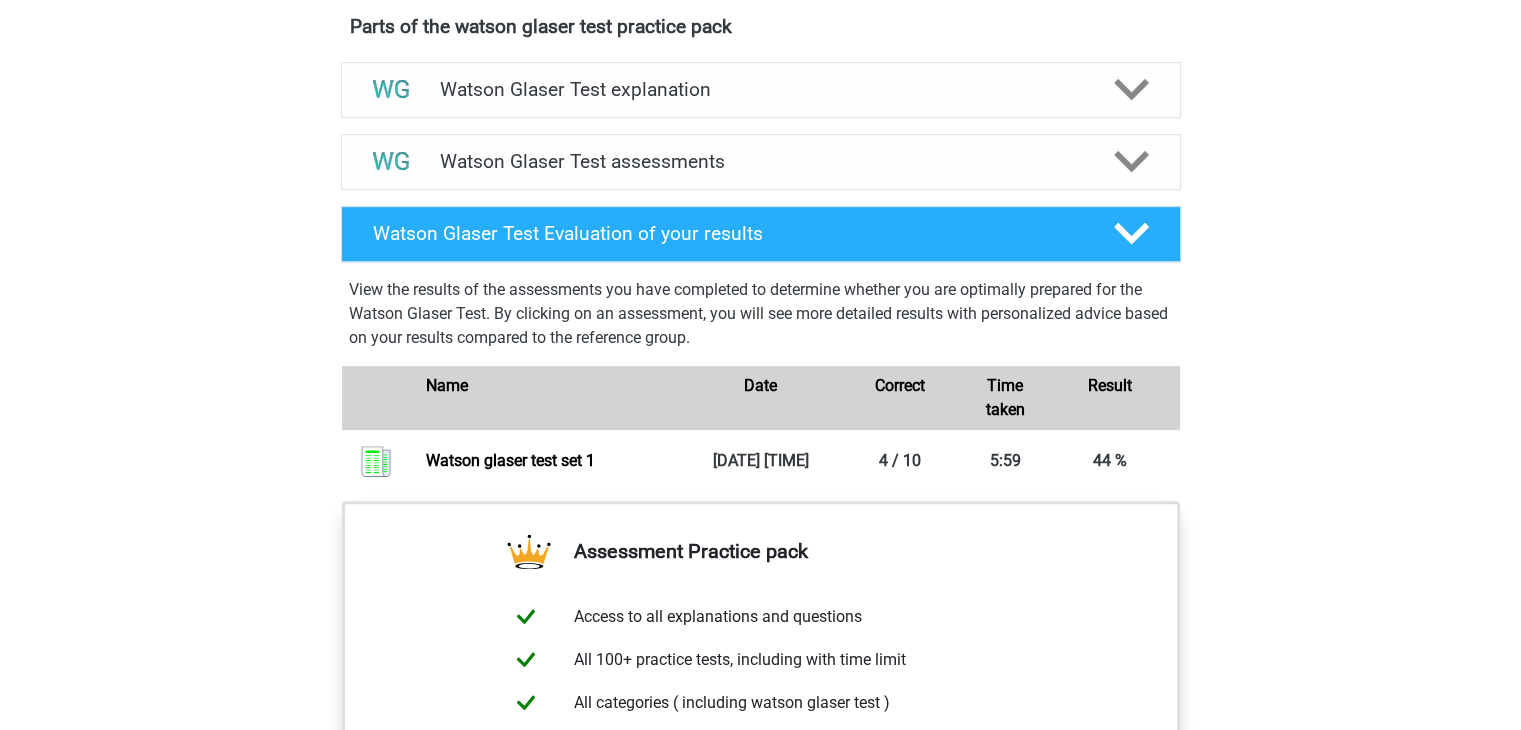 scroll, scrollTop: 1000, scrollLeft: 0, axis: vertical 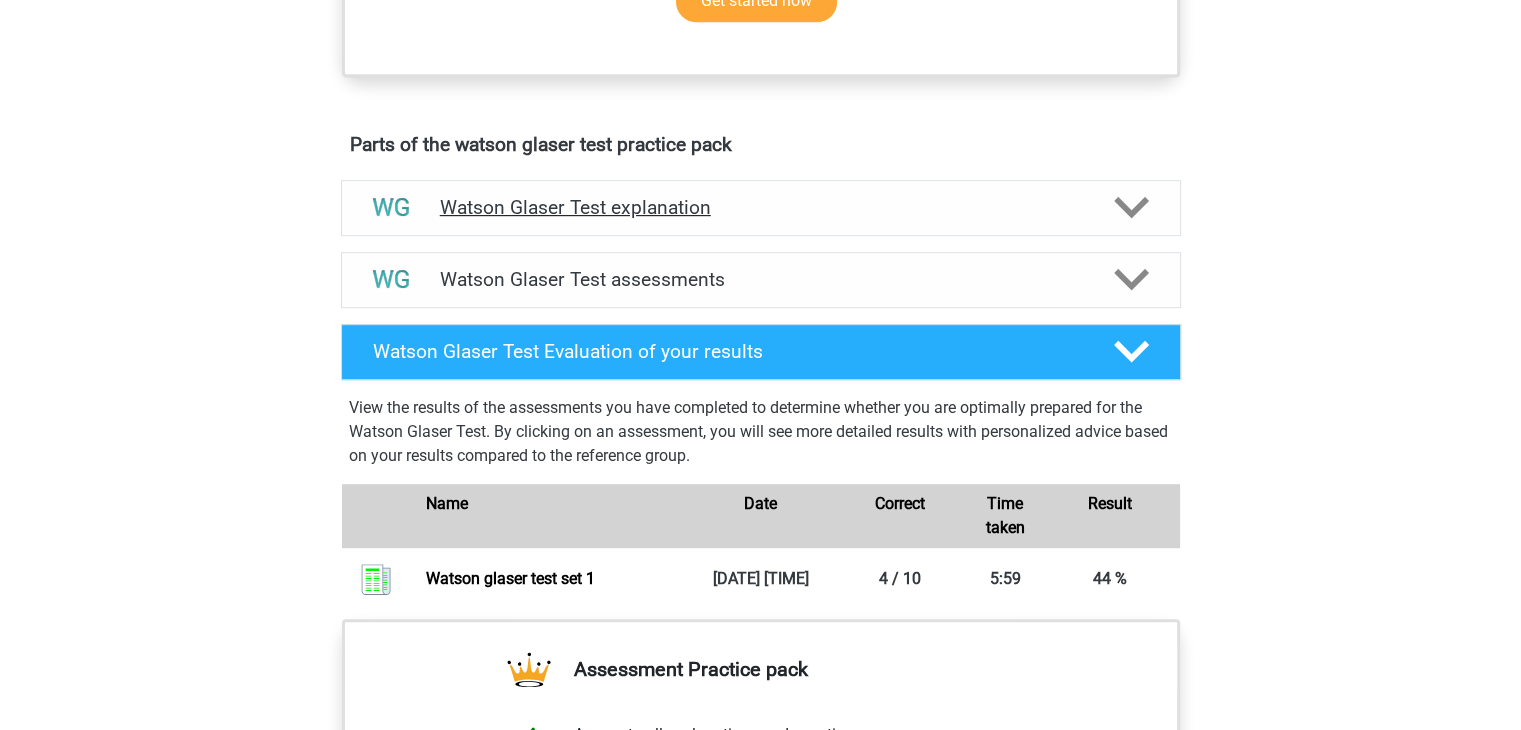 click on "Watson Glaser Test explanation" at bounding box center [761, 207] 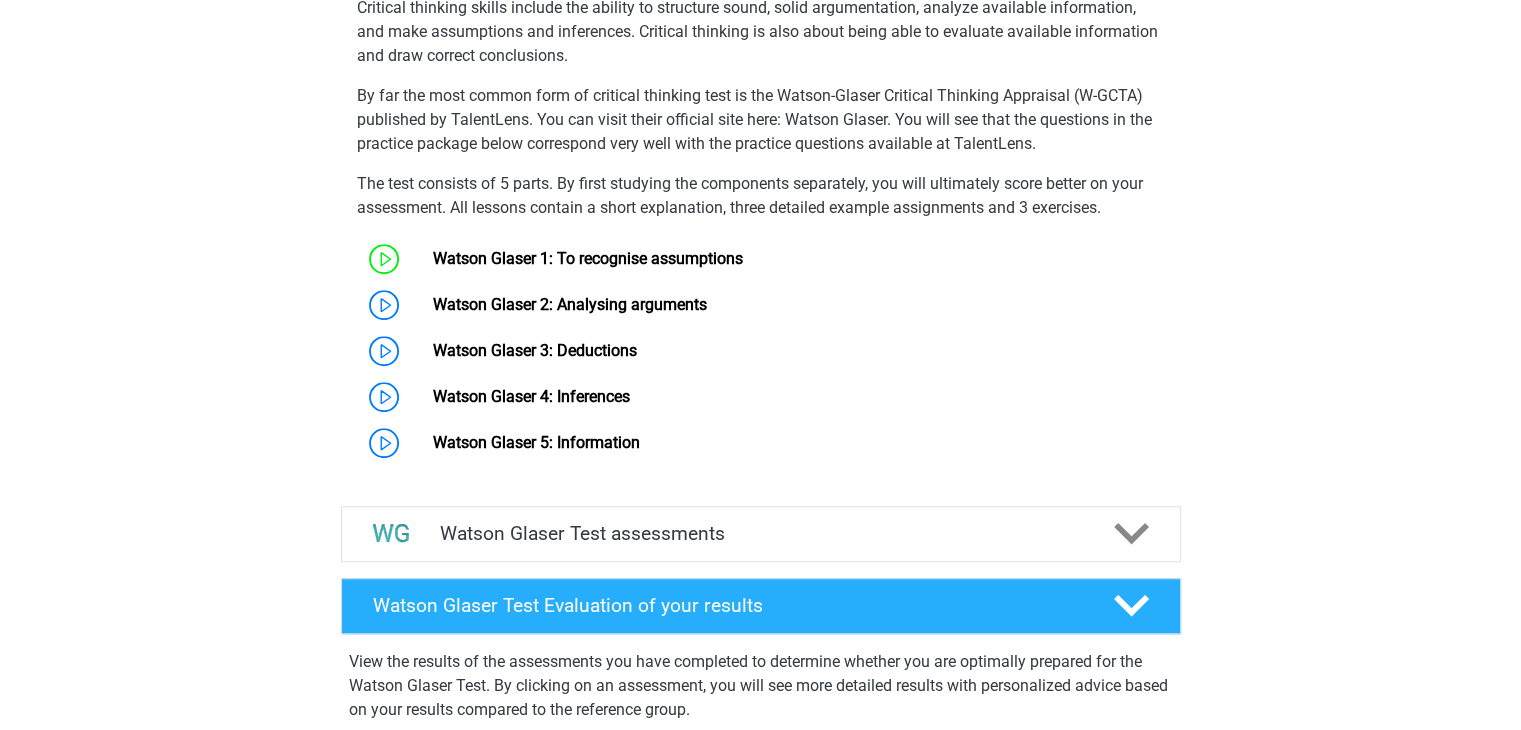 scroll, scrollTop: 1300, scrollLeft: 0, axis: vertical 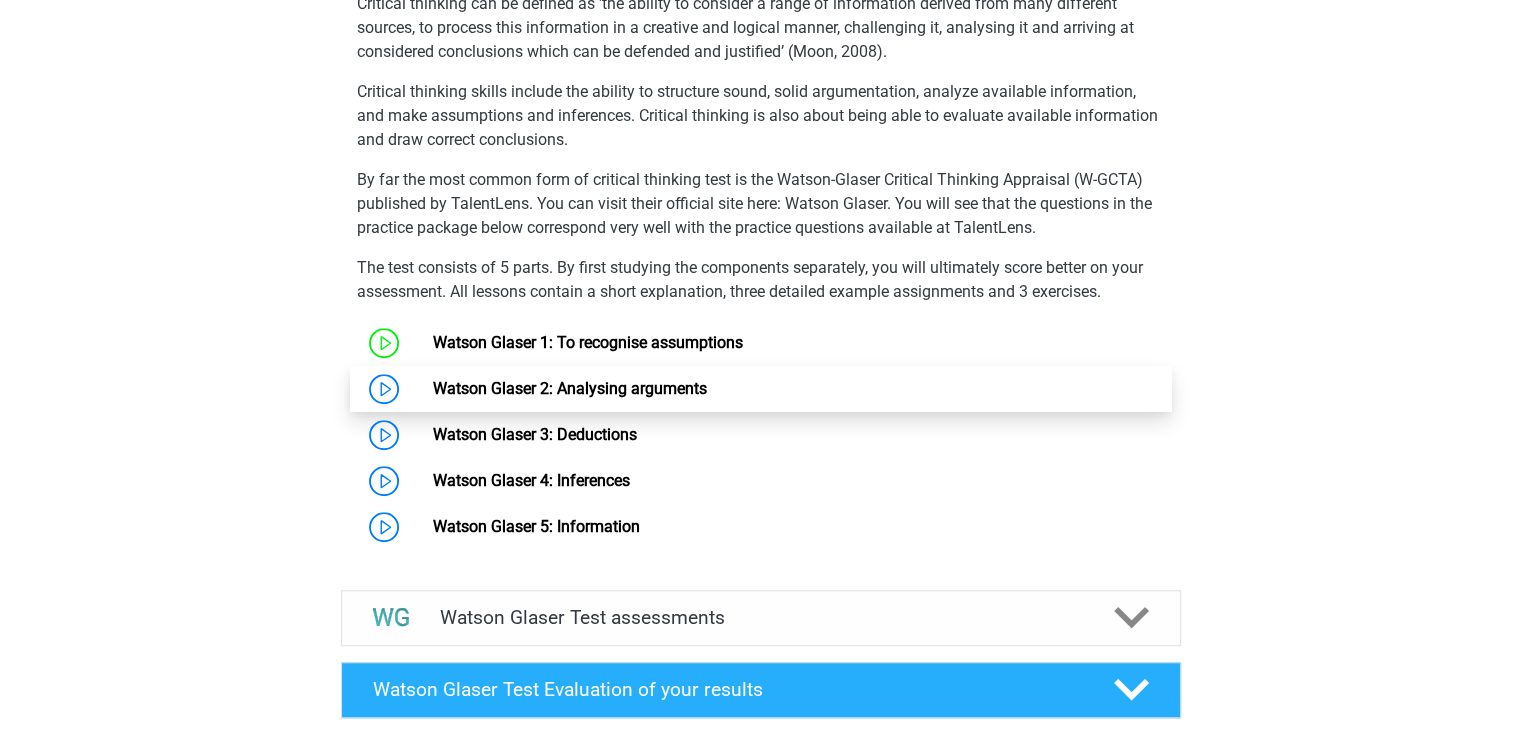 click on "Watson Glaser 2: Analysing arguments" at bounding box center (570, 388) 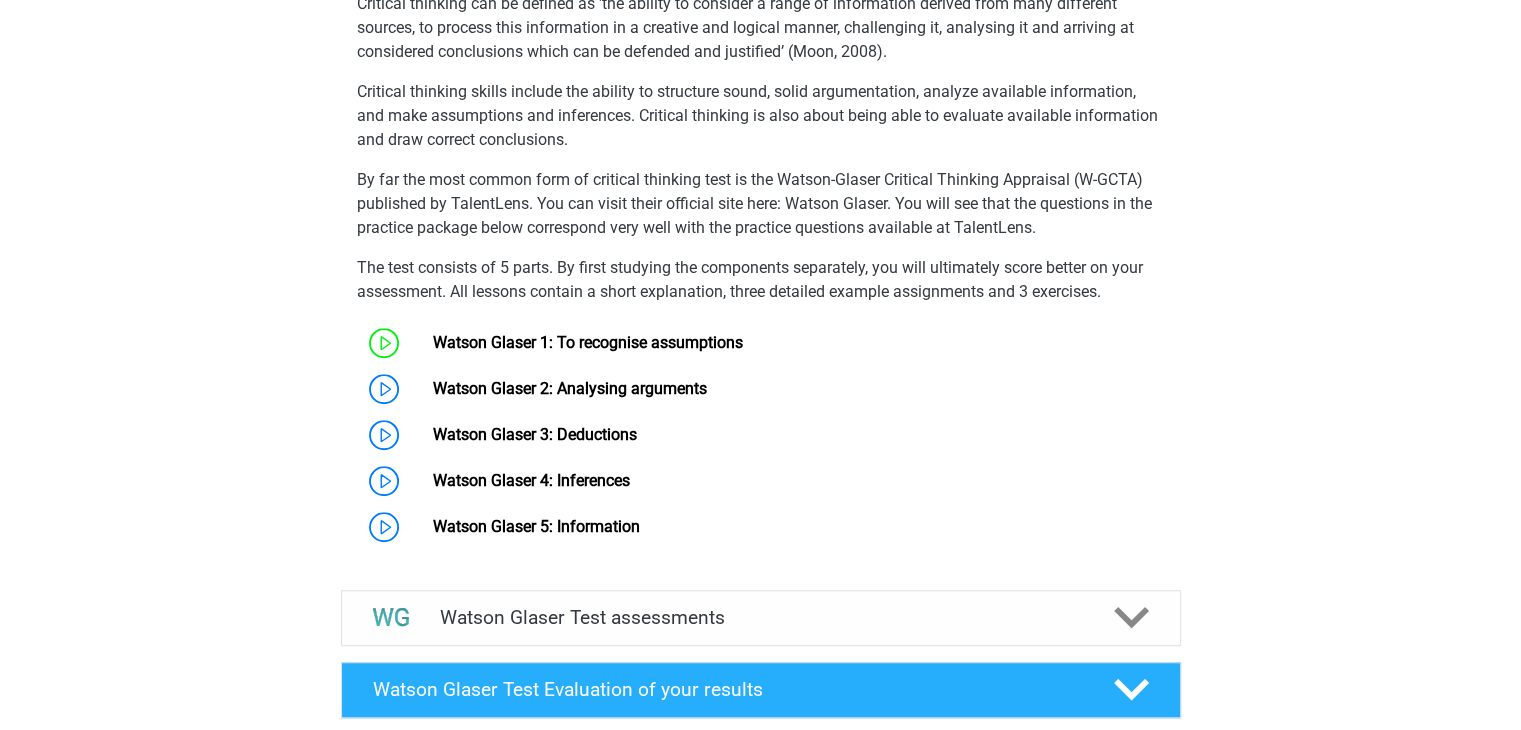 click on "Go  premium
Snehith
pra213019488@gmail.com" at bounding box center [760, 304] 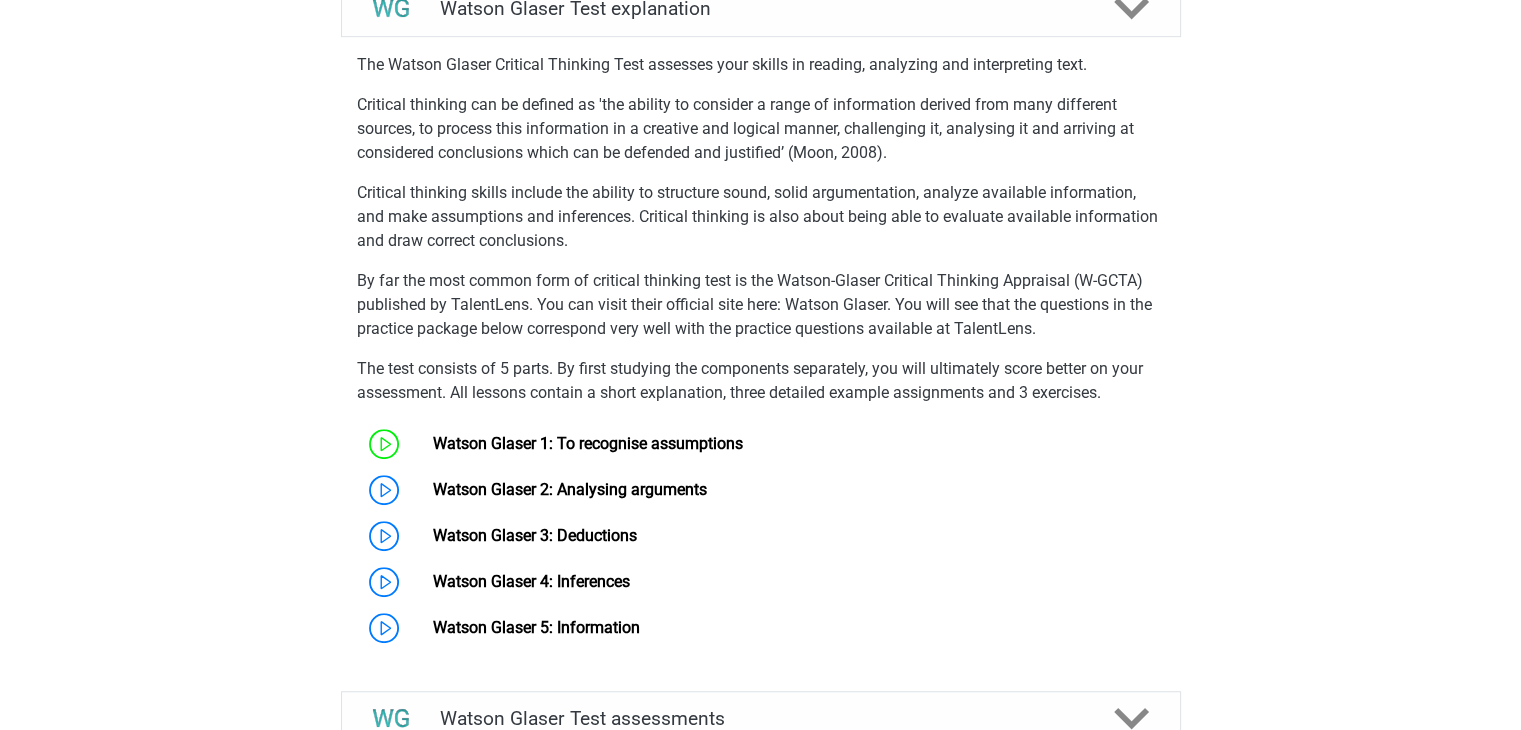 scroll, scrollTop: 831, scrollLeft: 0, axis: vertical 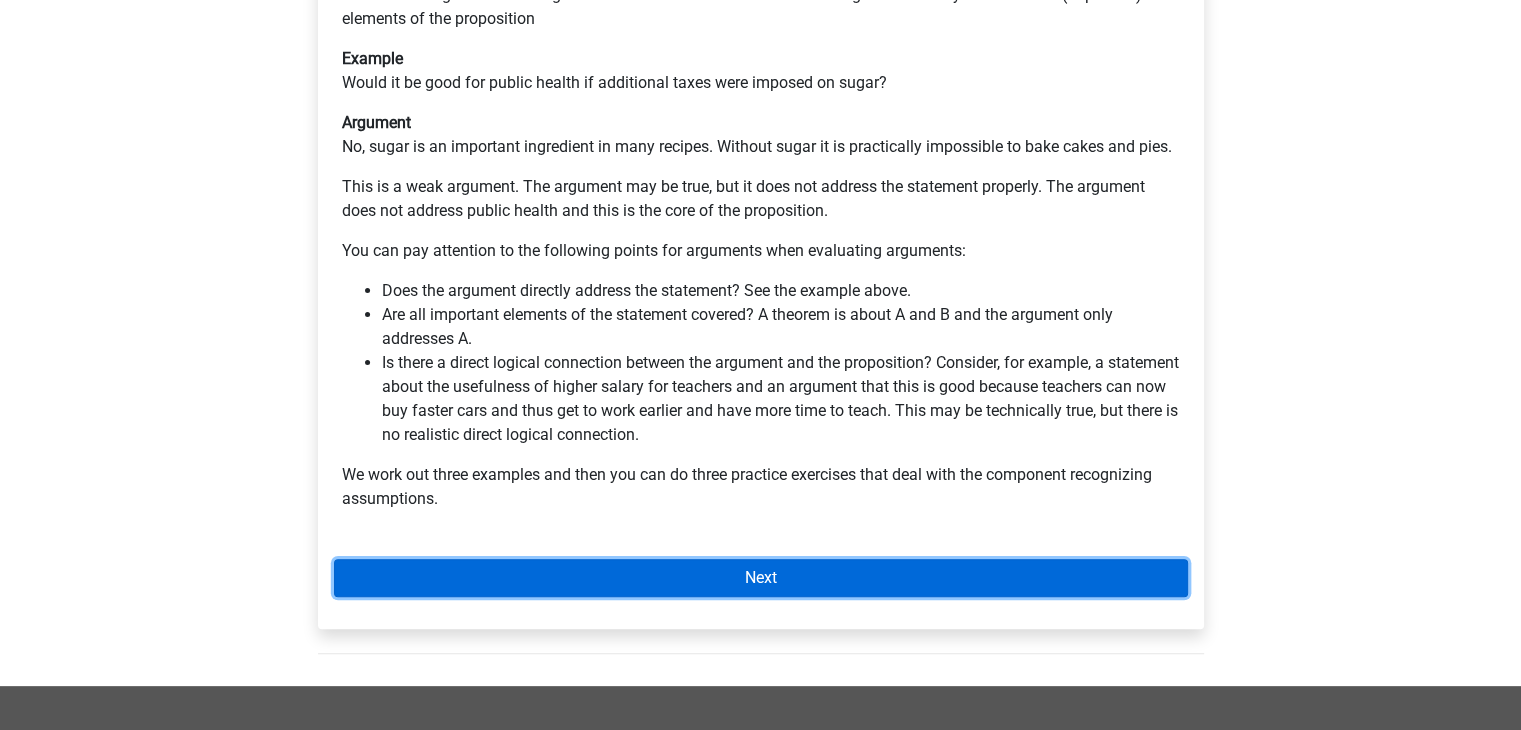 click on "Next" at bounding box center [761, 578] 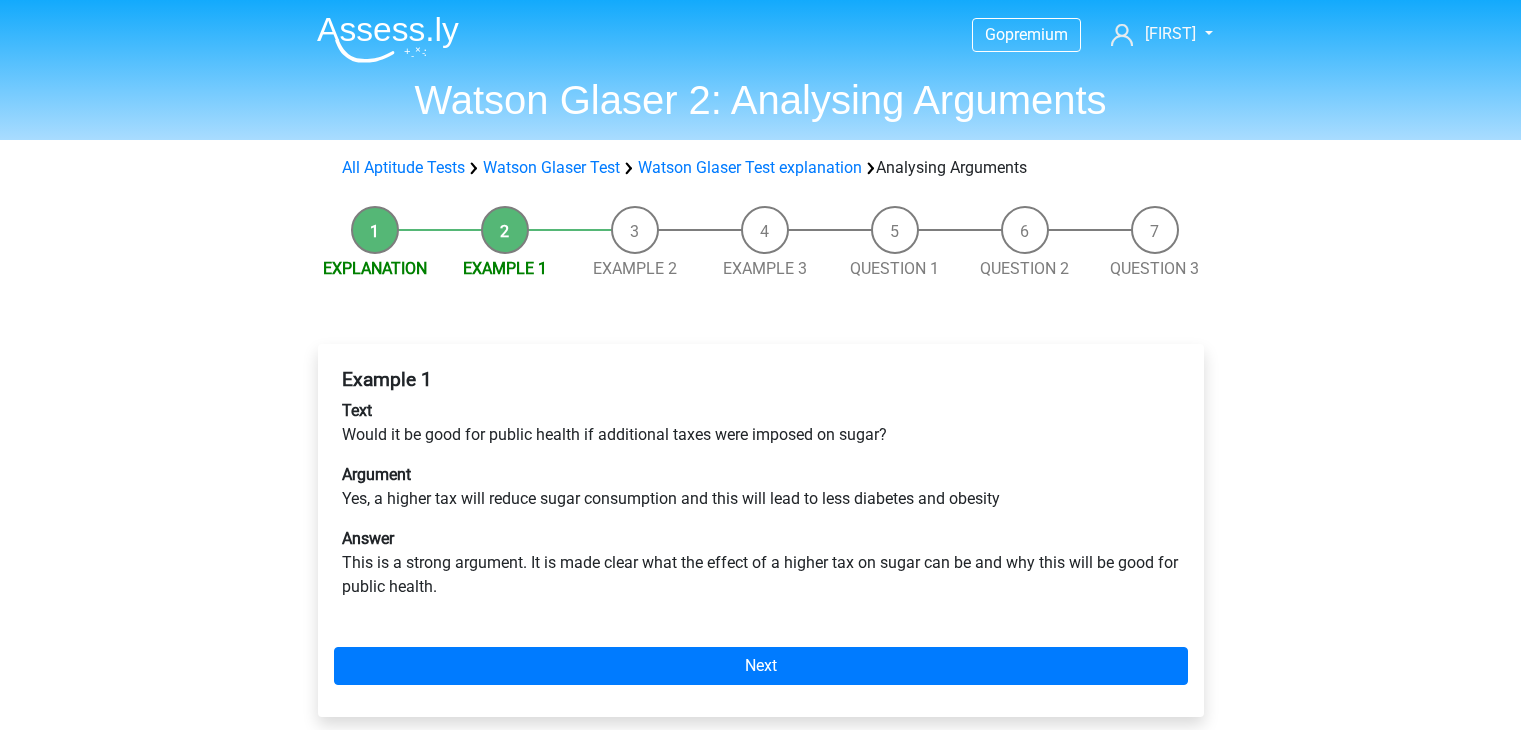scroll, scrollTop: 0, scrollLeft: 0, axis: both 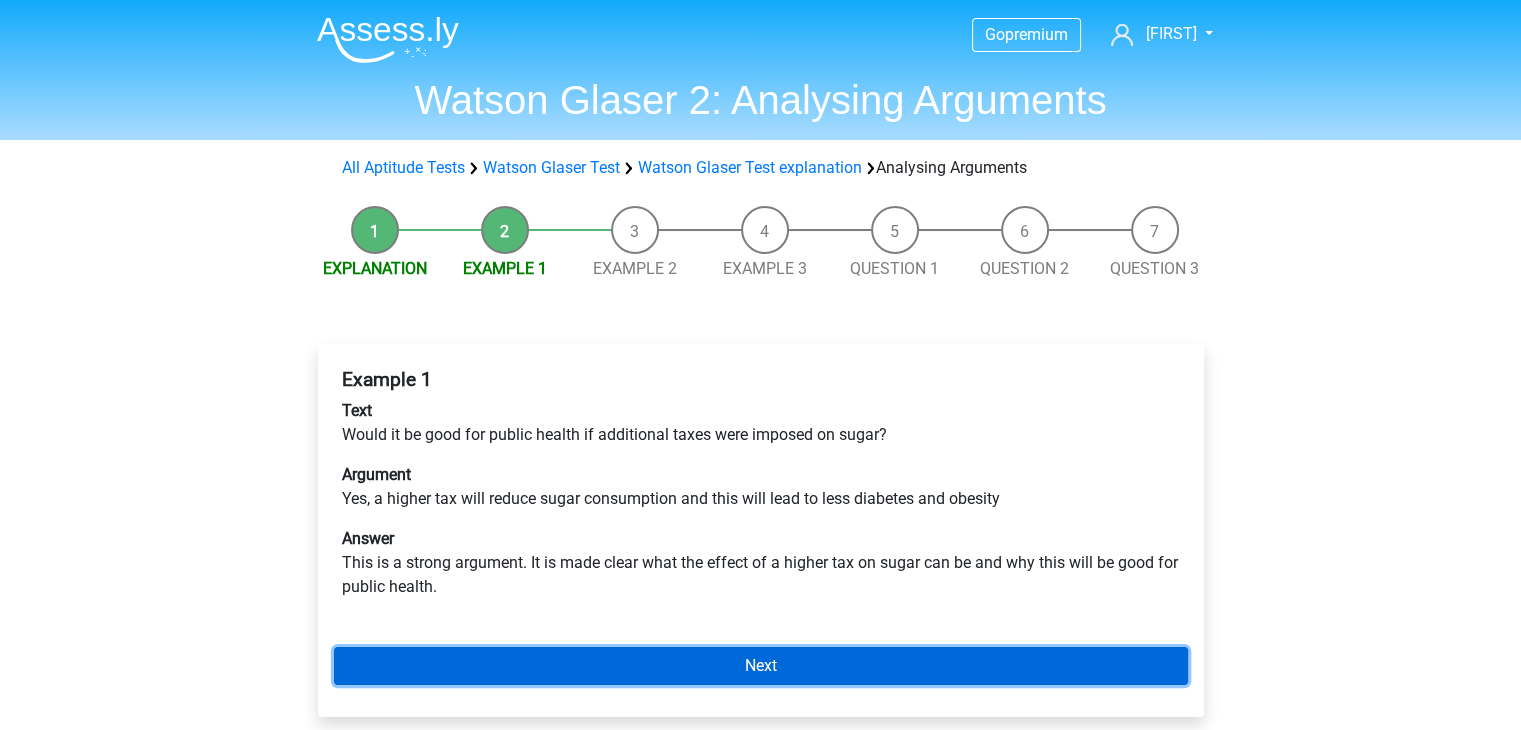 click on "Next" at bounding box center (761, 666) 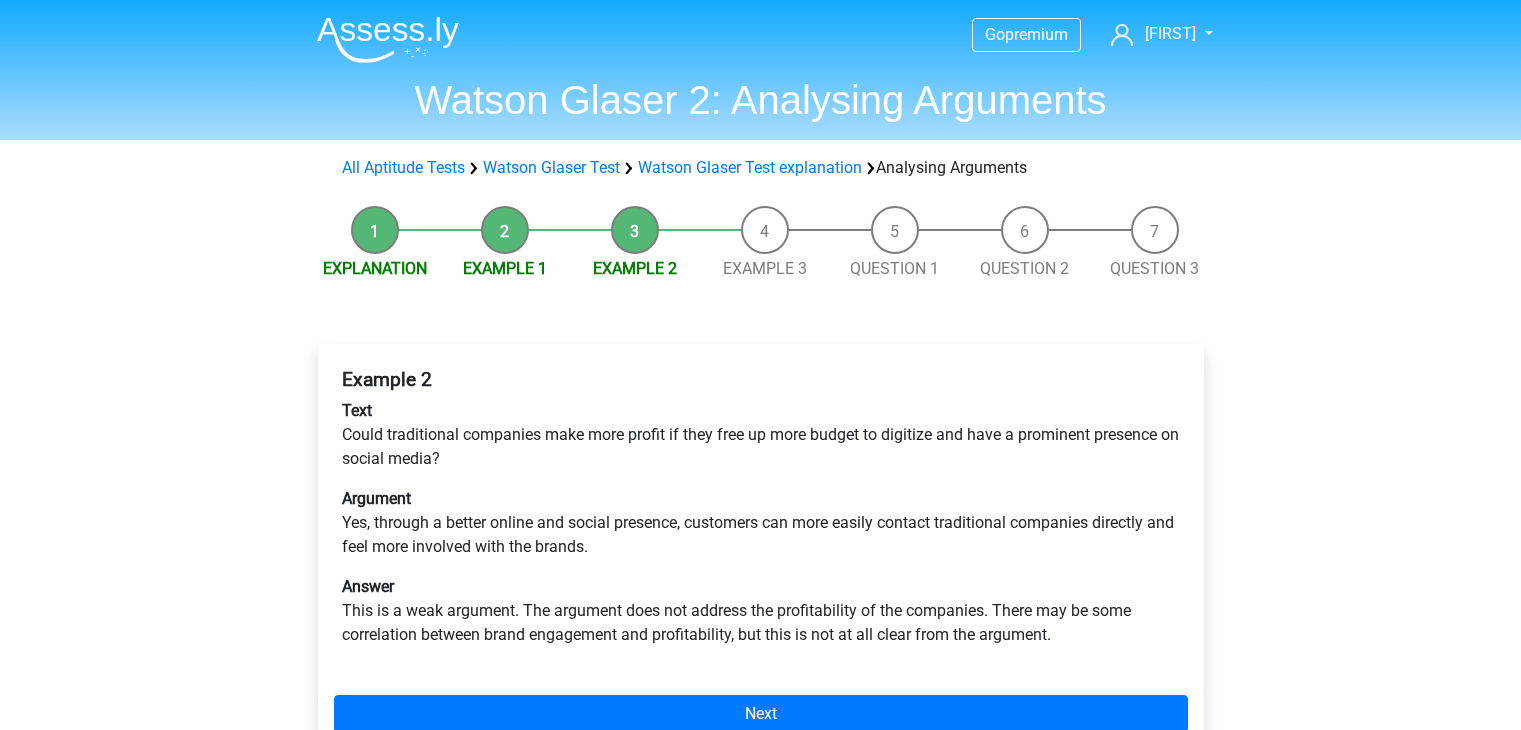 scroll, scrollTop: 0, scrollLeft: 0, axis: both 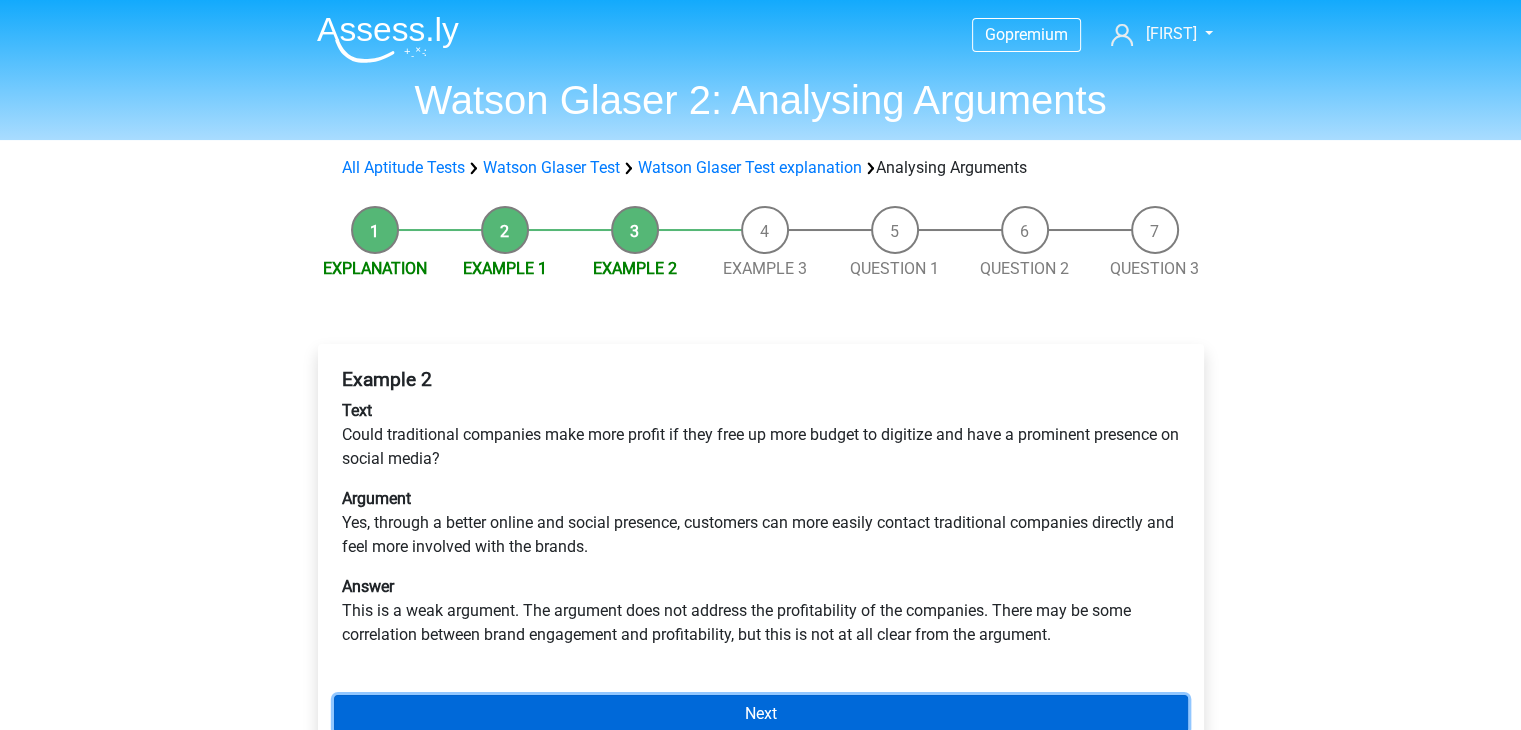 click on "Next" at bounding box center (761, 714) 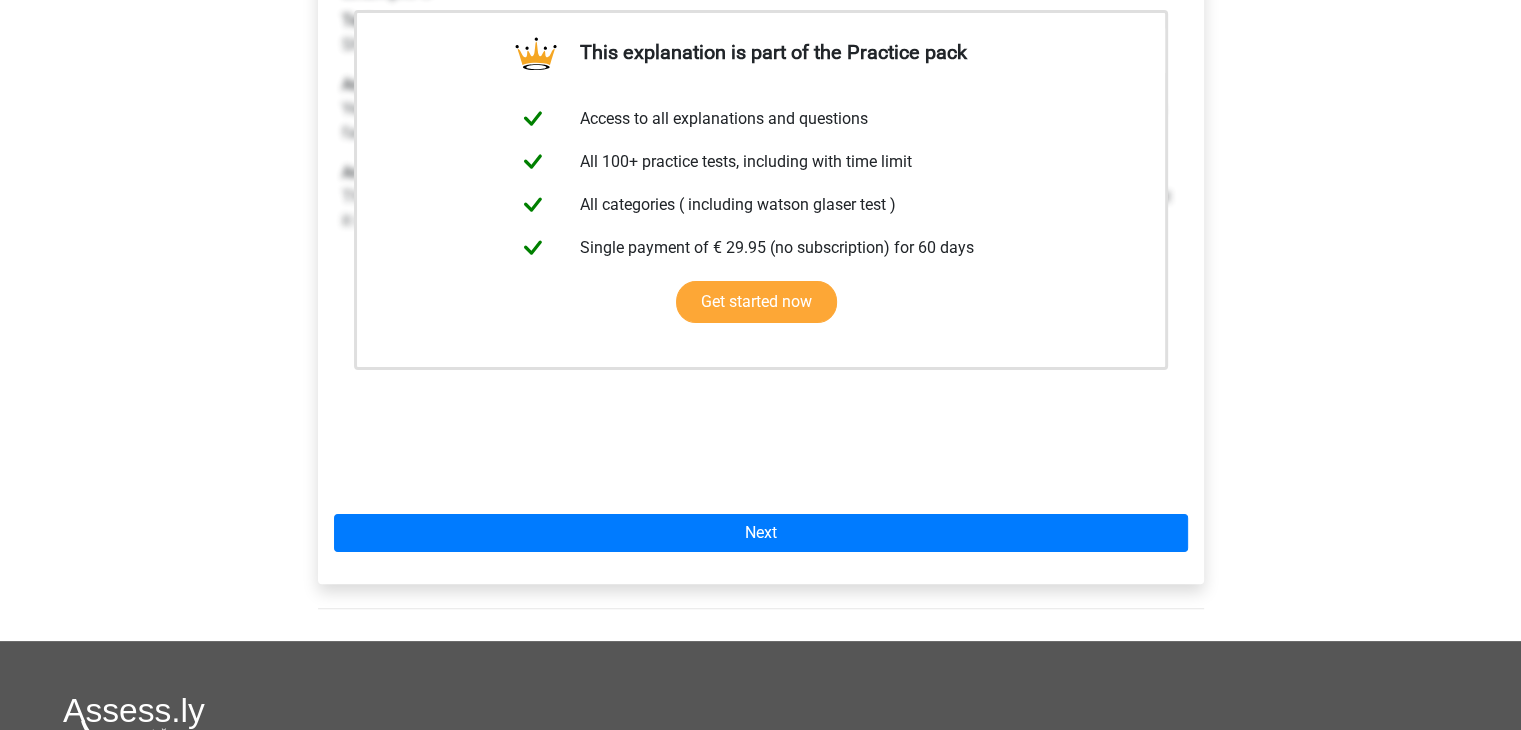 scroll, scrollTop: 400, scrollLeft: 0, axis: vertical 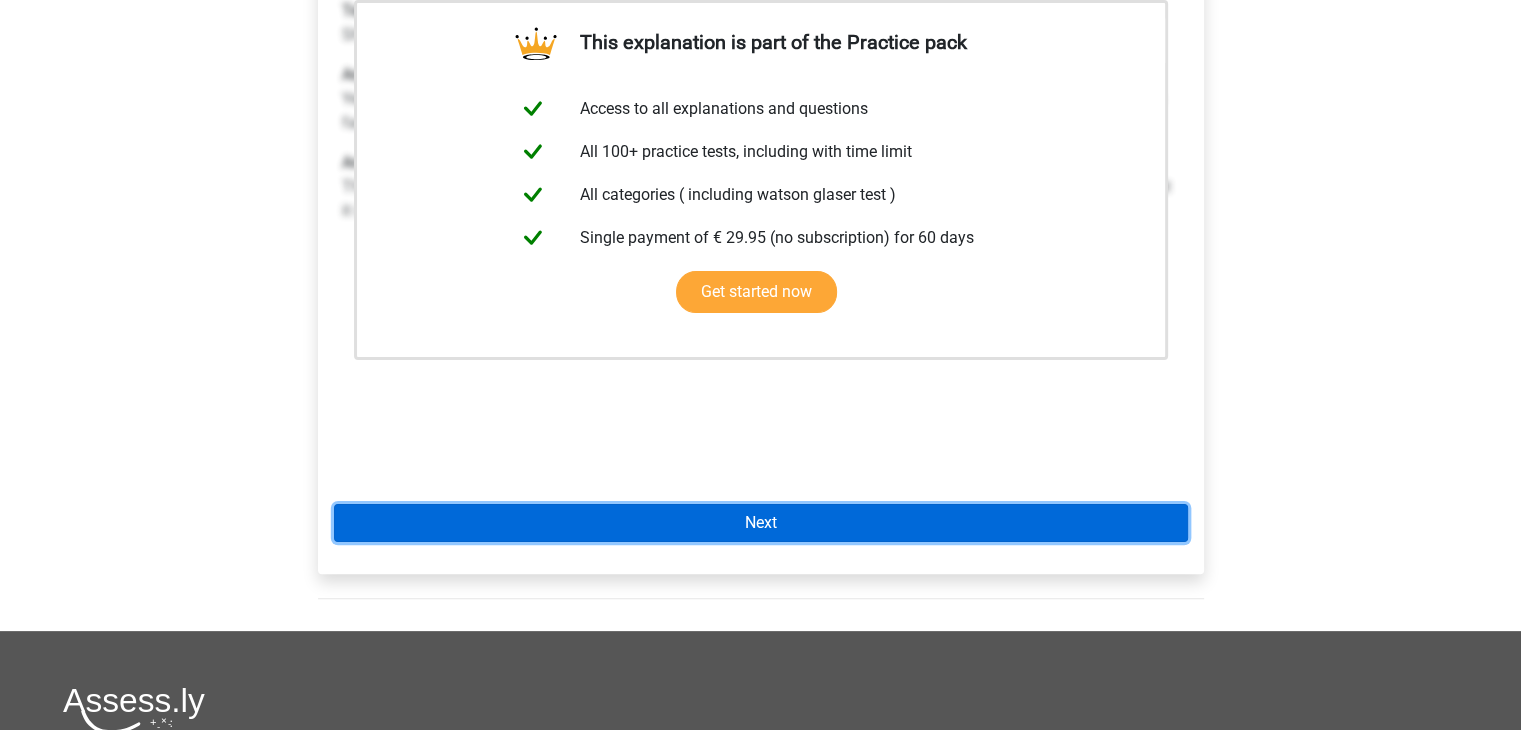 click on "Next" at bounding box center [761, 523] 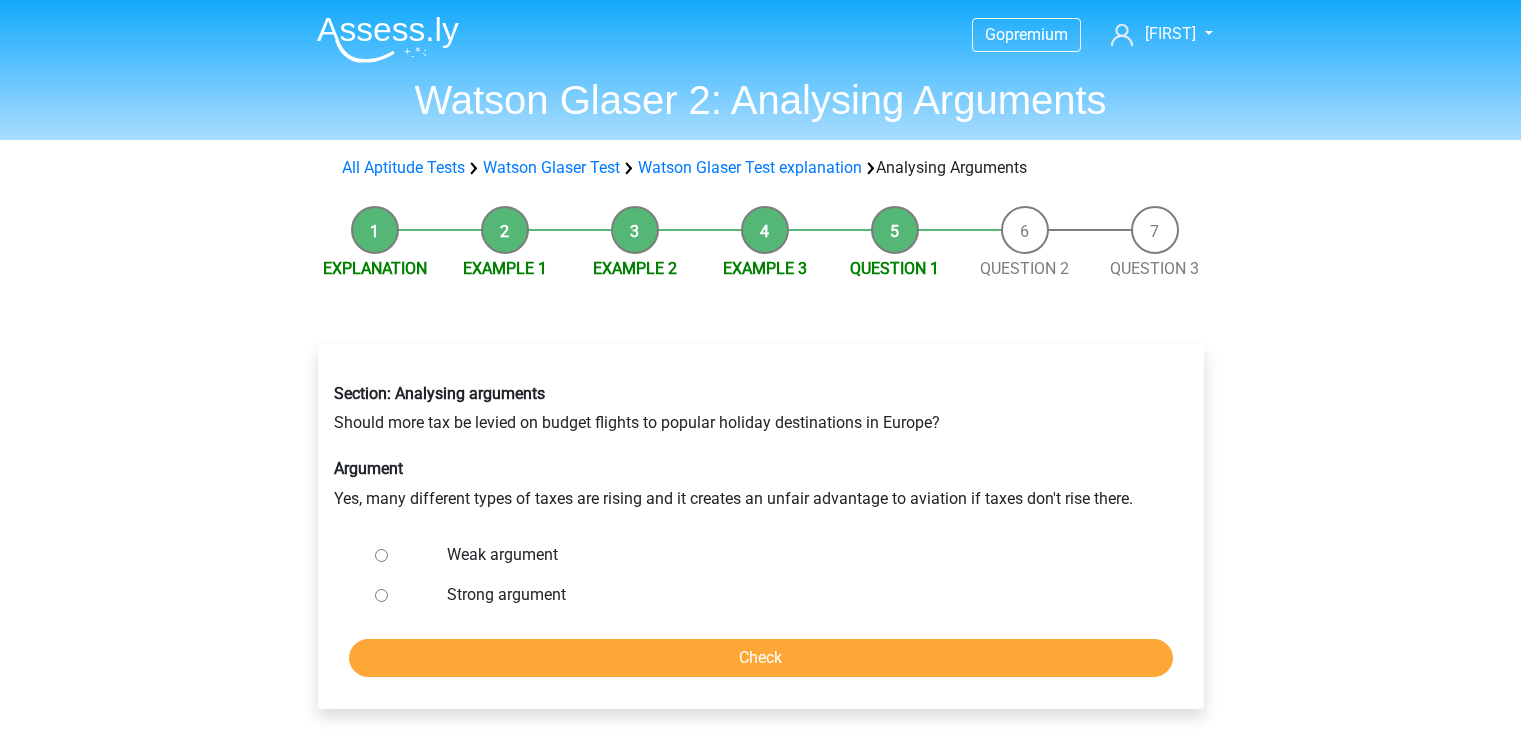 scroll, scrollTop: 0, scrollLeft: 0, axis: both 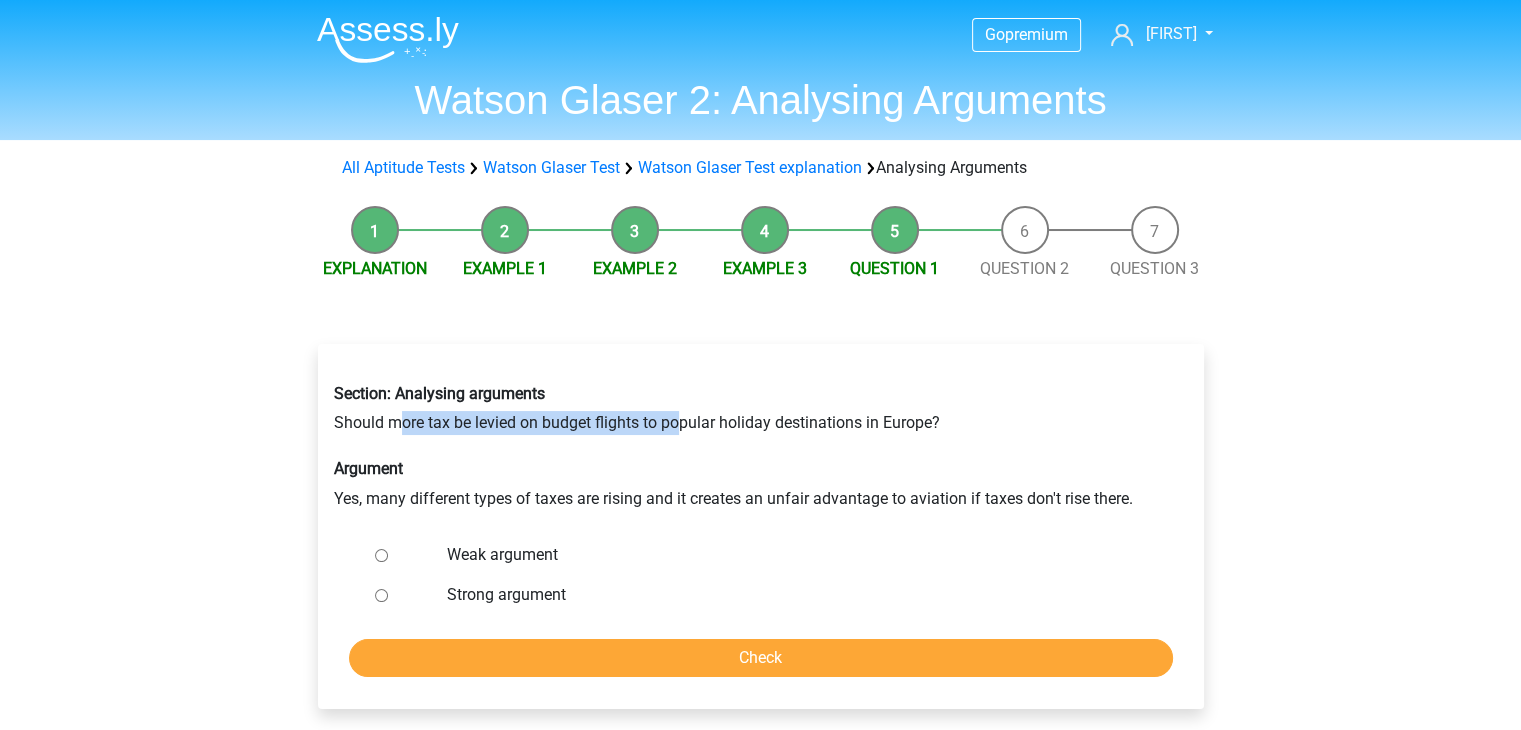 drag, startPoint x: 401, startPoint y: 424, endPoint x: 684, endPoint y: 409, distance: 283.39725 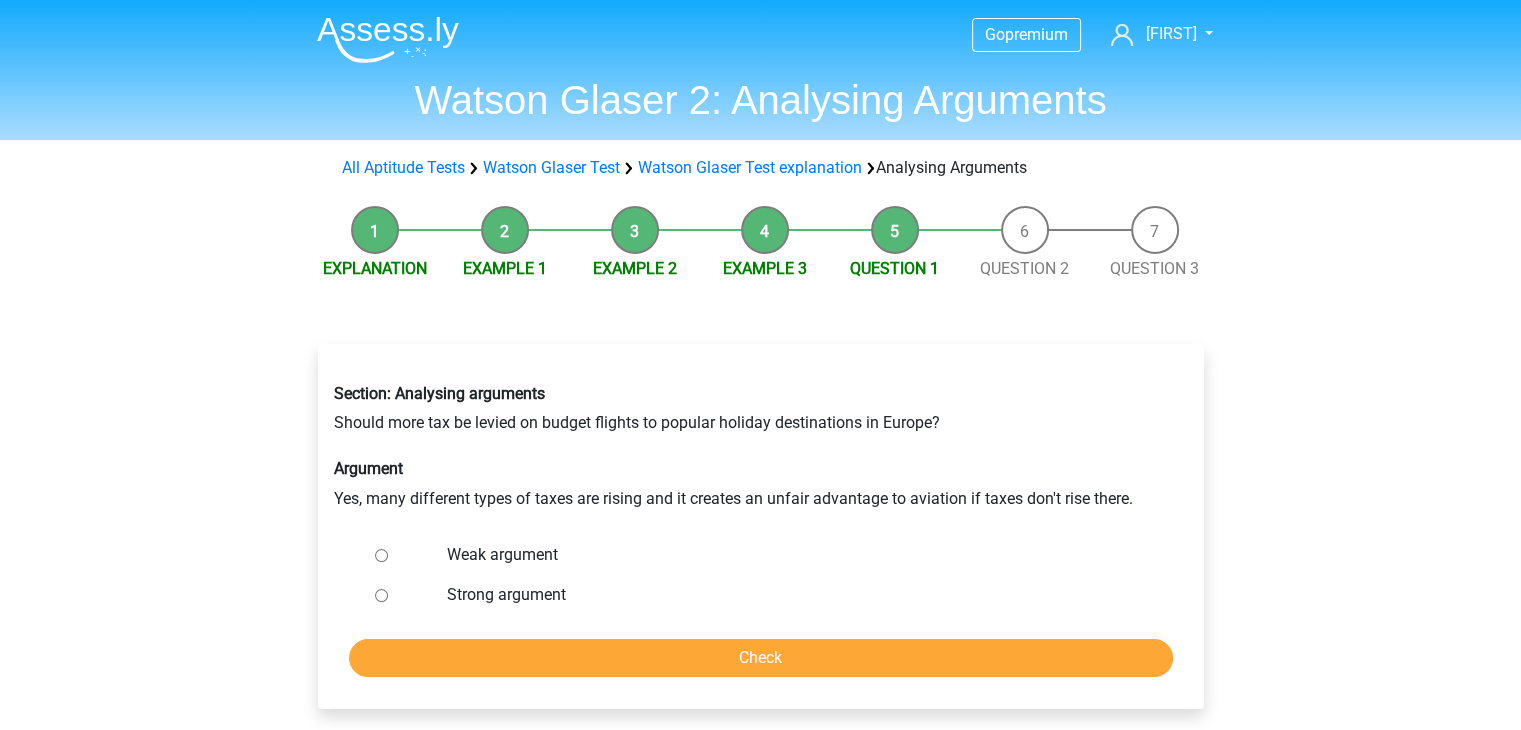 click on "Section: Analysing arguments Should more tax be levied on budget flights to popular holiday destinations in Europe? Argument Yes, many different types of taxes are rising and it creates an unfair advantage to aviation if taxes don't rise there." at bounding box center [761, 447] 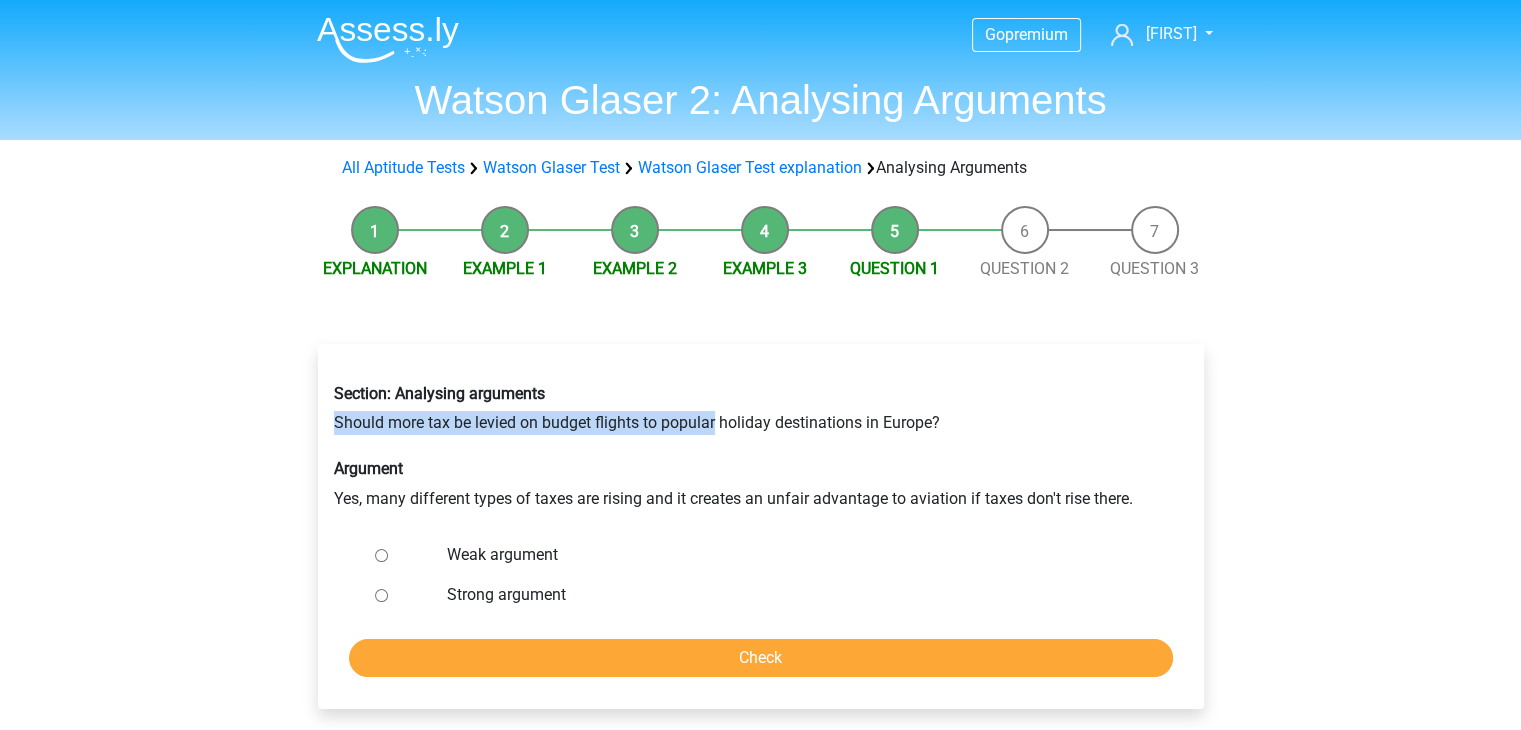 drag, startPoint x: 325, startPoint y: 425, endPoint x: 716, endPoint y: 429, distance: 391.02045 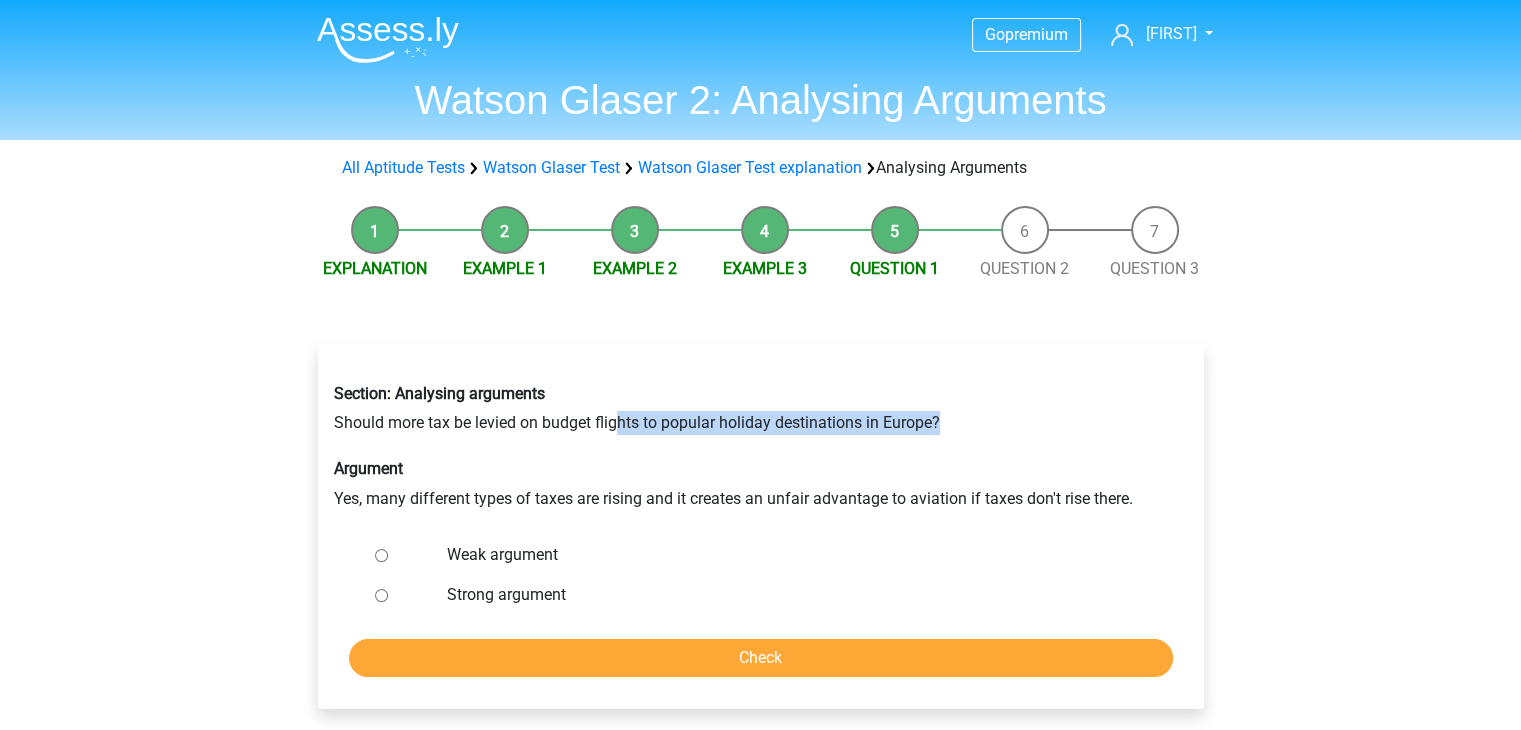 drag, startPoint x: 617, startPoint y: 420, endPoint x: 964, endPoint y: 427, distance: 347.0706 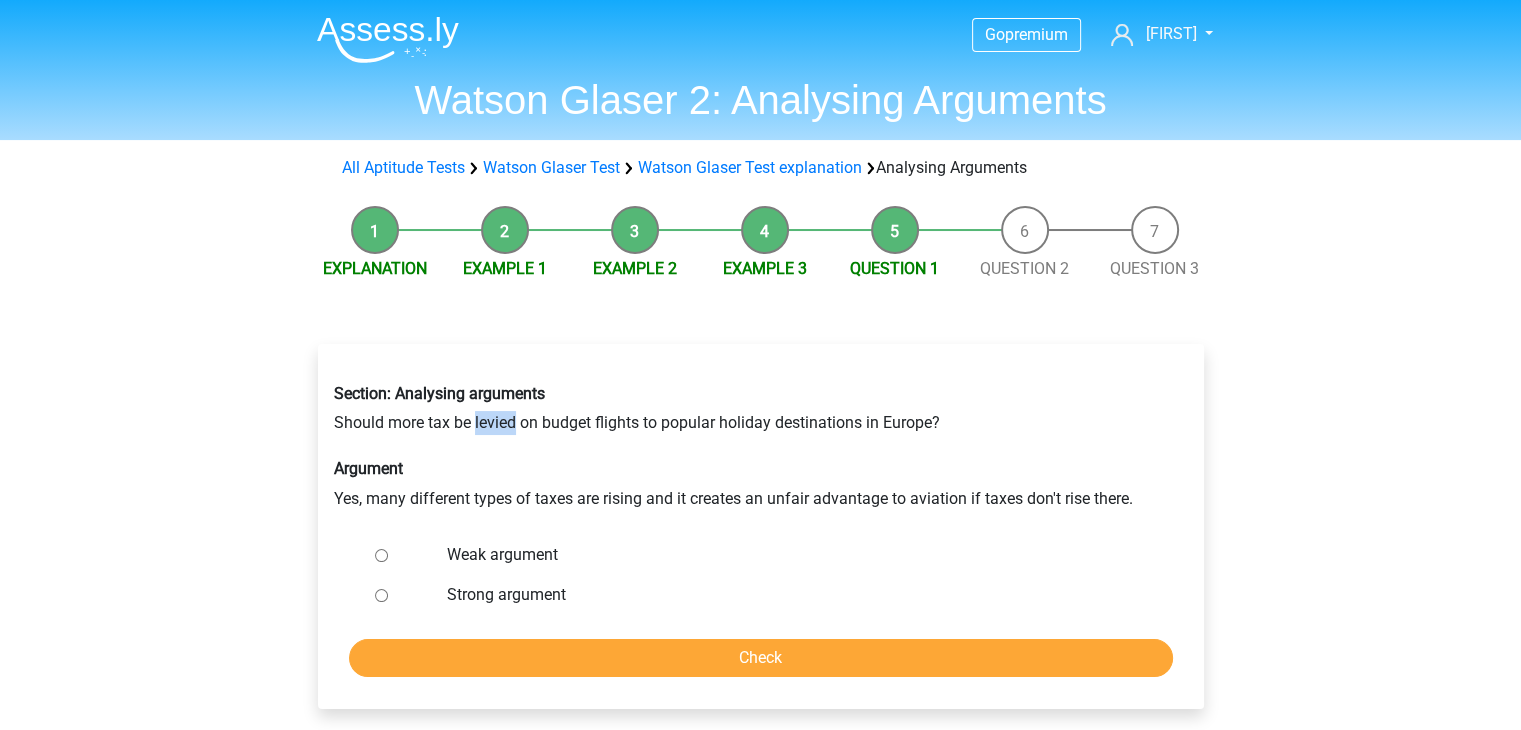 drag, startPoint x: 517, startPoint y: 425, endPoint x: 474, endPoint y: 430, distance: 43.289722 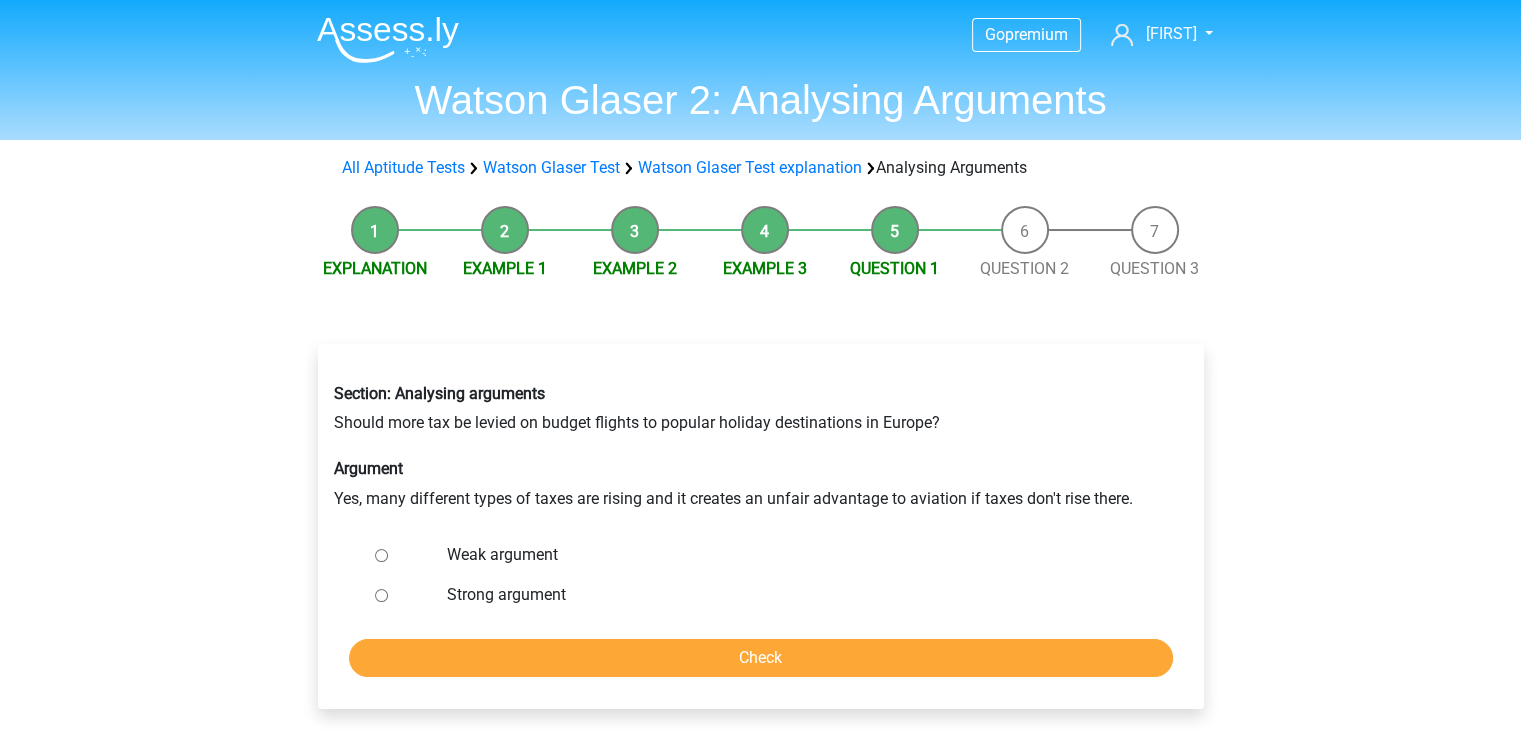click on "Section: Analysing arguments" at bounding box center [761, 393] 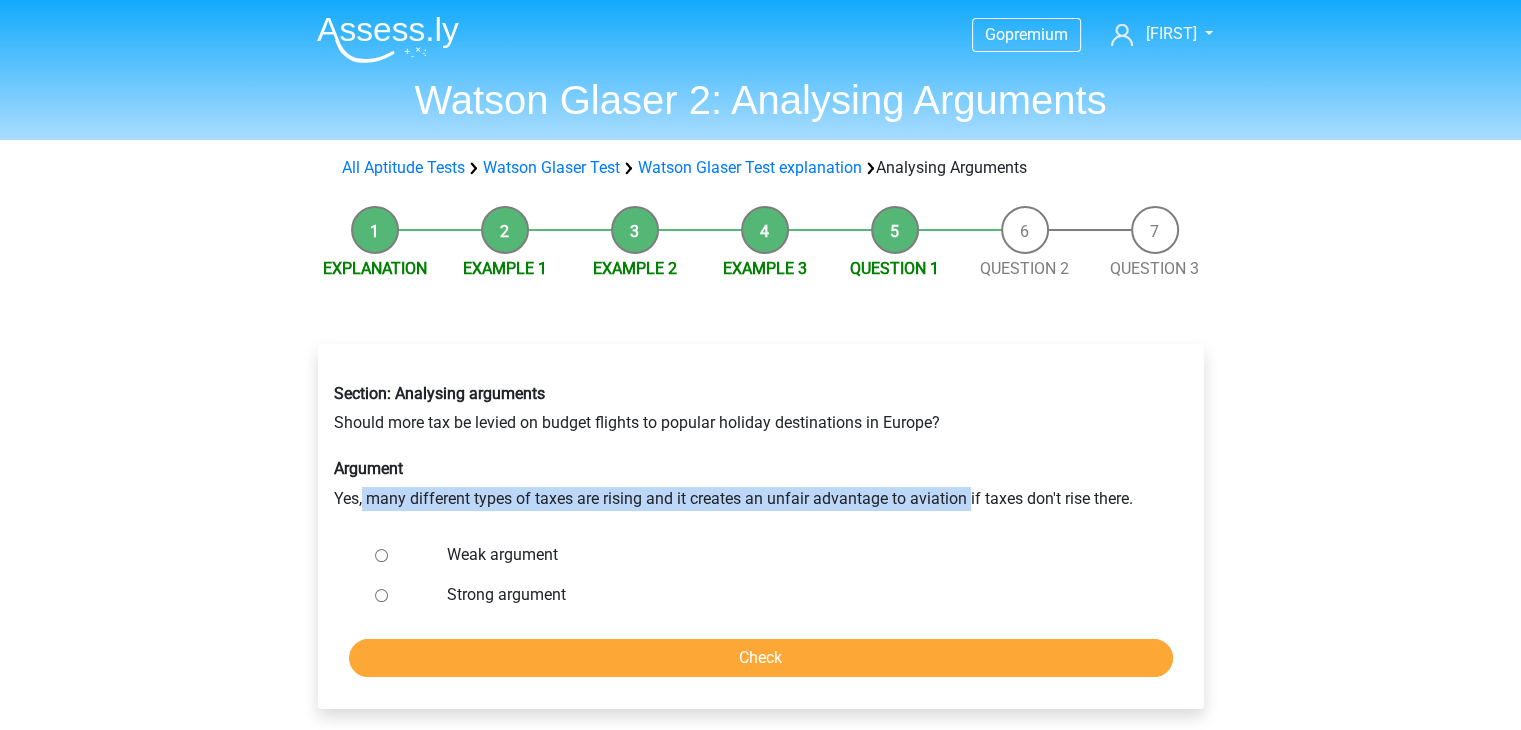 drag, startPoint x: 361, startPoint y: 496, endPoint x: 971, endPoint y: 506, distance: 610.082 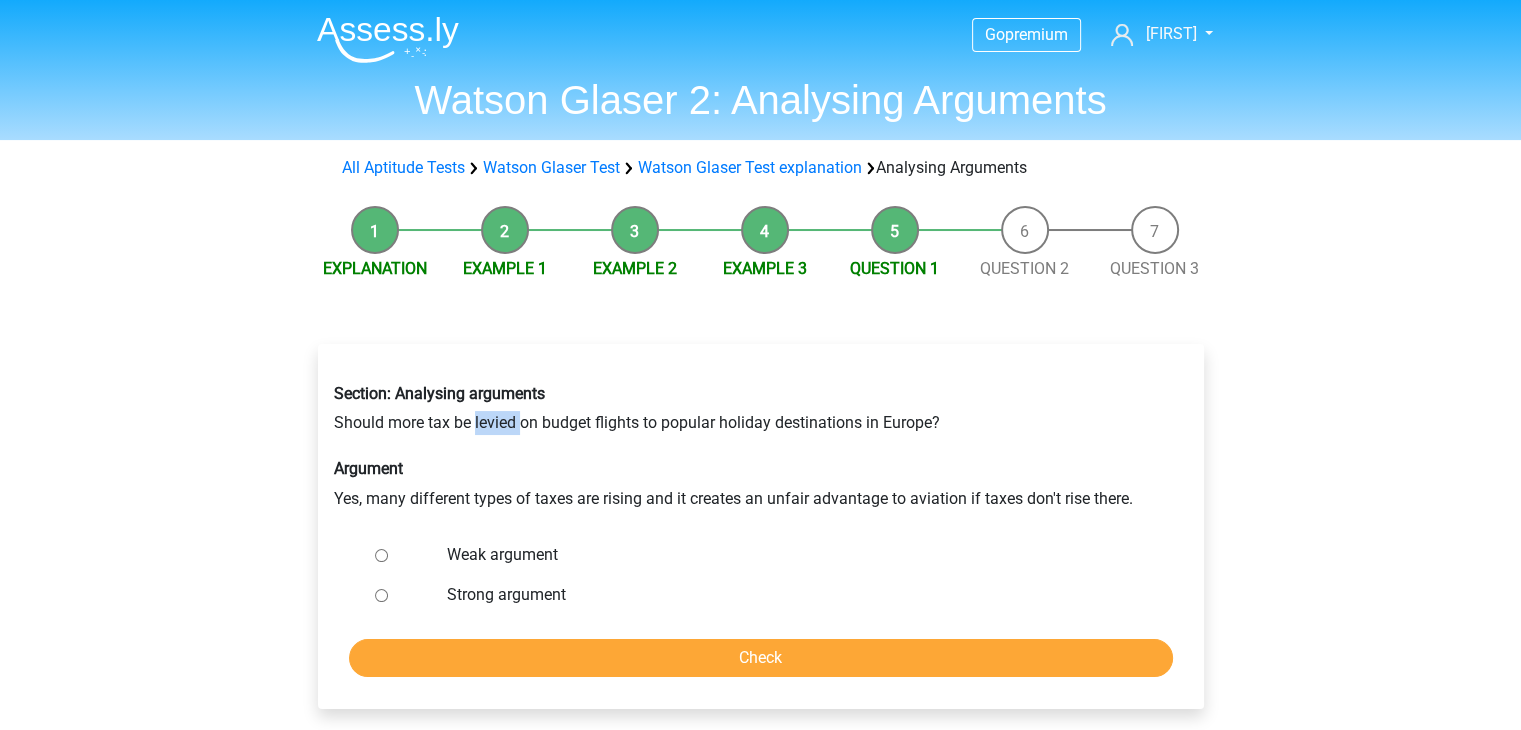drag, startPoint x: 518, startPoint y: 425, endPoint x: 475, endPoint y: 425, distance: 43 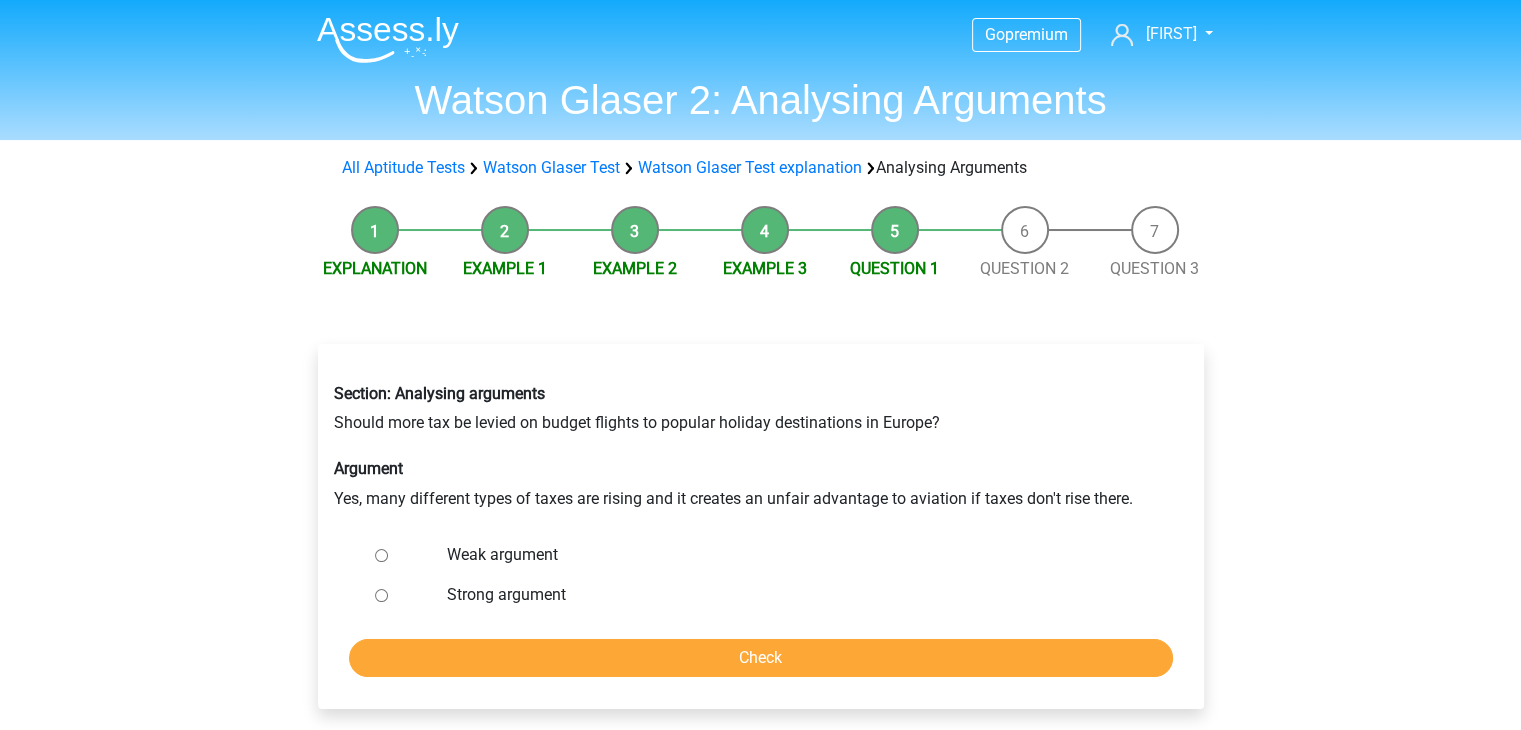 click on "Section: Analysing arguments Should more tax be levied on budget flights to popular holiday destinations in Europe? Argument Yes, many different types of taxes are rising and it creates an unfair advantage to aviation if taxes don't rise there." at bounding box center [761, 447] 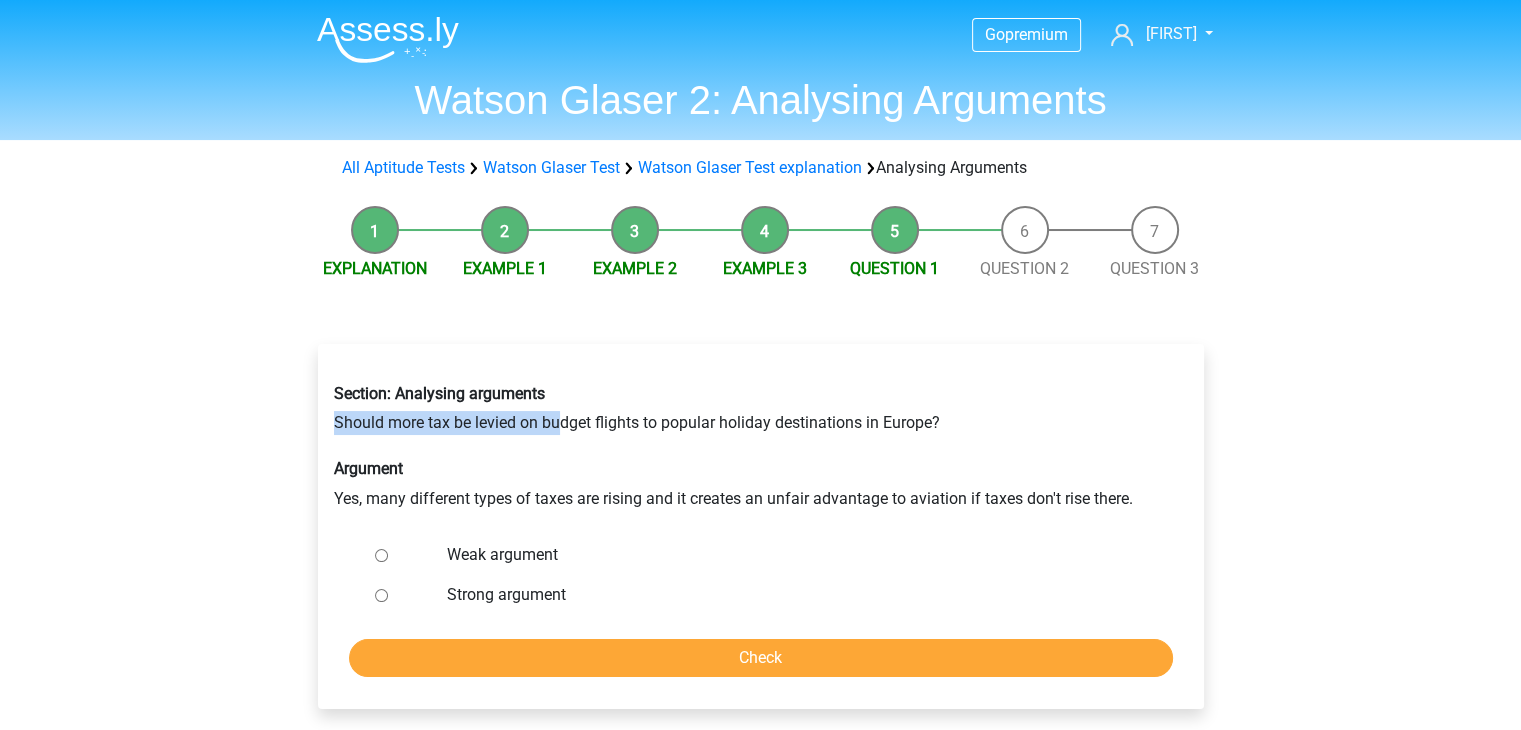 drag, startPoint x: 326, startPoint y: 409, endPoint x: 558, endPoint y: 409, distance: 232 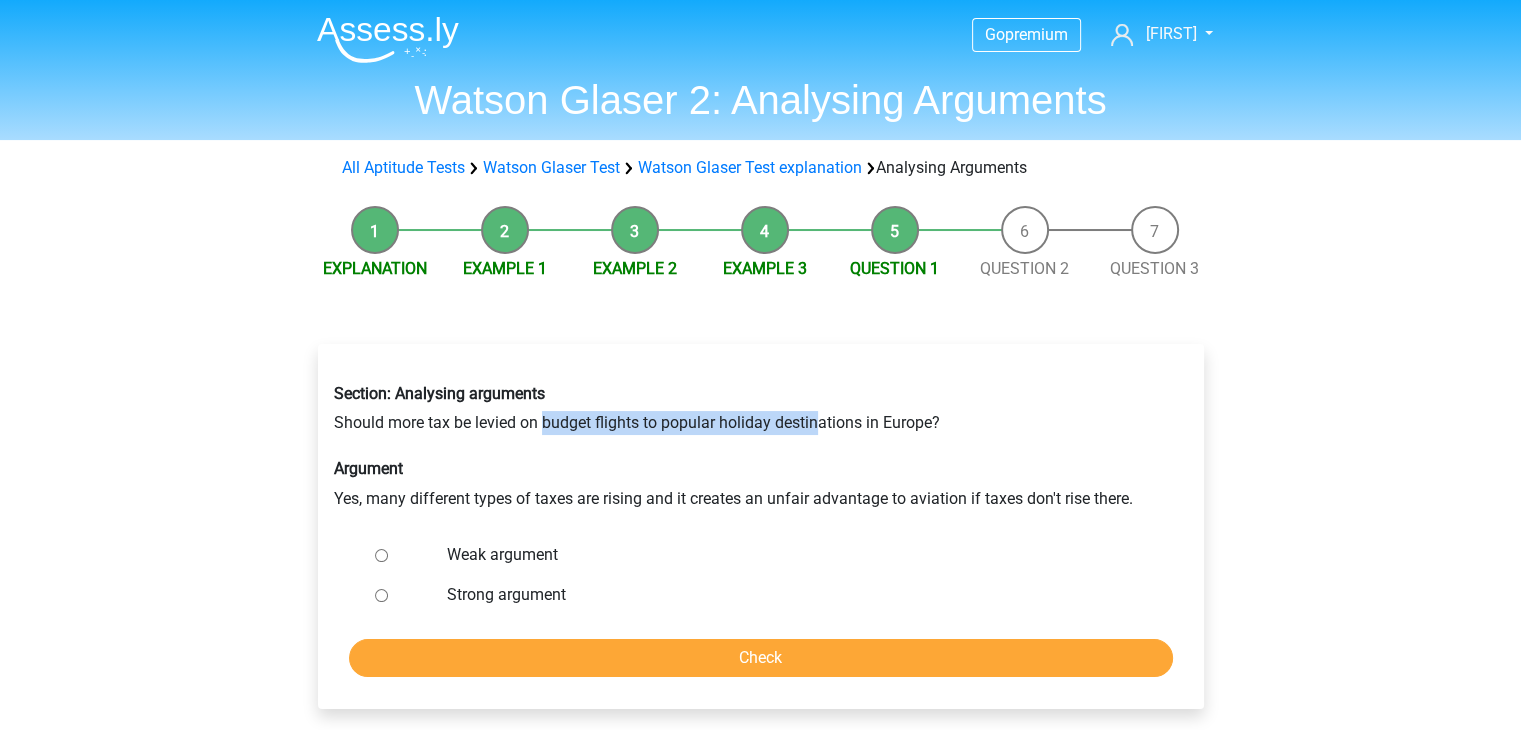 drag, startPoint x: 540, startPoint y: 418, endPoint x: 816, endPoint y: 415, distance: 276.0163 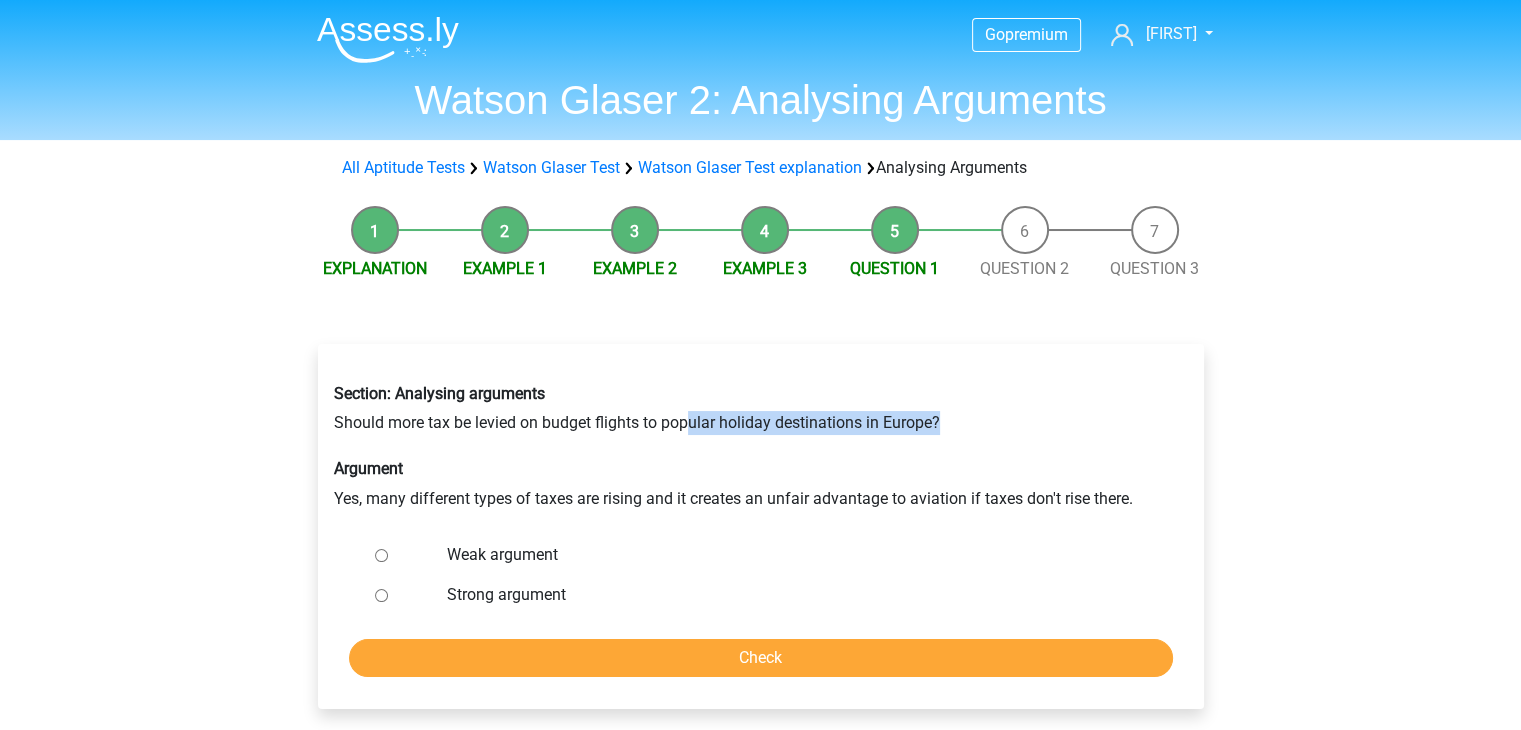 drag, startPoint x: 690, startPoint y: 414, endPoint x: 940, endPoint y: 414, distance: 250 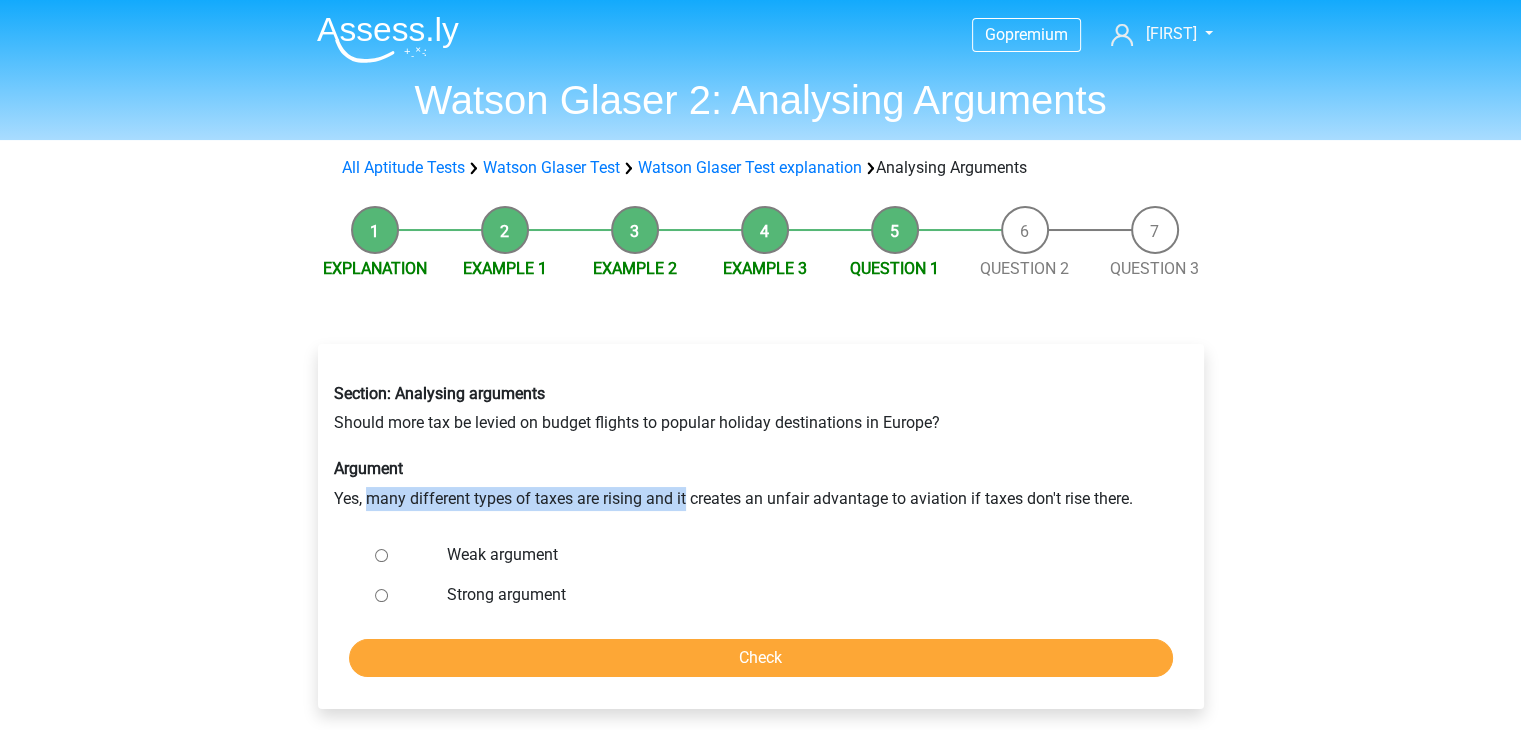 drag, startPoint x: 368, startPoint y: 492, endPoint x: 687, endPoint y: 492, distance: 319 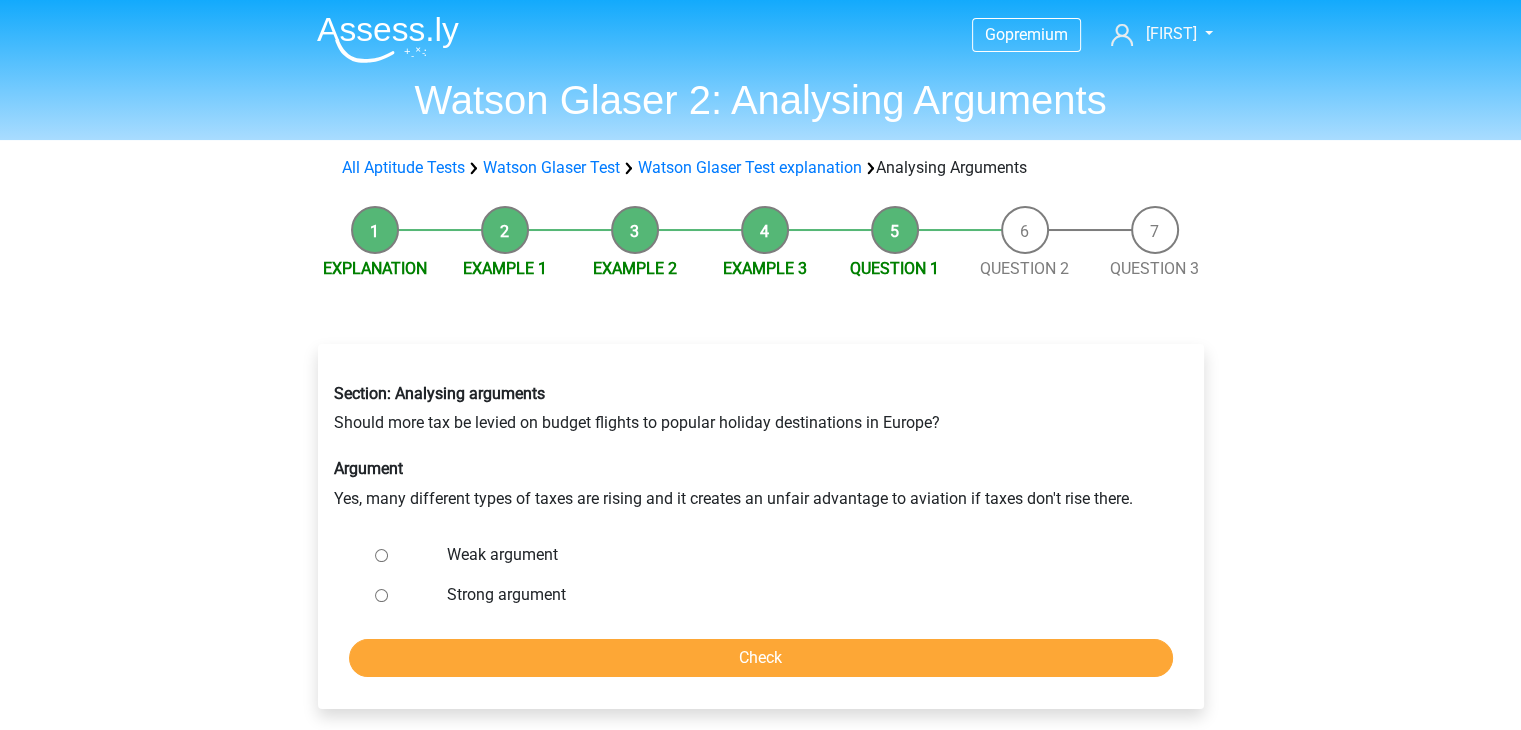 click on "Weak argument" at bounding box center (793, 555) 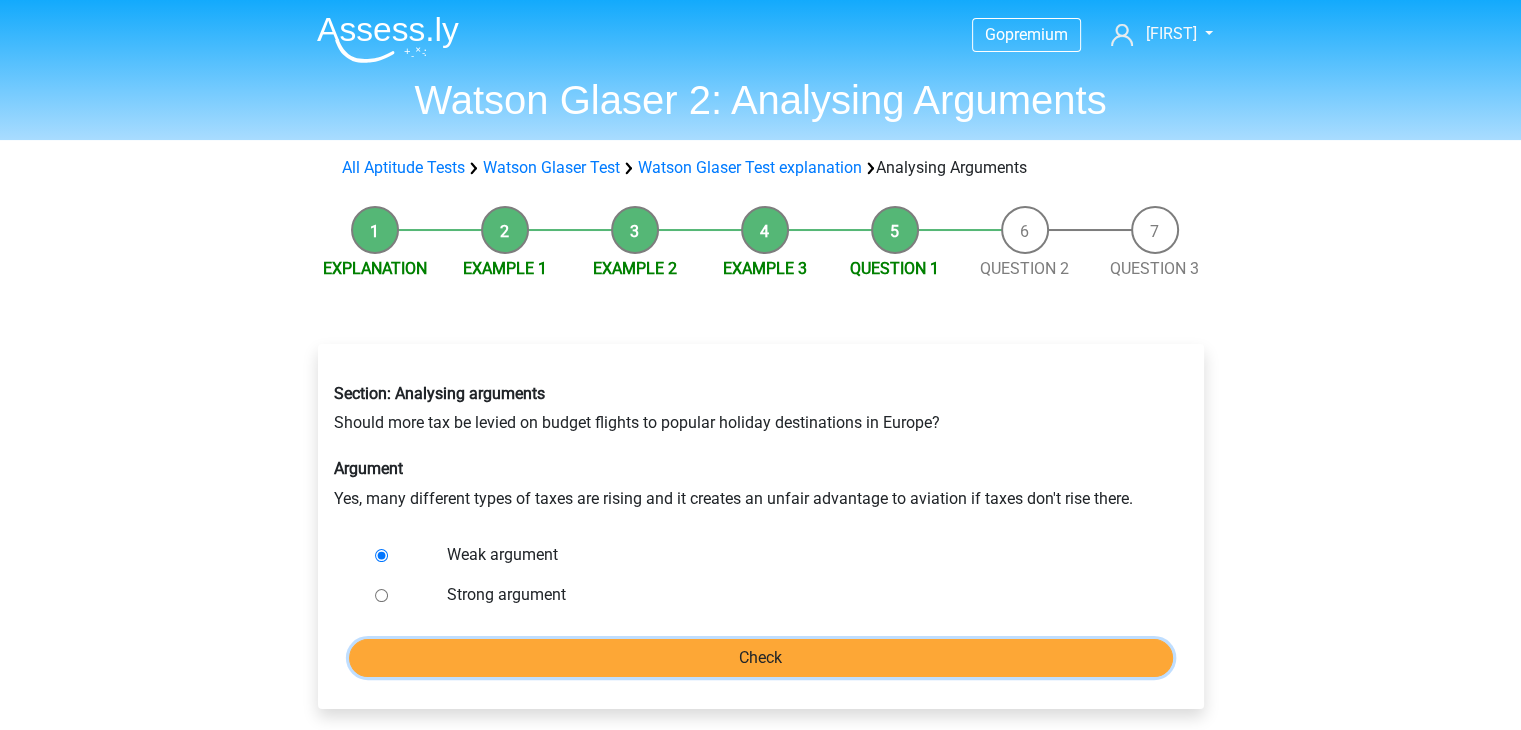 click on "Check" at bounding box center [761, 658] 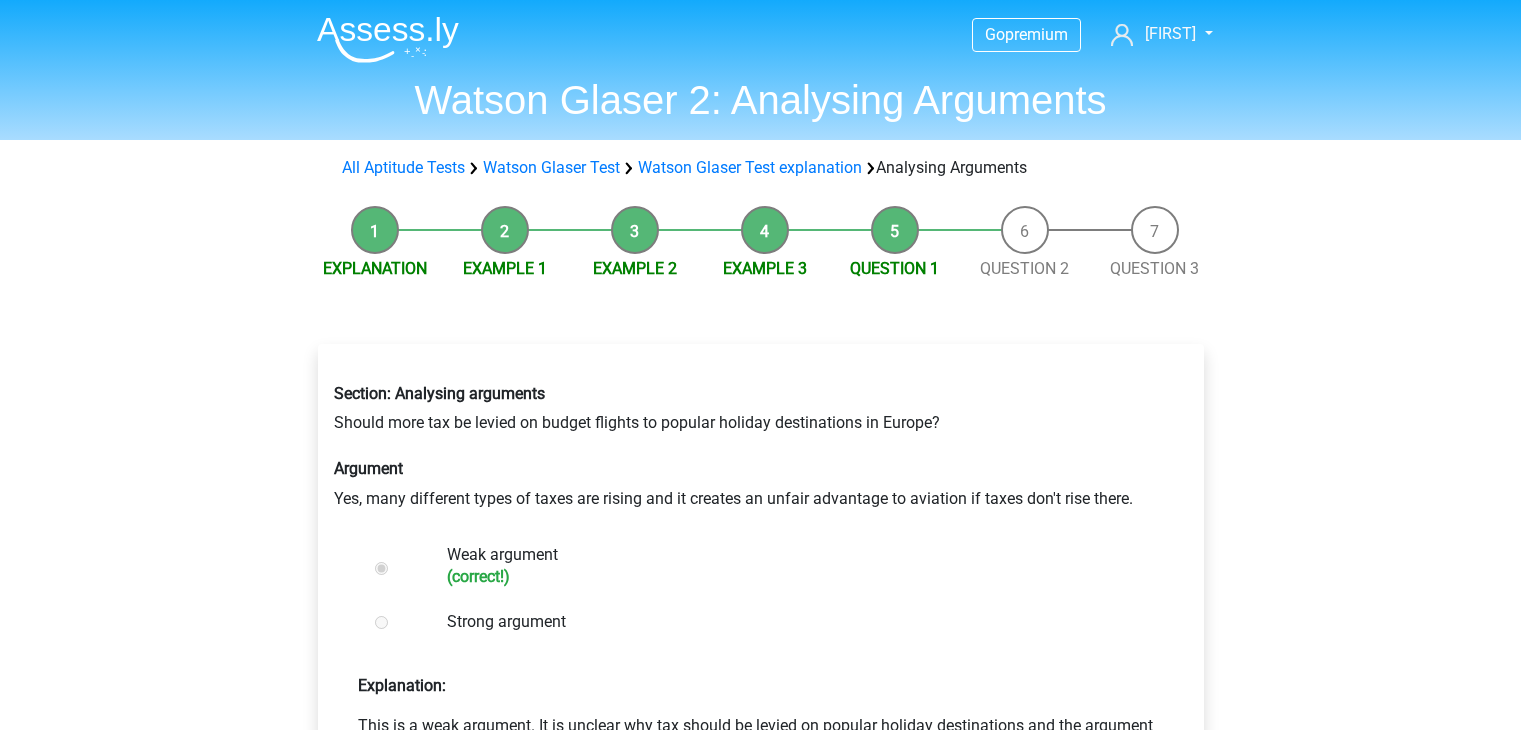 scroll, scrollTop: 200, scrollLeft: 0, axis: vertical 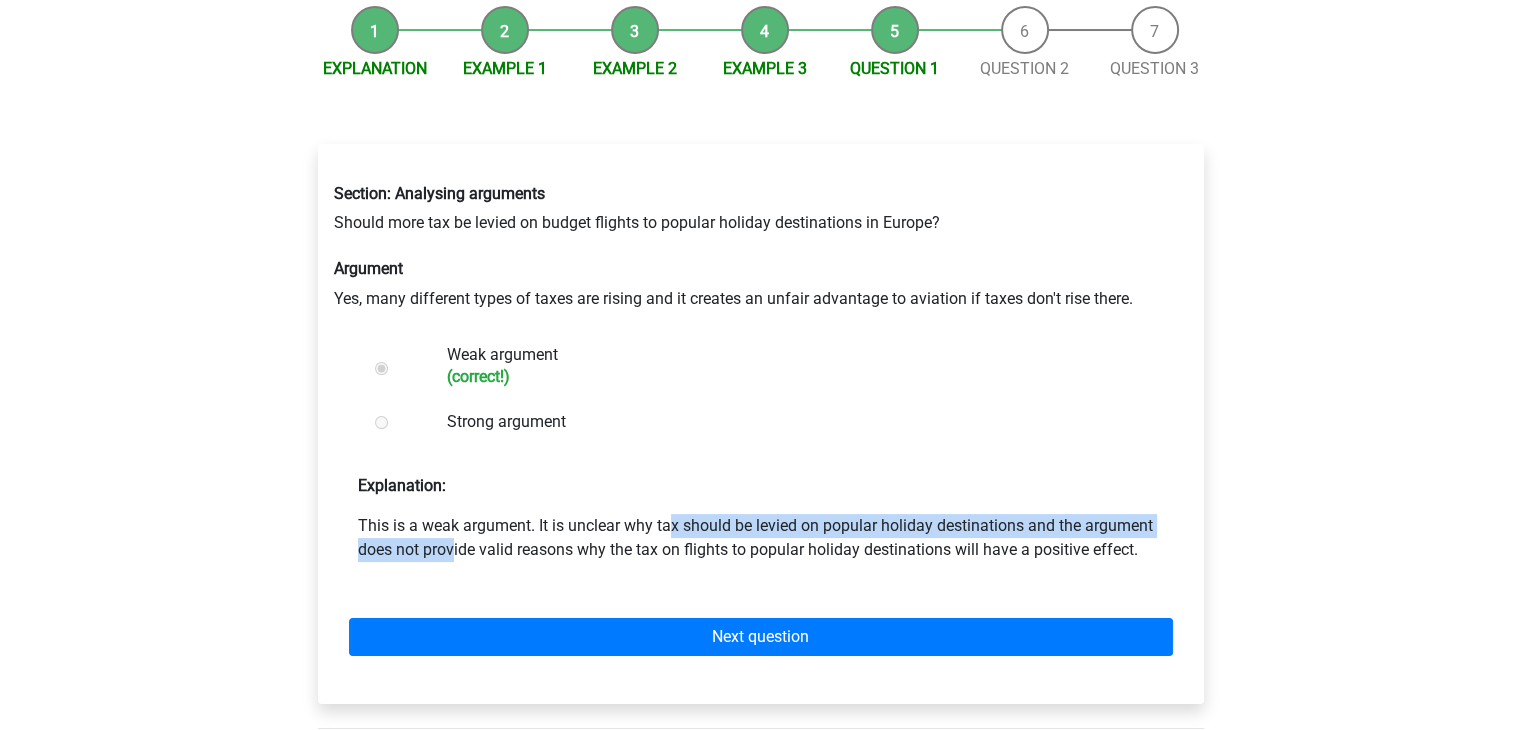 drag, startPoint x: 522, startPoint y: 527, endPoint x: 1078, endPoint y: 534, distance: 556.04407 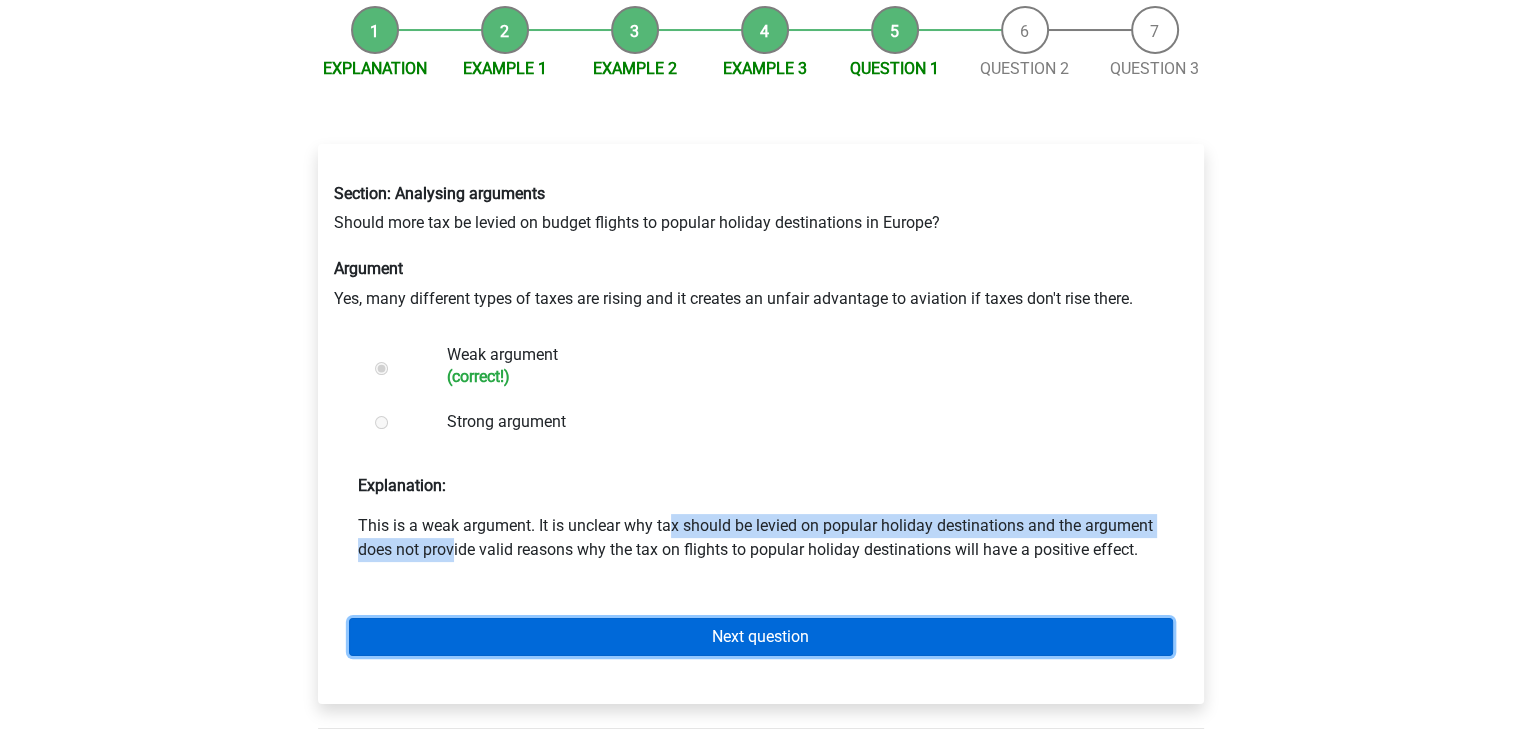 click on "Next question" at bounding box center (761, 637) 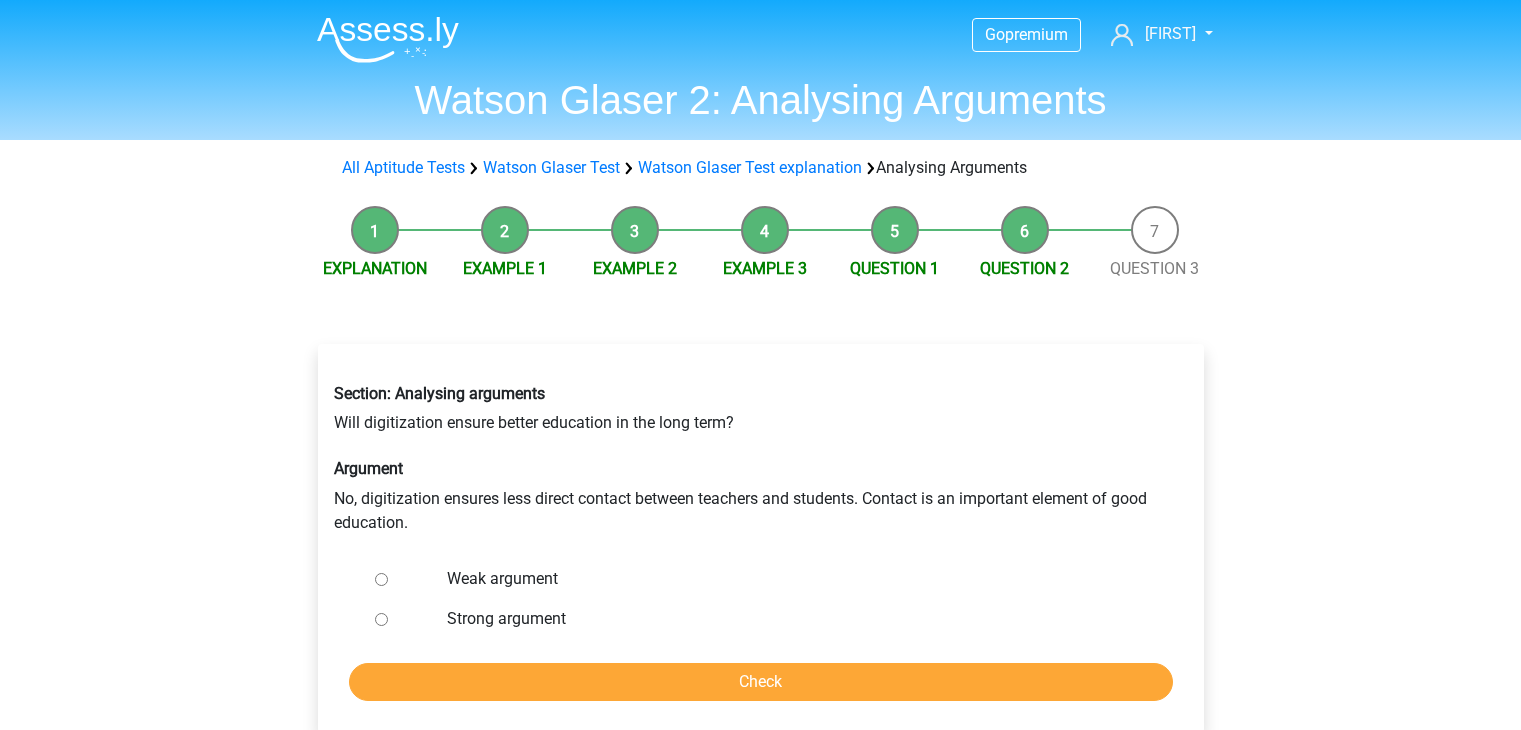 scroll, scrollTop: 0, scrollLeft: 0, axis: both 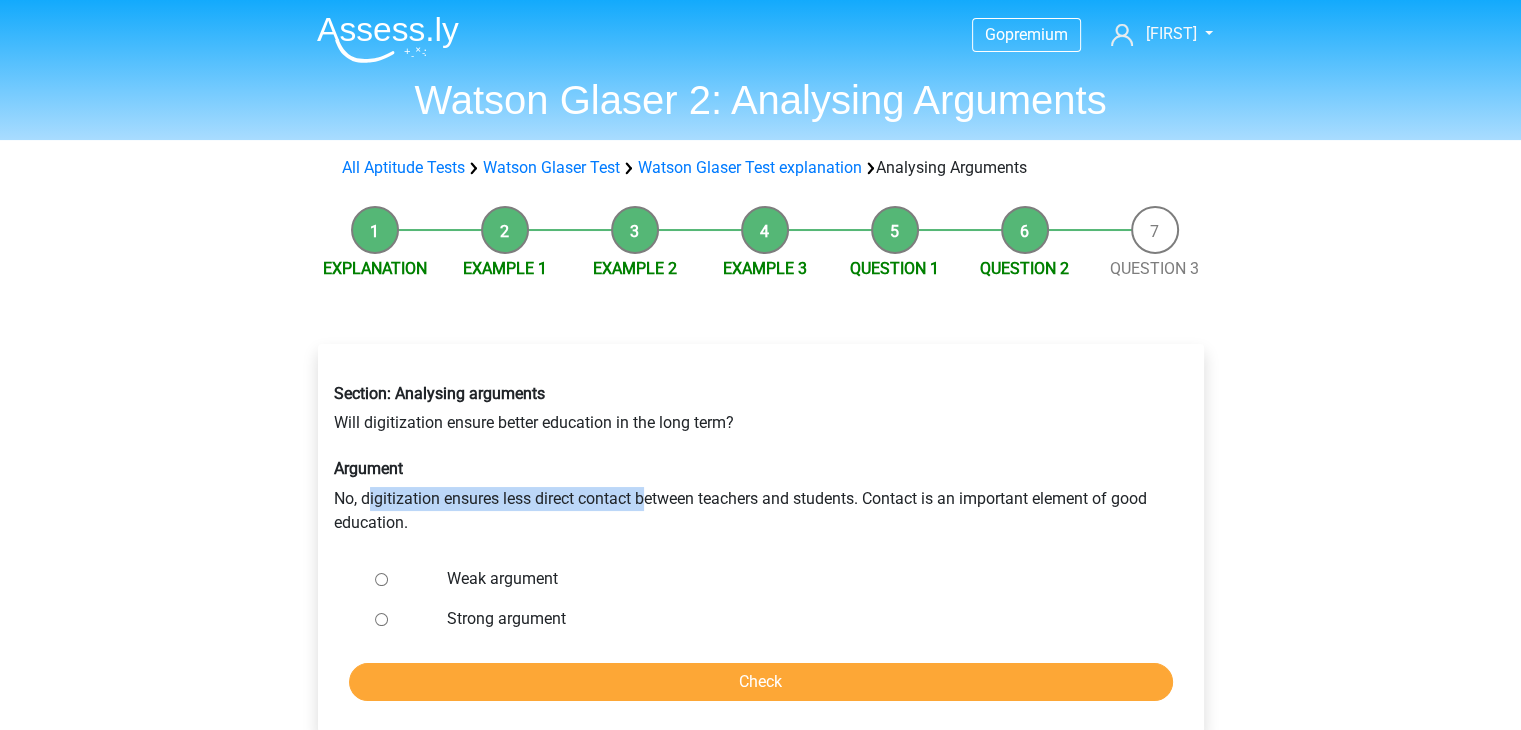 drag, startPoint x: 365, startPoint y: 499, endPoint x: 650, endPoint y: 492, distance: 285.08594 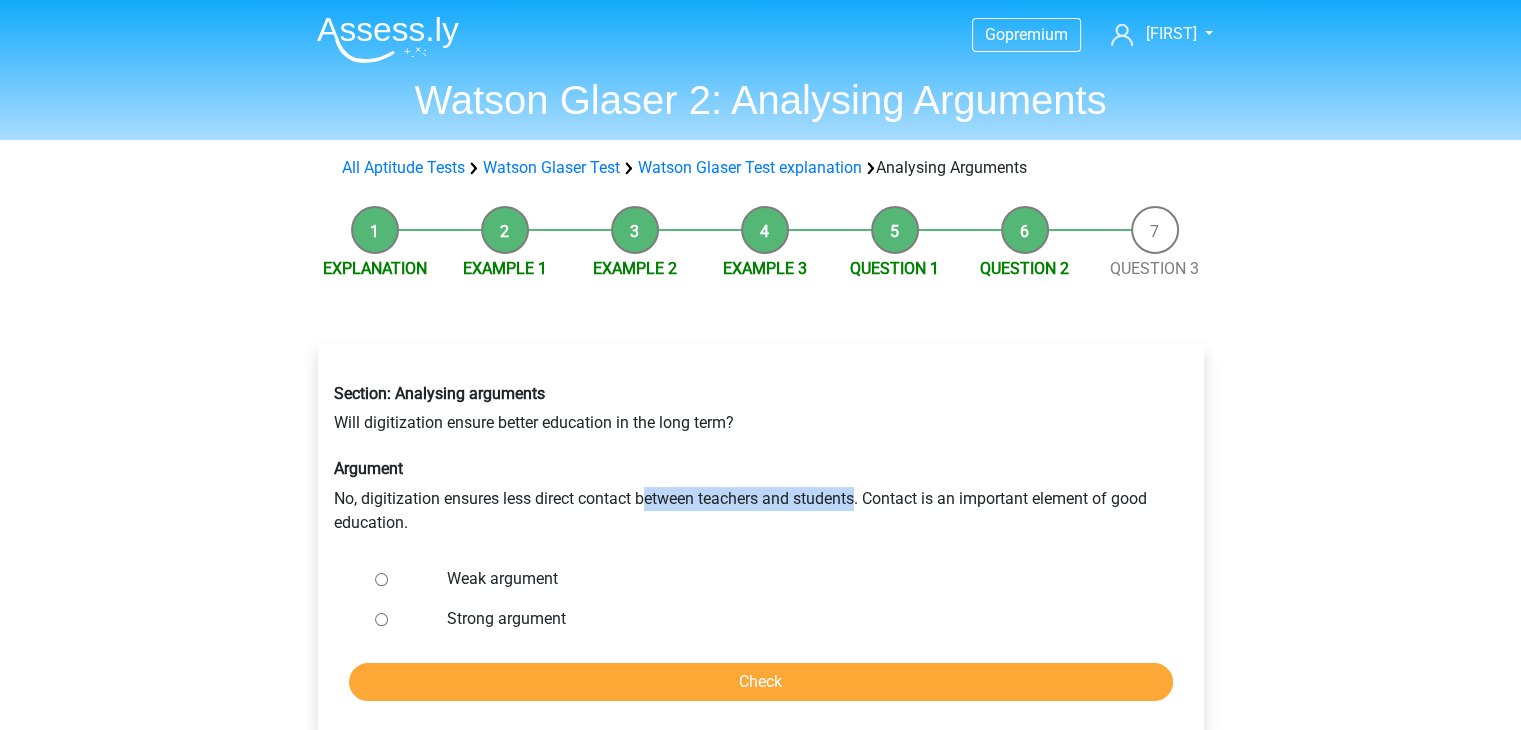 drag, startPoint x: 648, startPoint y: 501, endPoint x: 860, endPoint y: 501, distance: 212 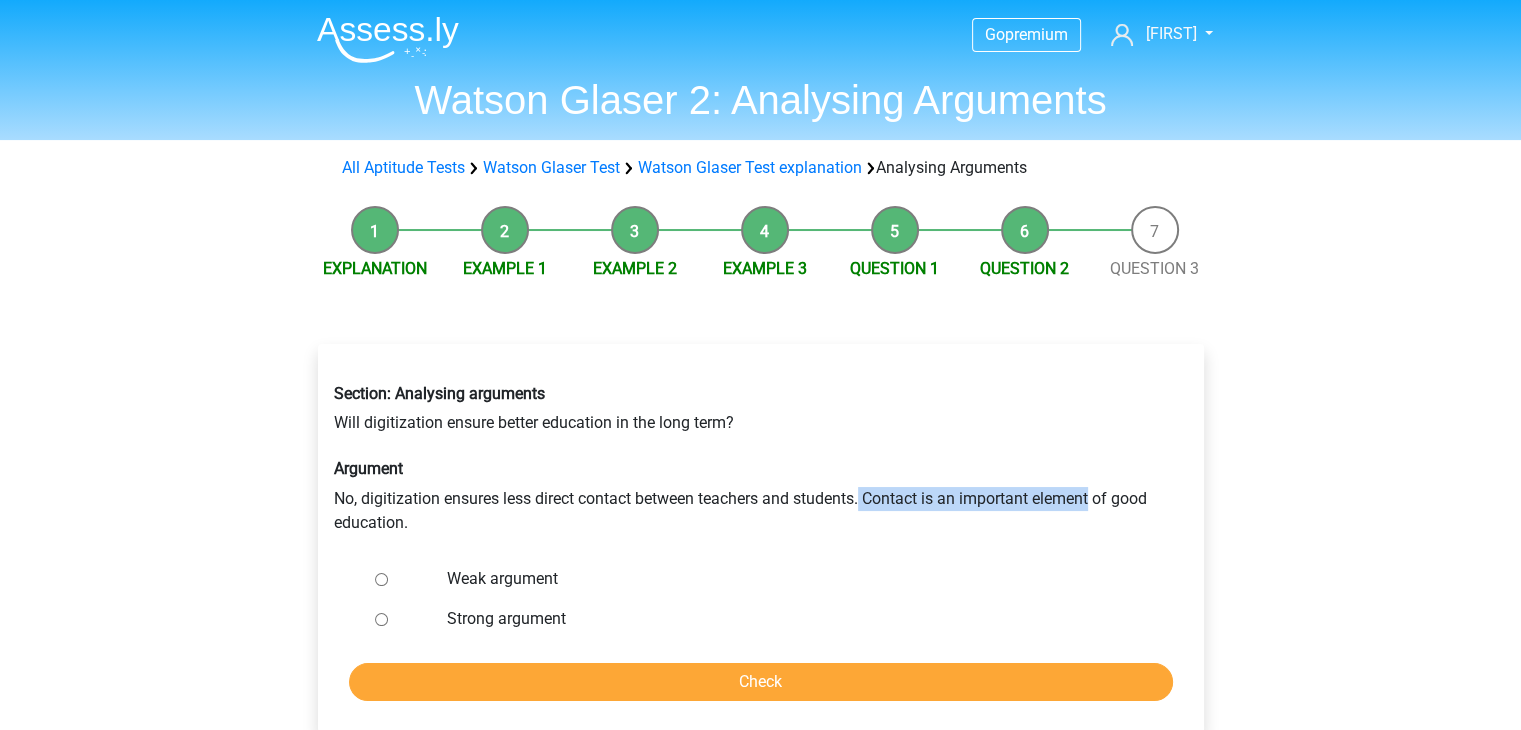 drag, startPoint x: 865, startPoint y: 498, endPoint x: 1097, endPoint y: 498, distance: 232 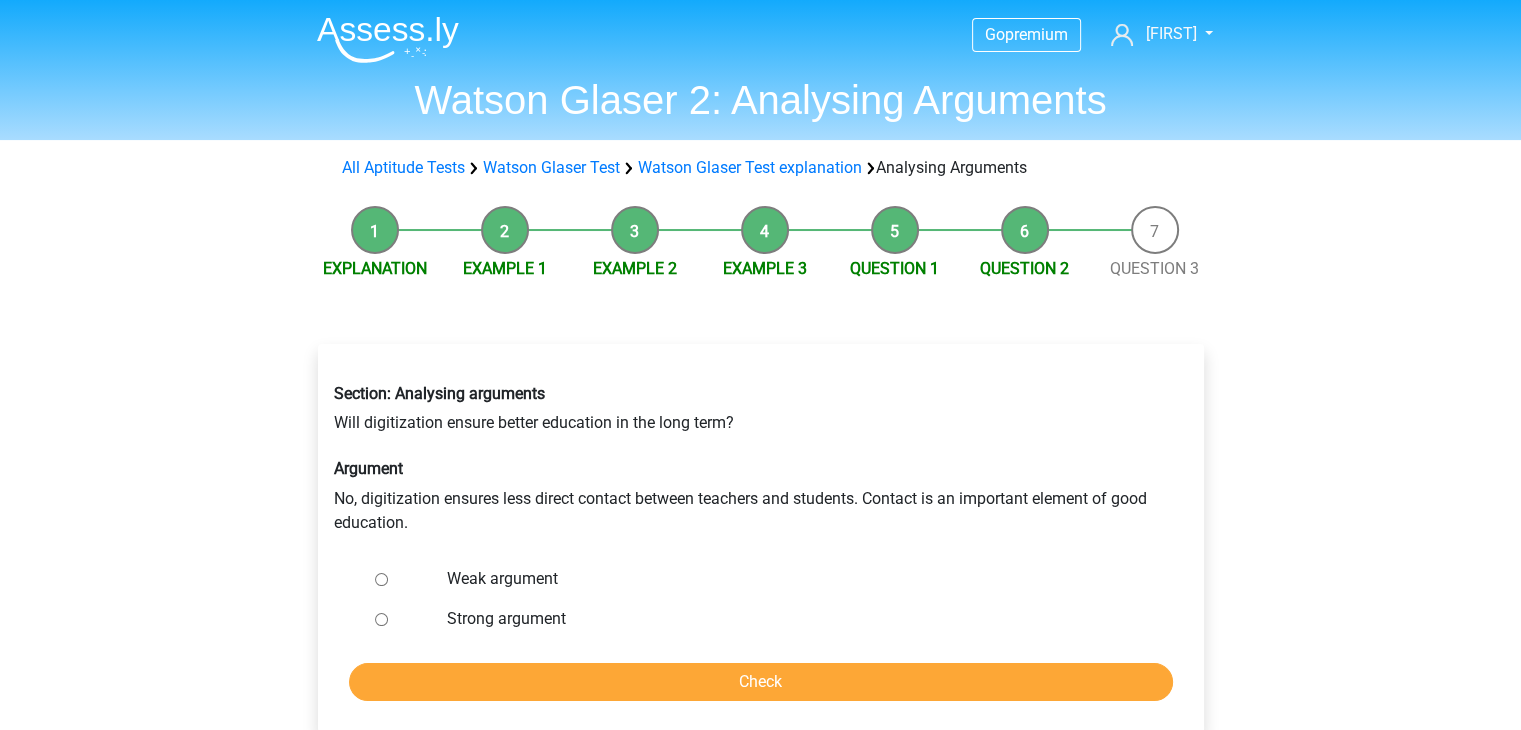 click at bounding box center [400, 579] 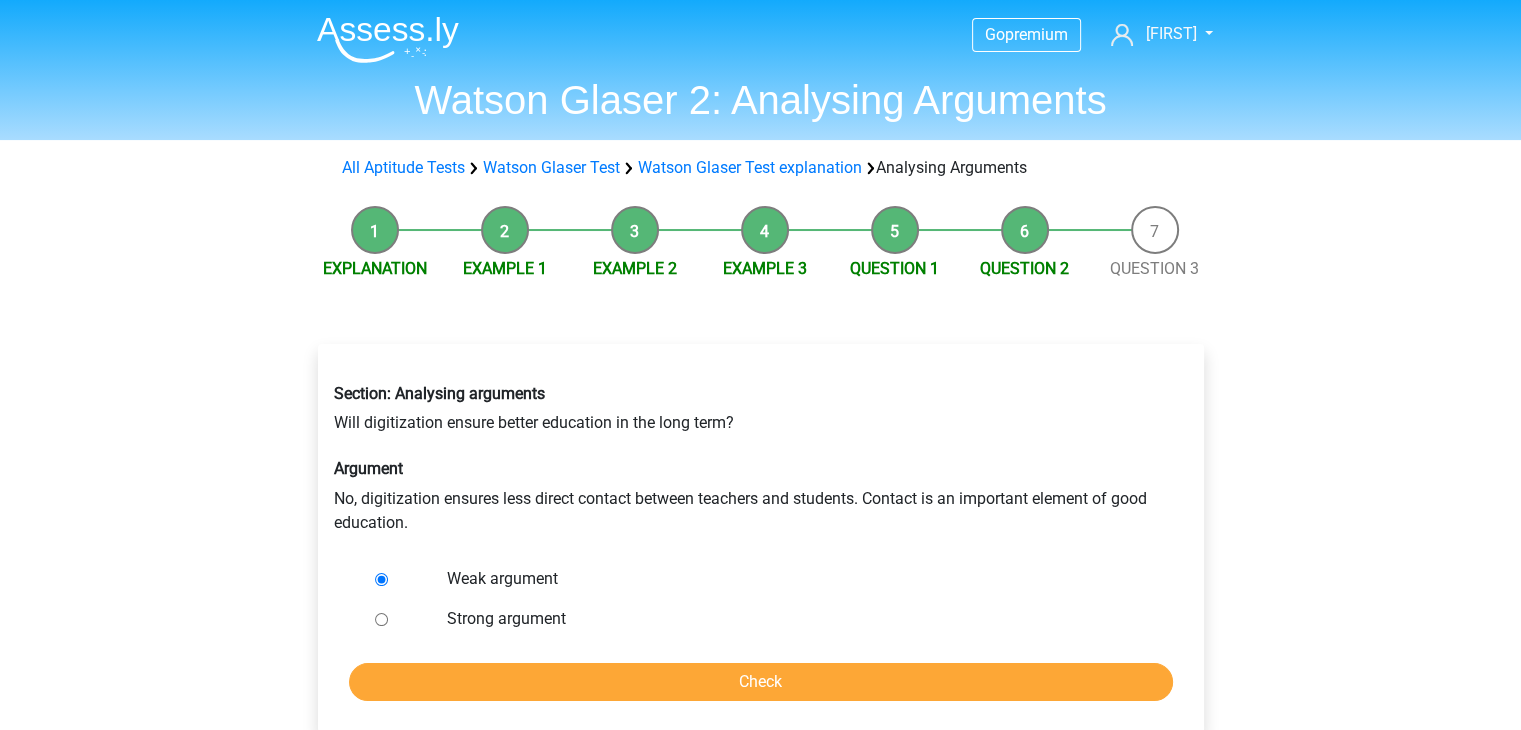 click on "Strong argument" at bounding box center (381, 619) 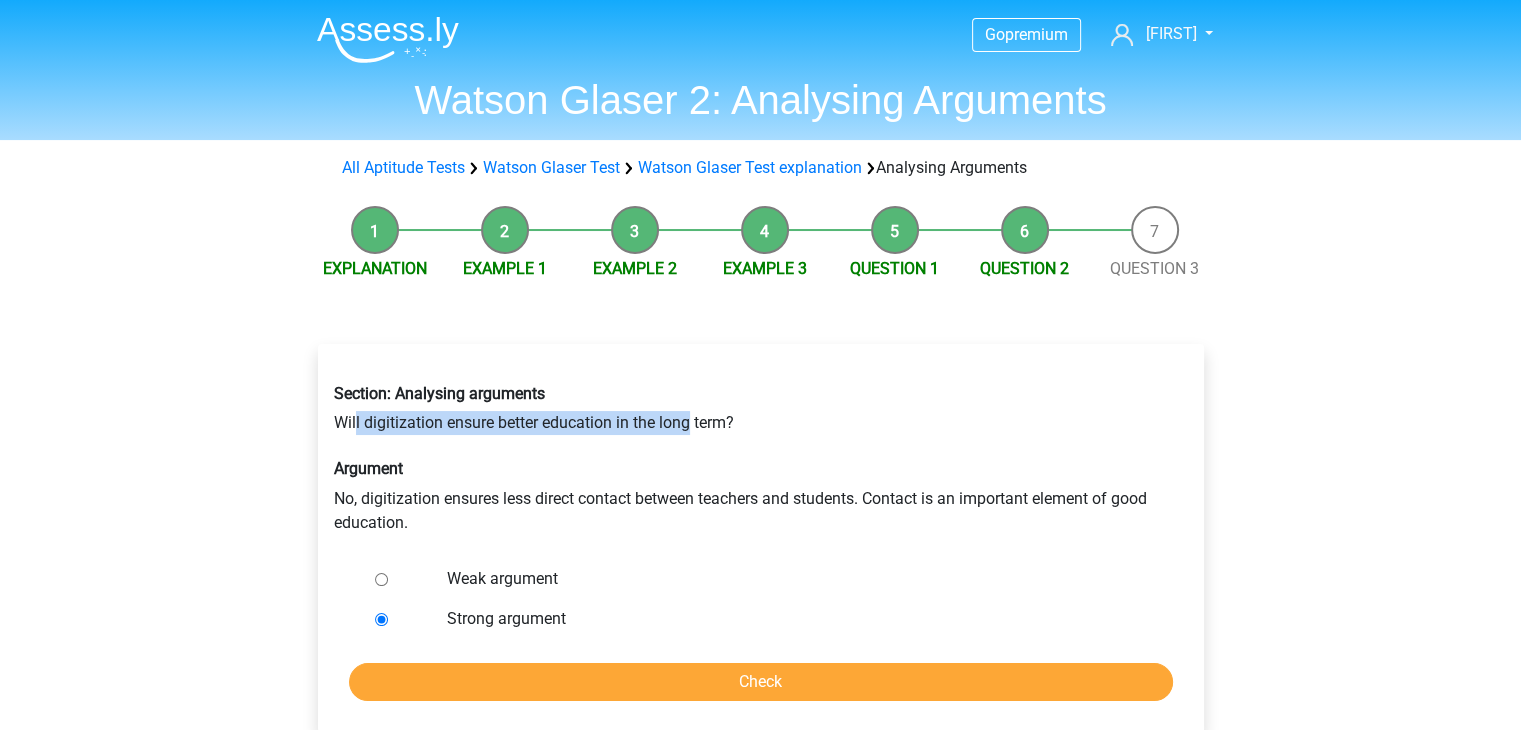drag, startPoint x: 356, startPoint y: 423, endPoint x: 688, endPoint y: 417, distance: 332.0542 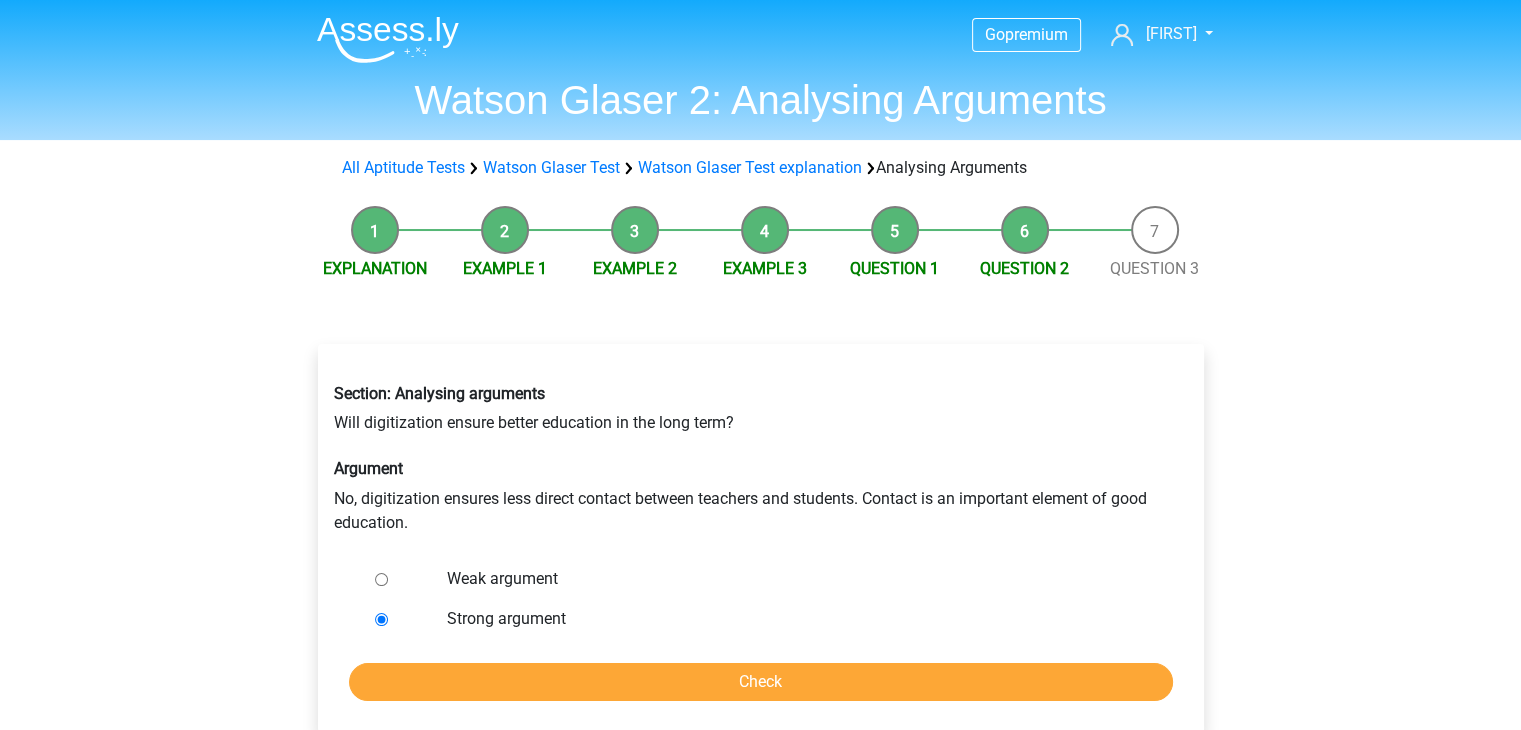 click on "Weak argument" at bounding box center (381, 579) 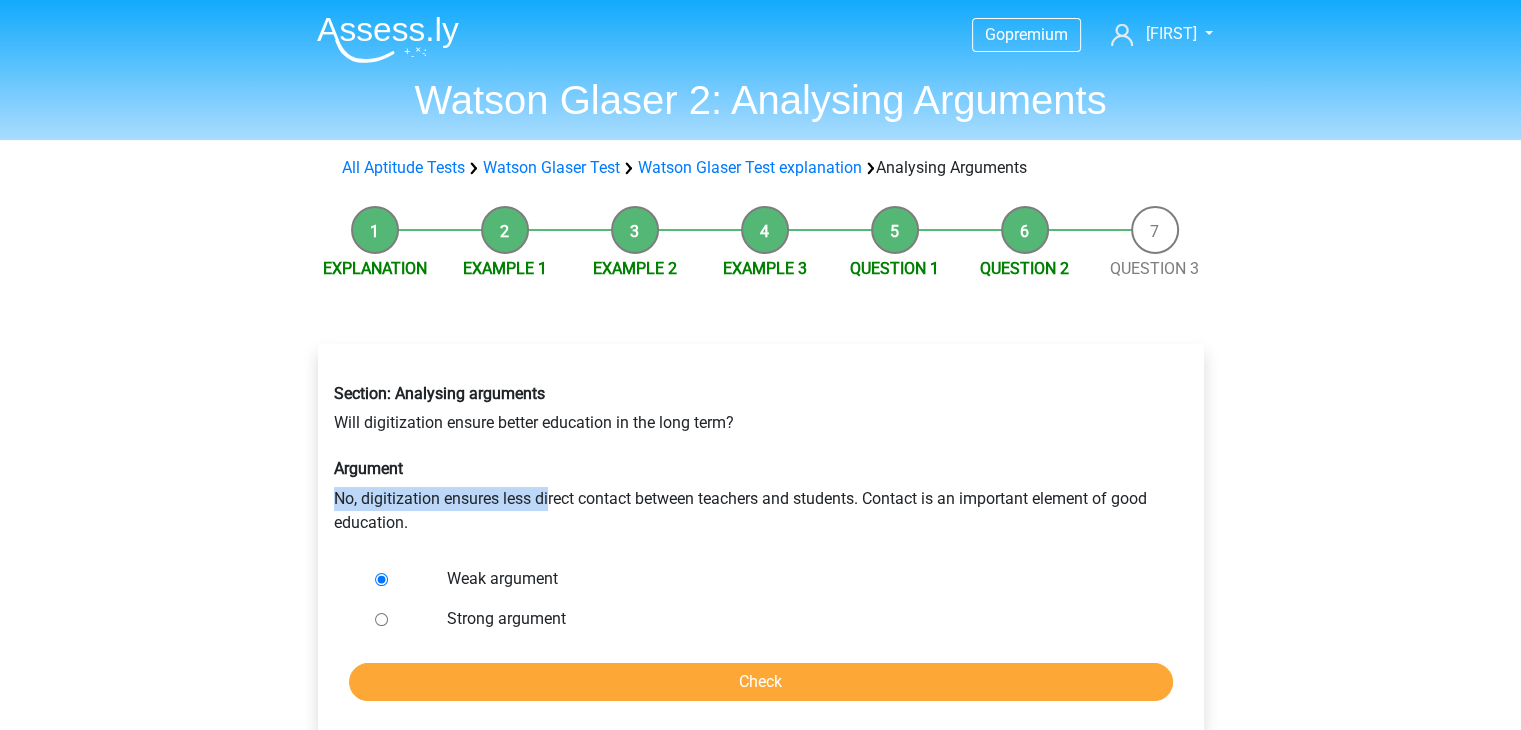 drag, startPoint x: 326, startPoint y: 497, endPoint x: 548, endPoint y: 495, distance: 222.009 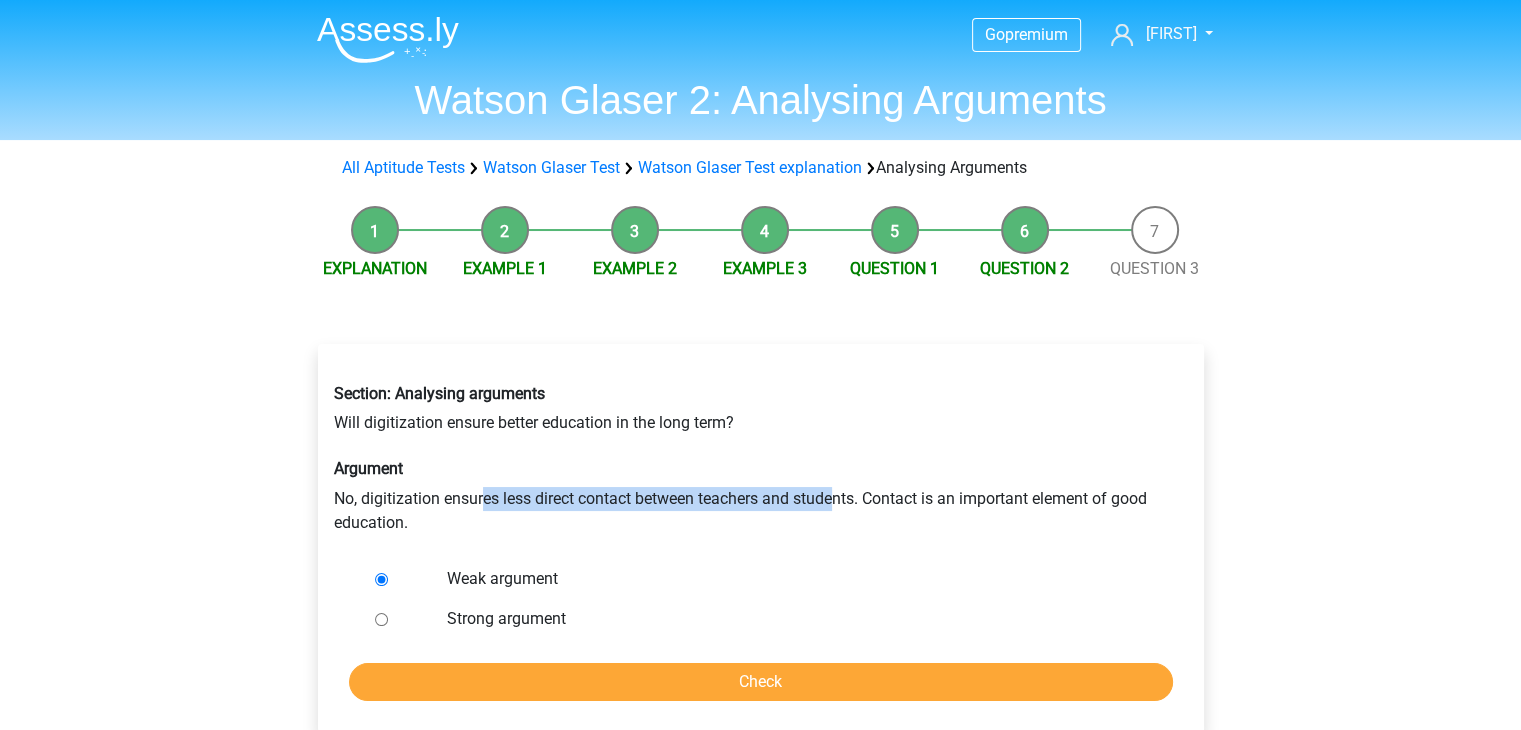 drag, startPoint x: 486, startPoint y: 493, endPoint x: 843, endPoint y: 497, distance: 357.0224 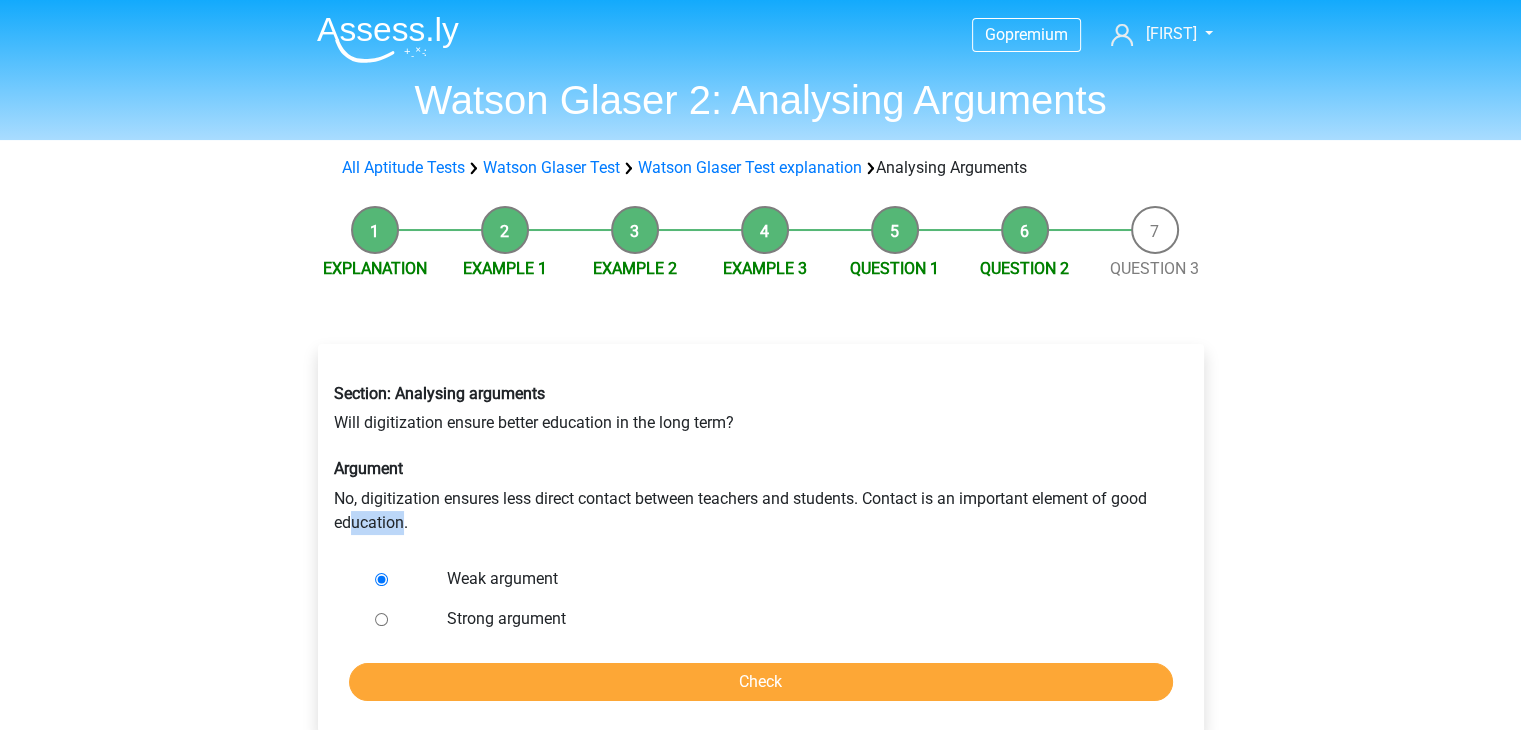 drag, startPoint x: 351, startPoint y: 525, endPoint x: 400, endPoint y: 522, distance: 49.09175 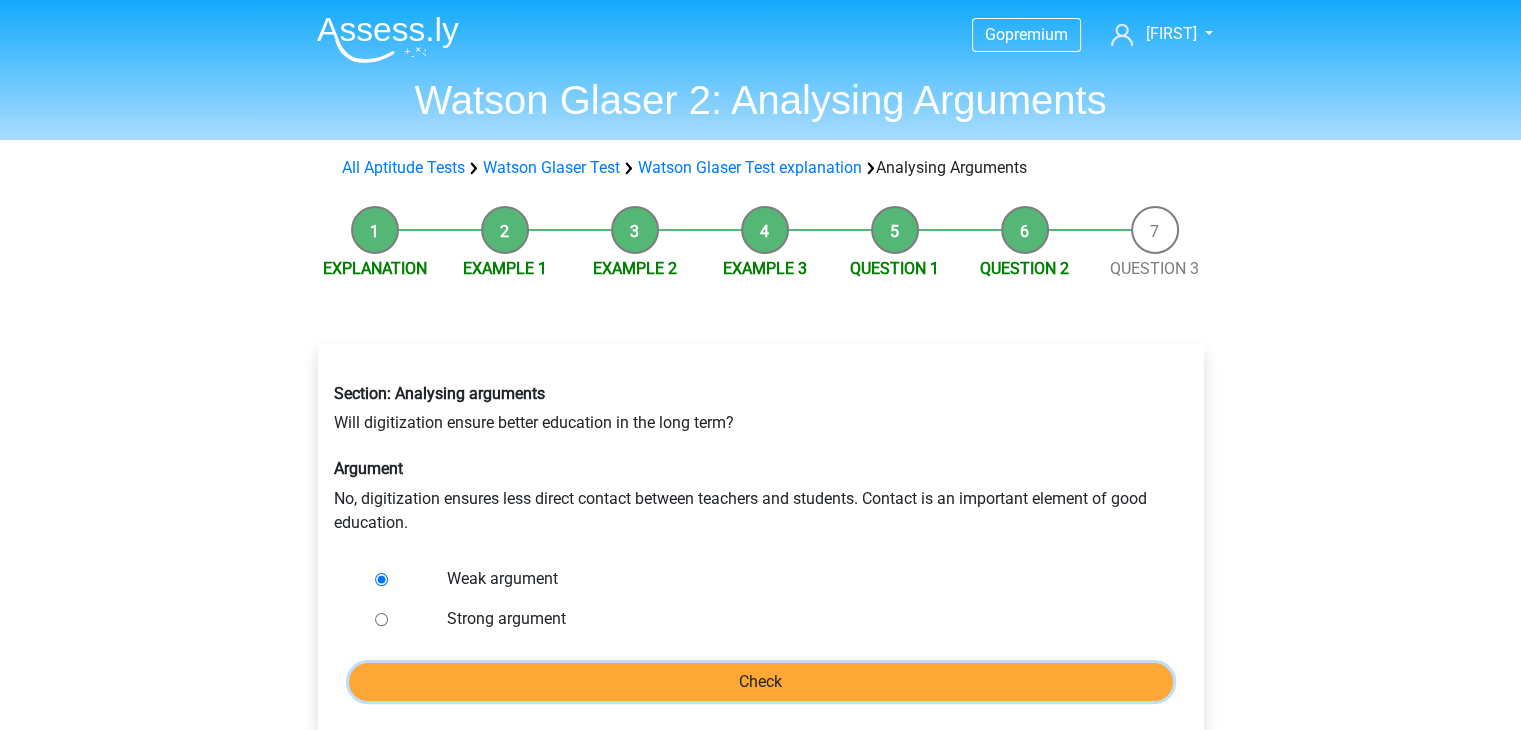 click on "Check" at bounding box center (761, 682) 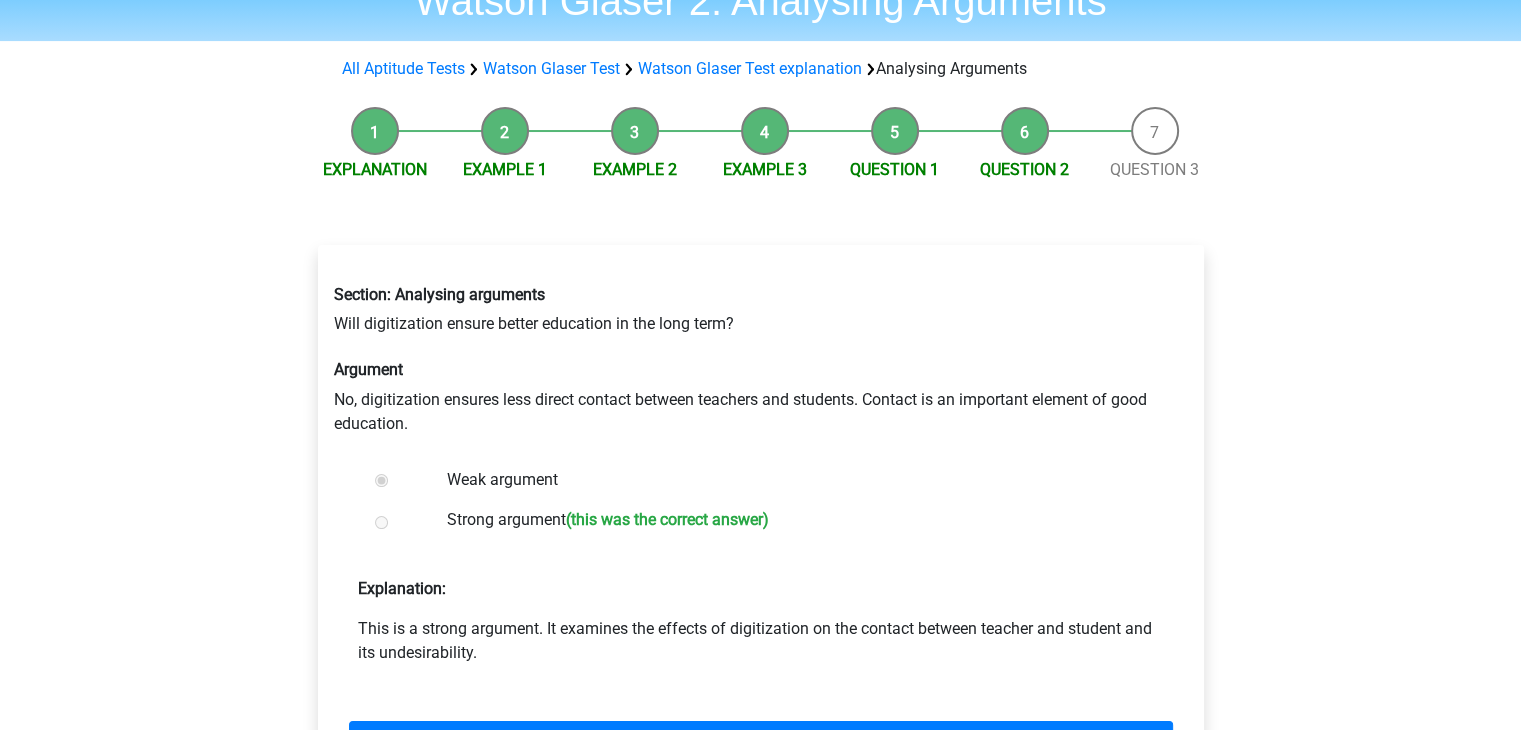 scroll, scrollTop: 100, scrollLeft: 0, axis: vertical 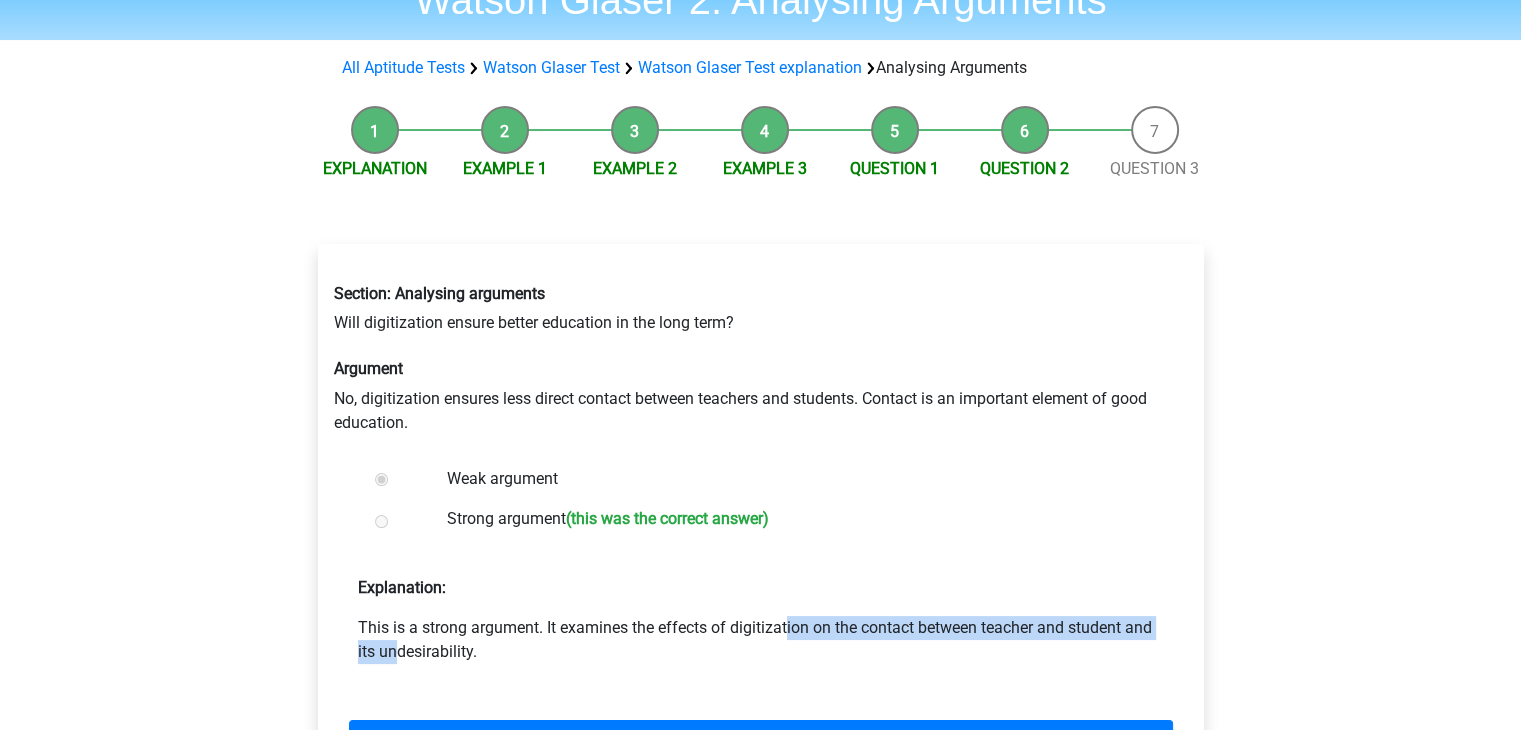 drag, startPoint x: 636, startPoint y: 633, endPoint x: 1037, endPoint y: 634, distance: 401.00125 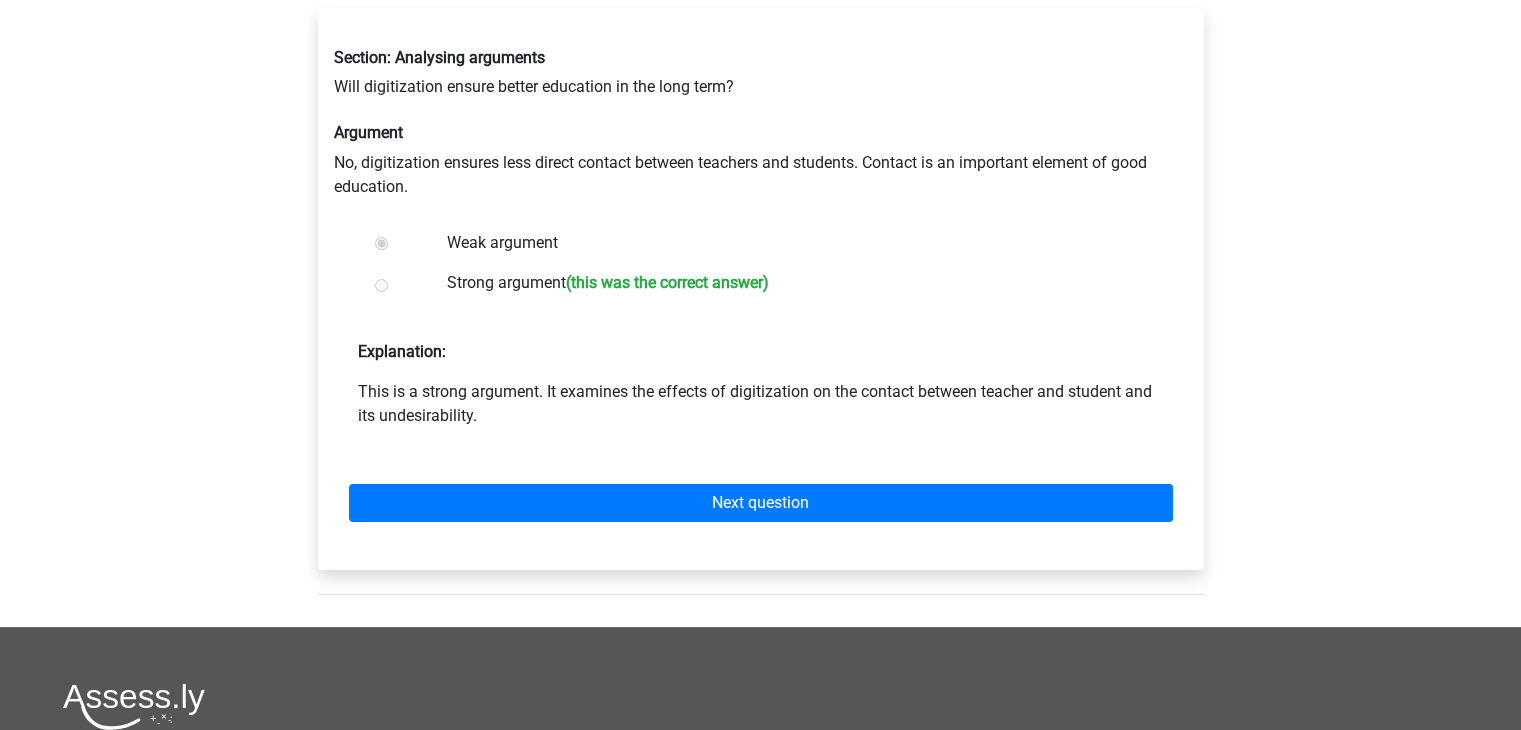 scroll, scrollTop: 500, scrollLeft: 0, axis: vertical 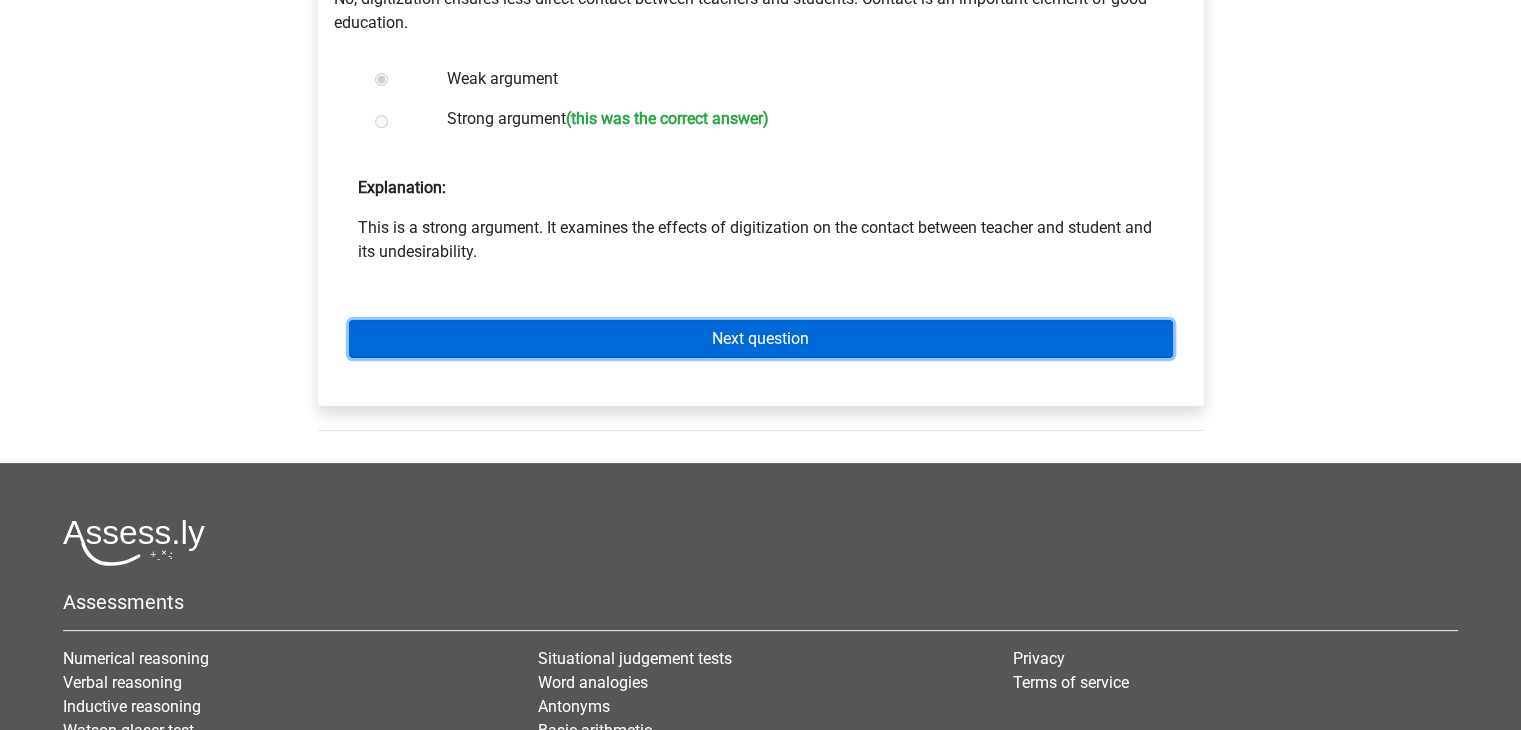 click on "Next question" at bounding box center (761, 339) 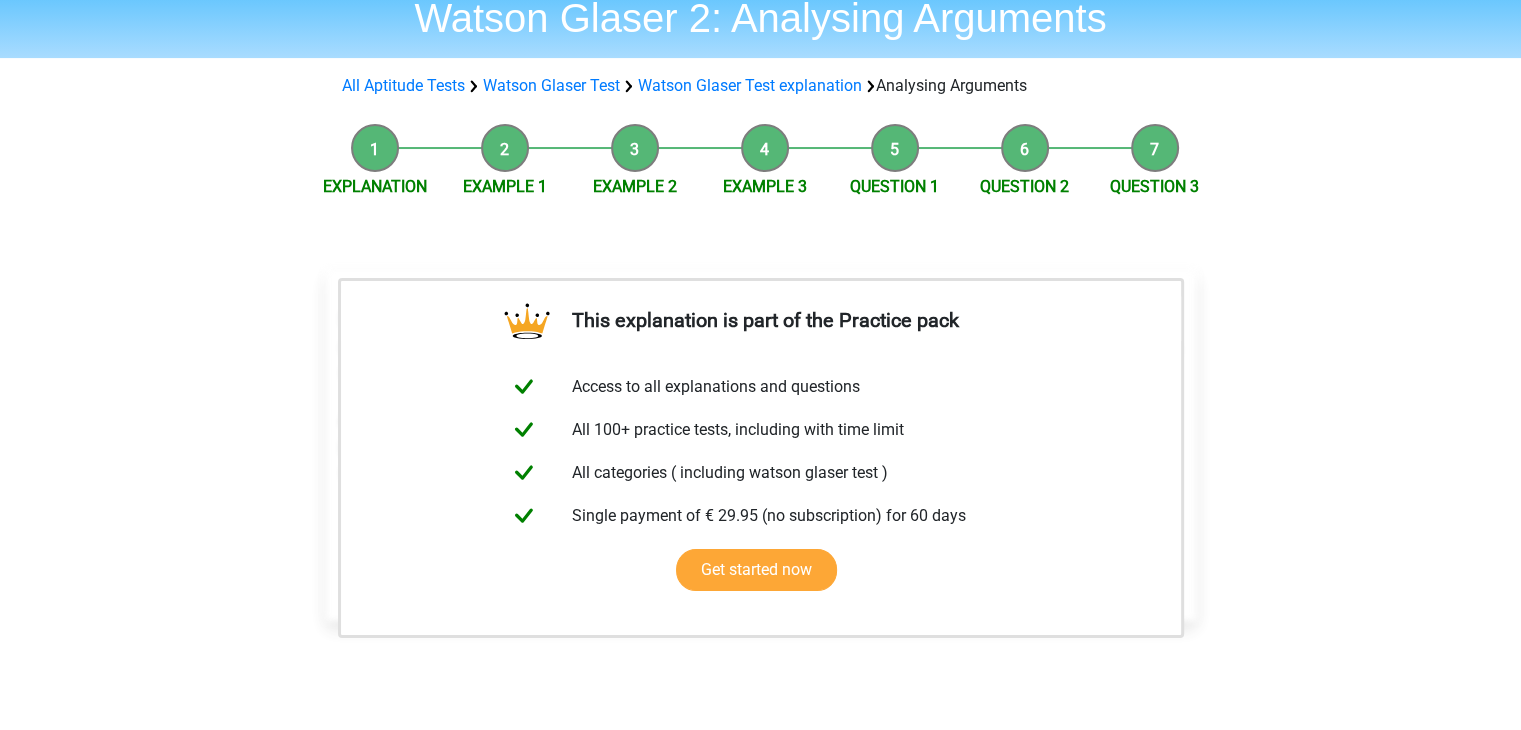 scroll, scrollTop: 0, scrollLeft: 0, axis: both 